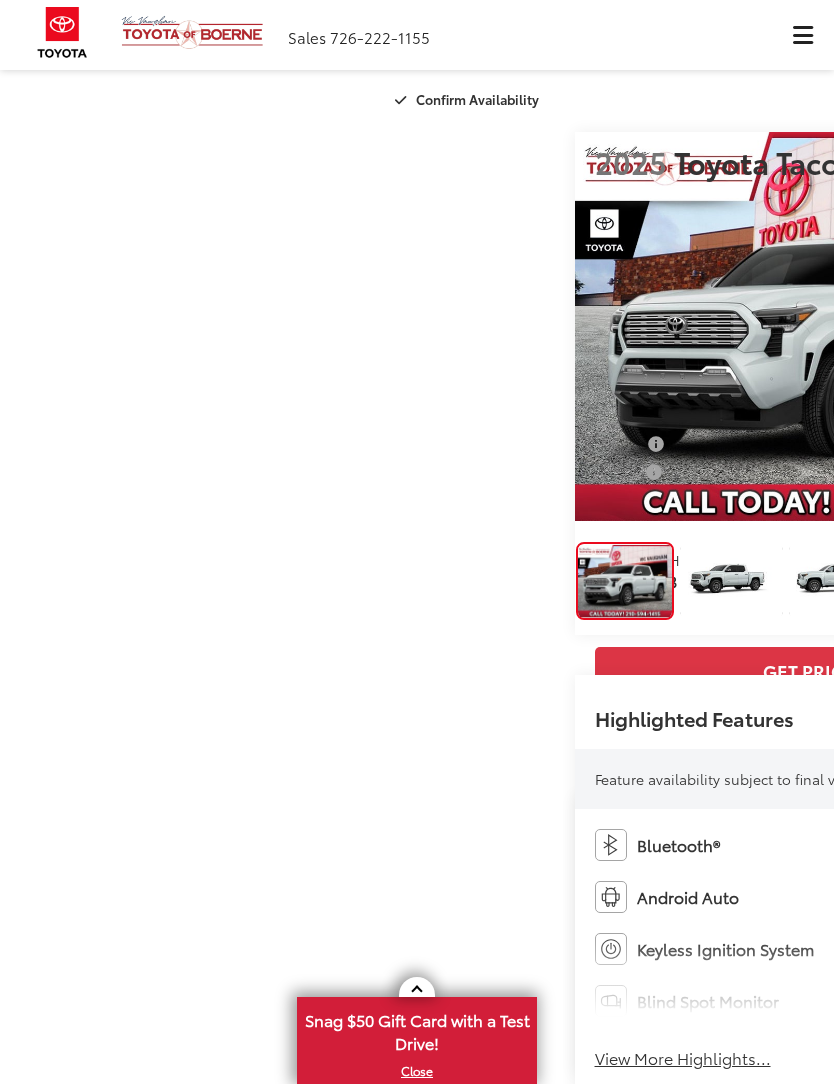 scroll, scrollTop: 111, scrollLeft: 0, axis: vertical 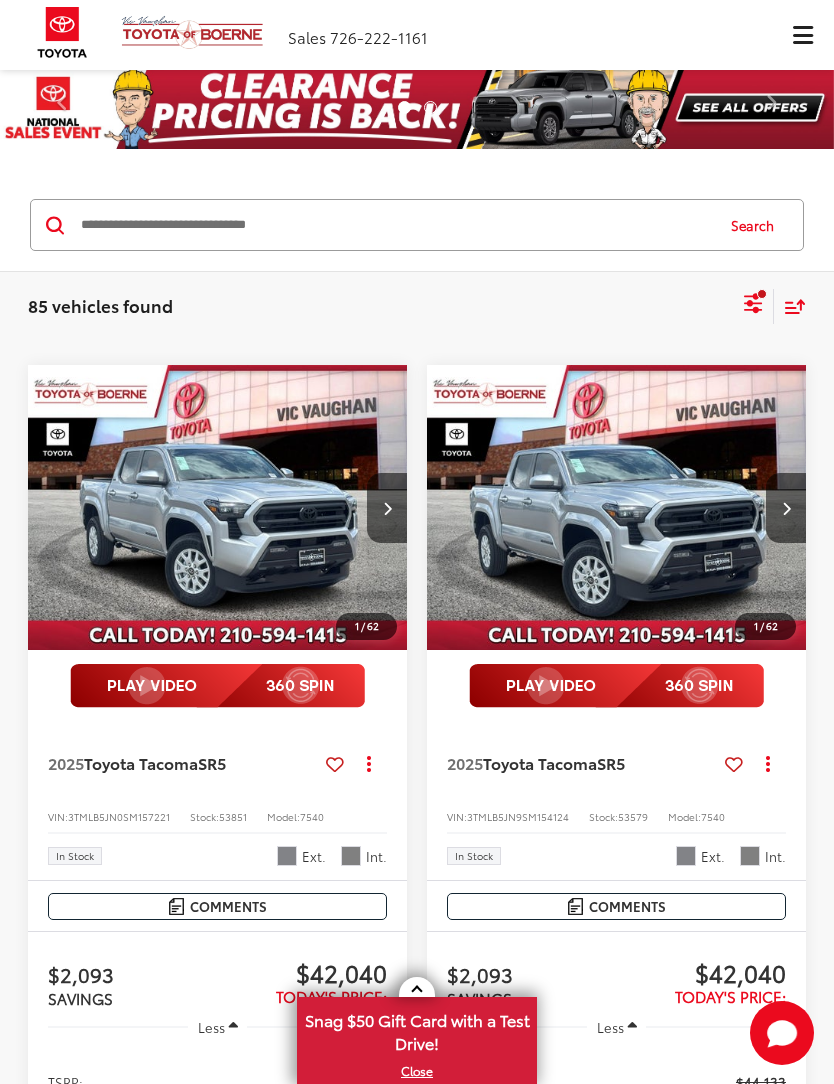 click at bounding box center [395, 225] 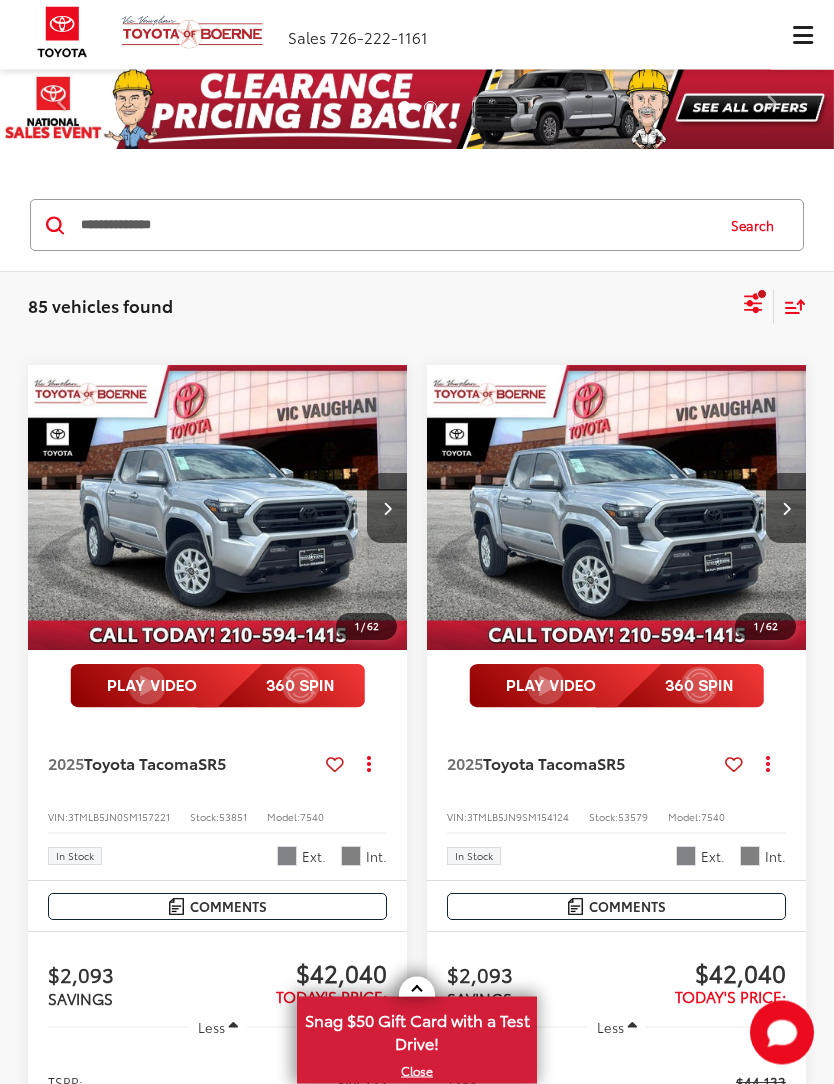 type on "**********" 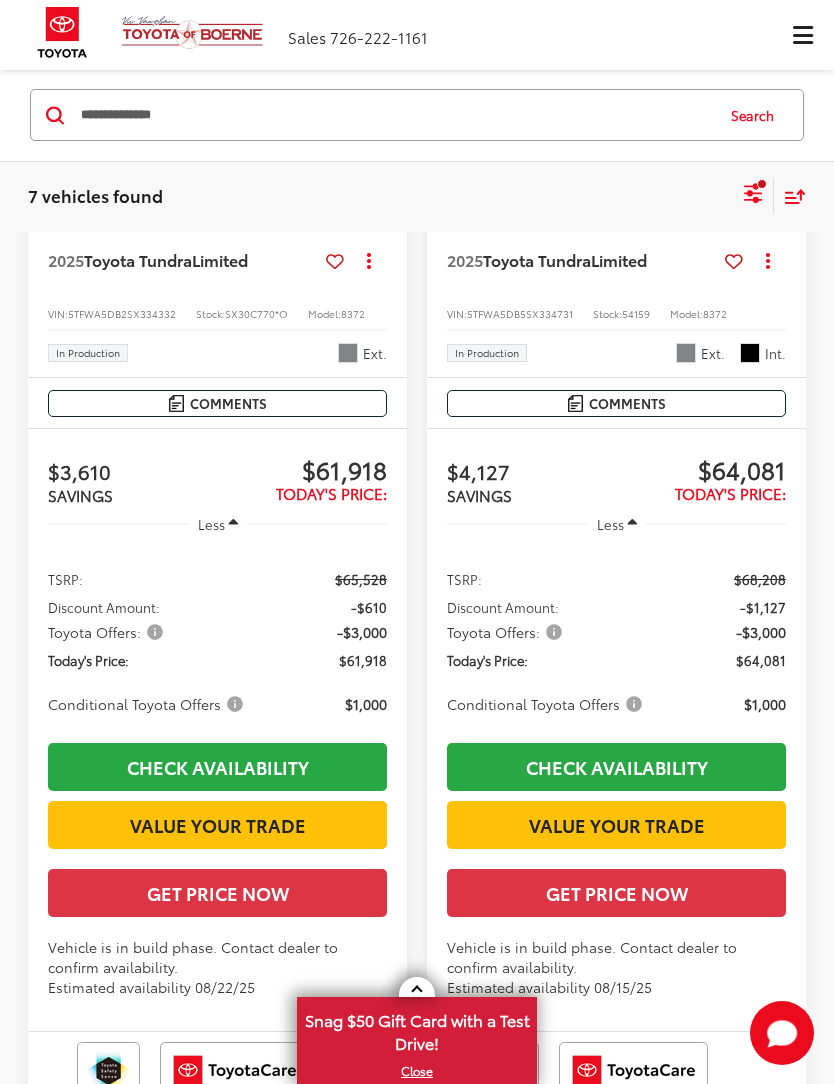 scroll, scrollTop: 0, scrollLeft: 0, axis: both 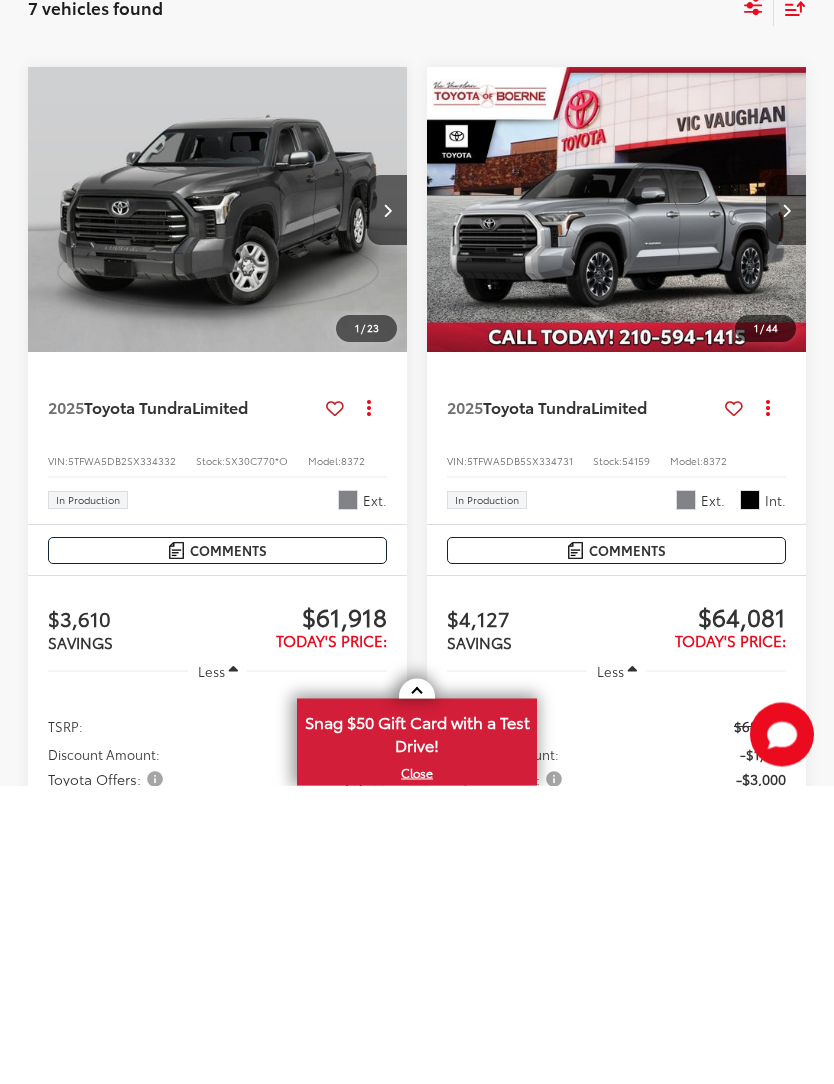 click at bounding box center (617, 509) 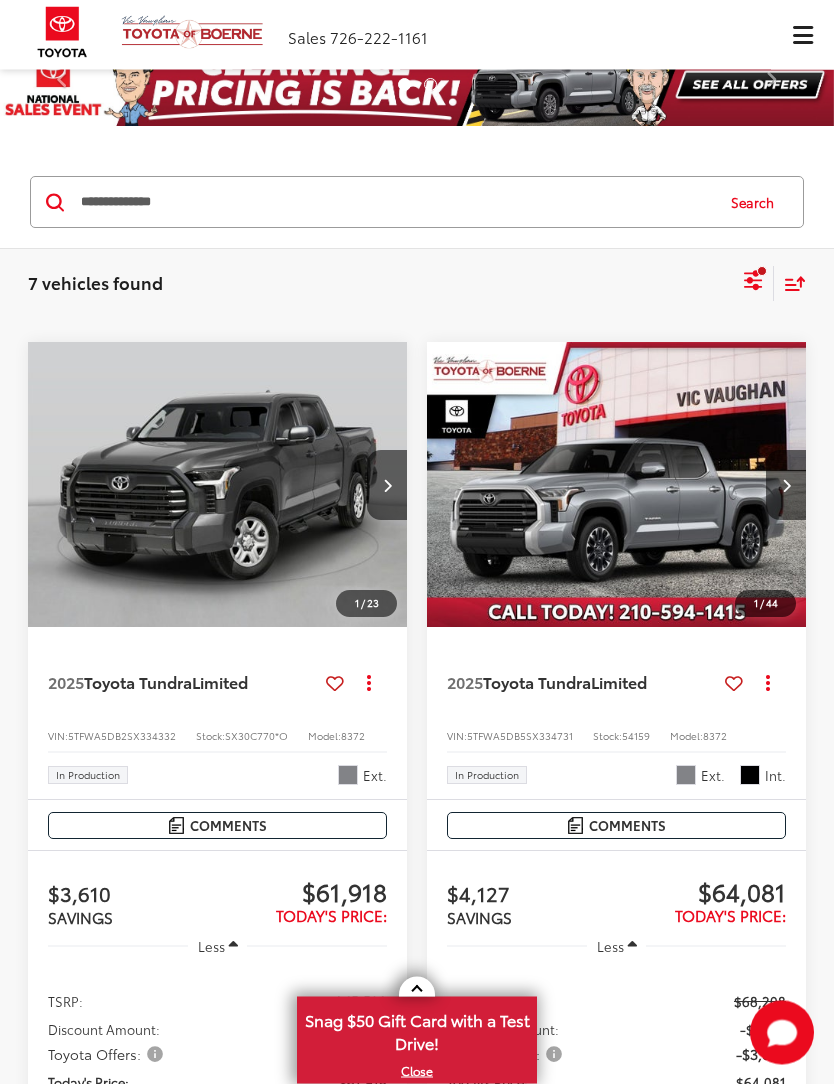scroll, scrollTop: 0, scrollLeft: 0, axis: both 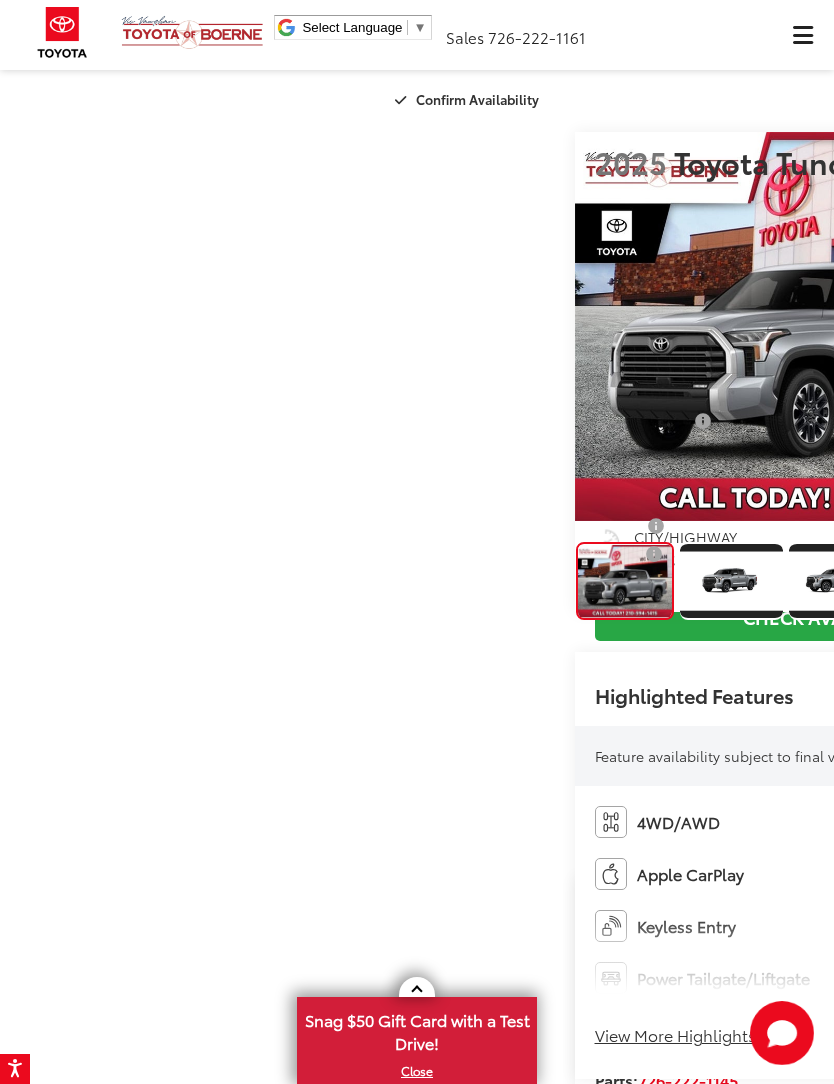 click at bounding box center [1074, 327] 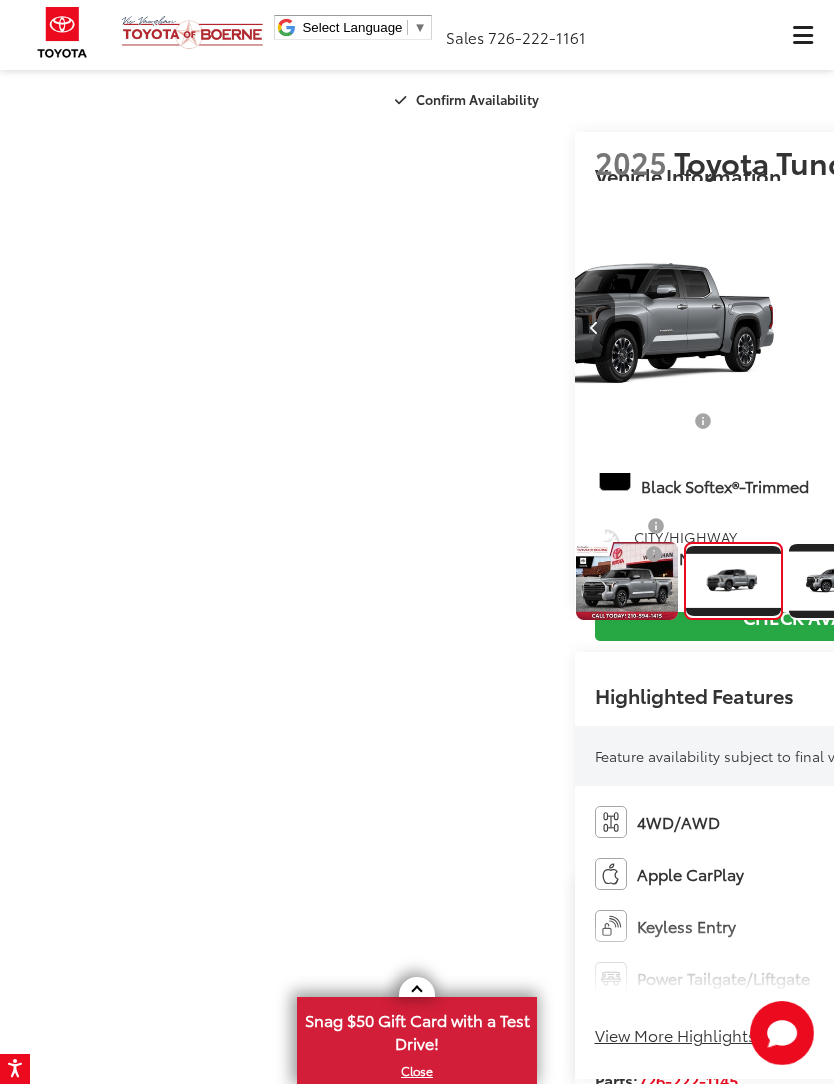 scroll, scrollTop: 0, scrollLeft: 834, axis: horizontal 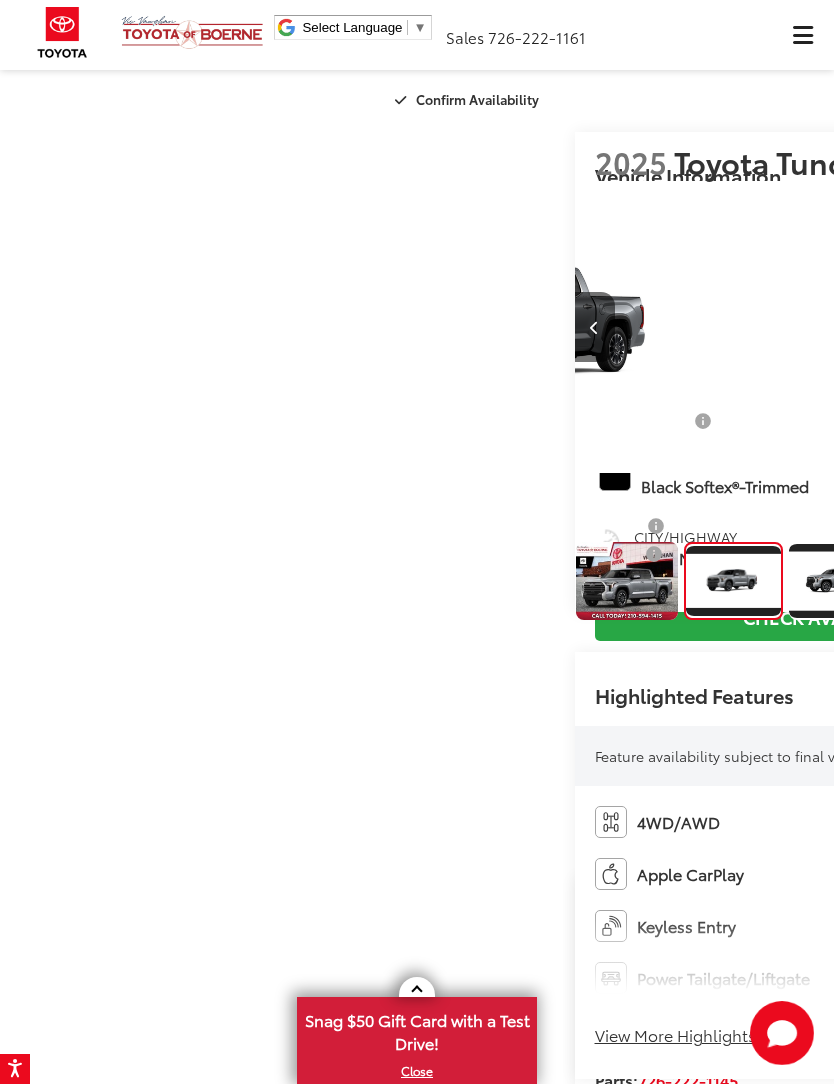 click at bounding box center [1074, 327] 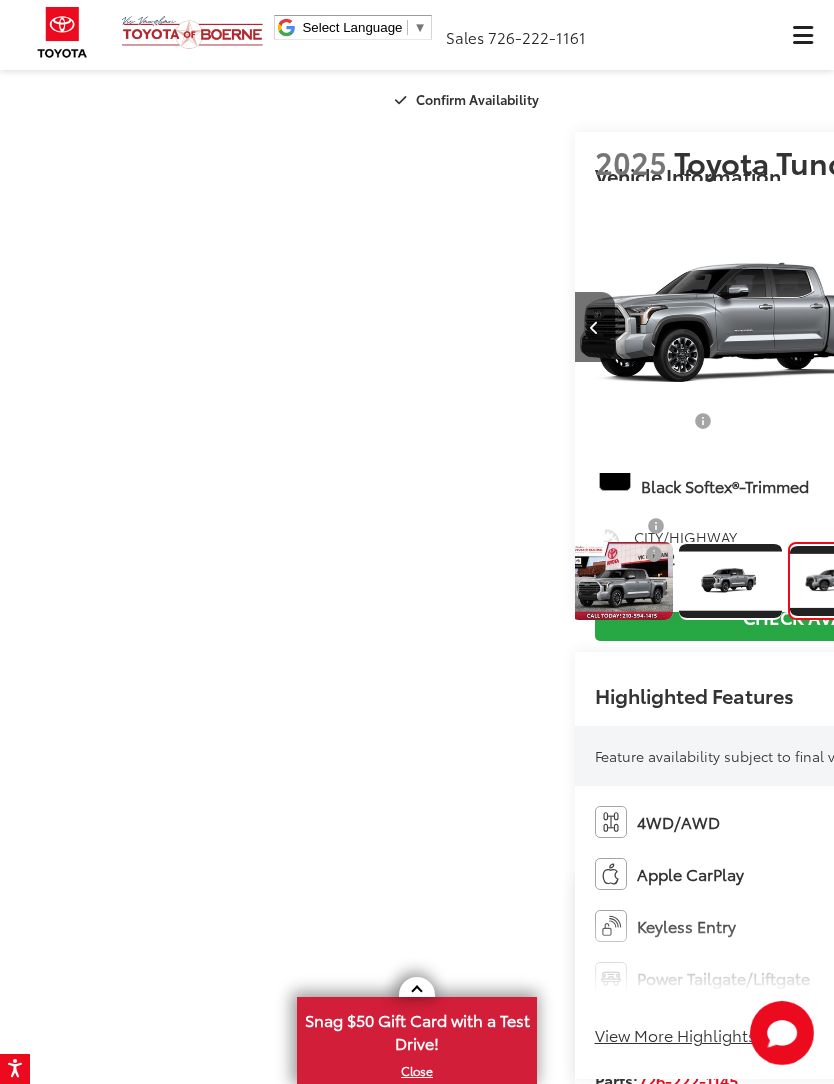 scroll, scrollTop: 0, scrollLeft: 1580, axis: horizontal 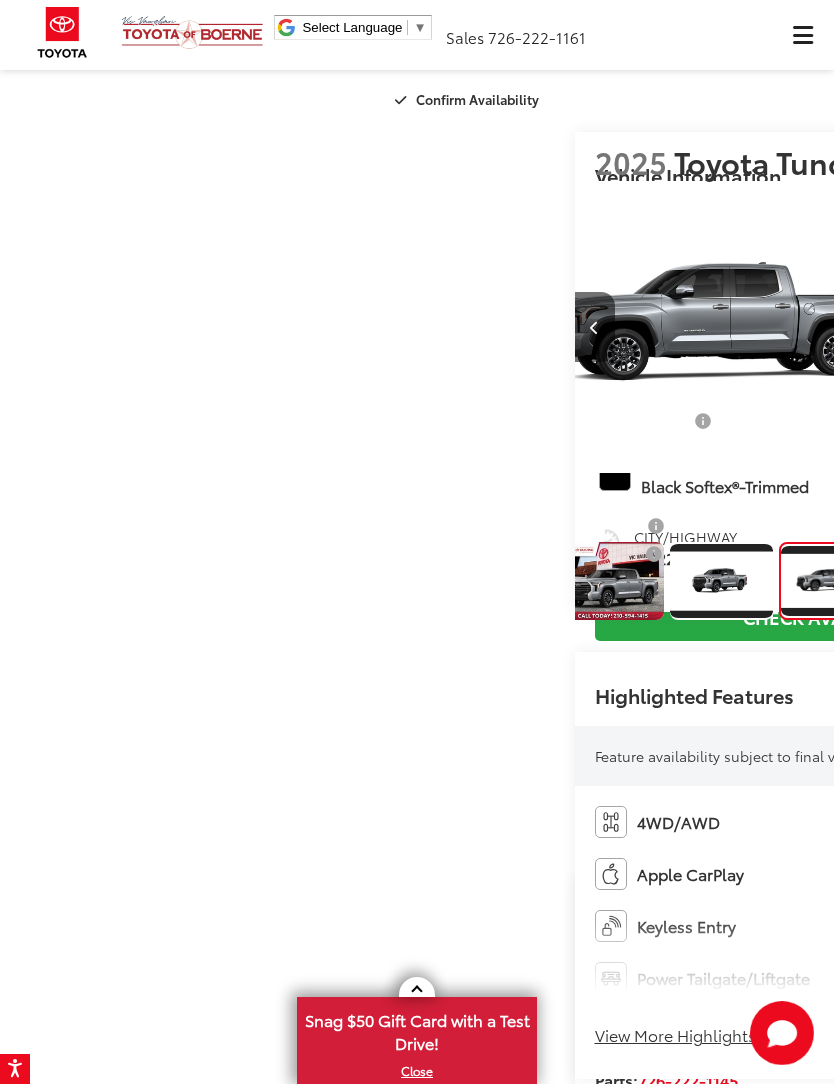click at bounding box center [1074, 327] 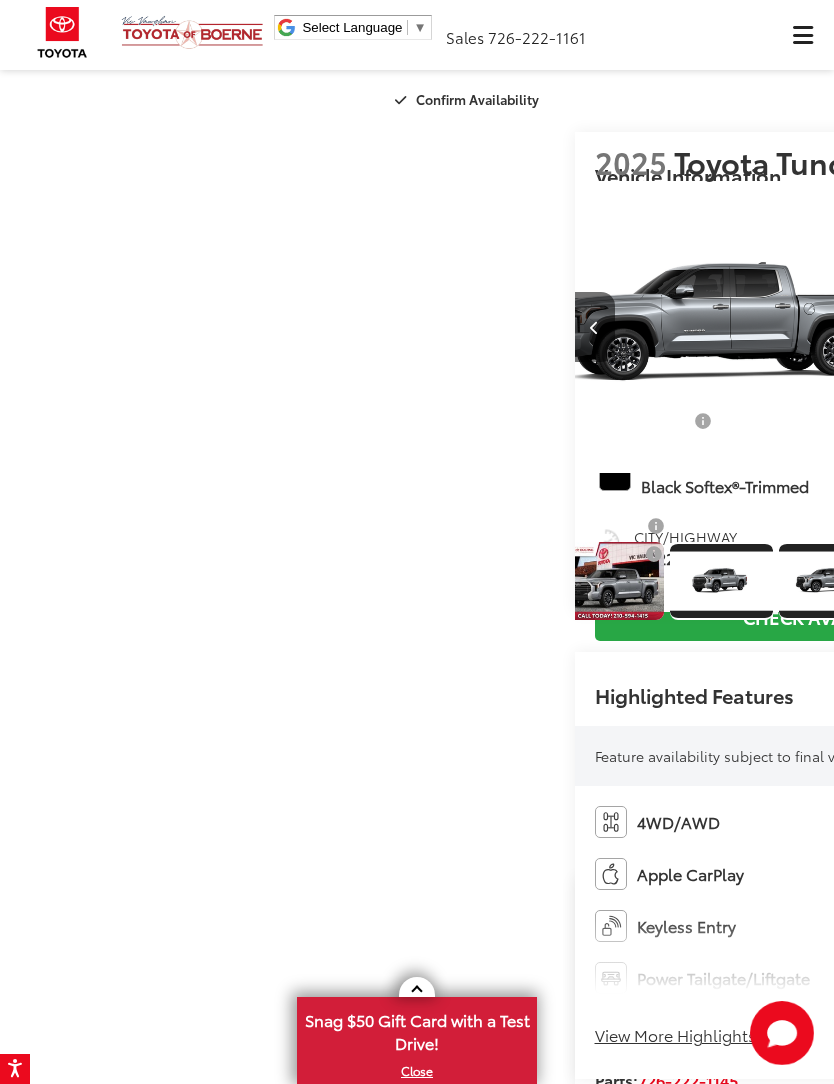 scroll, scrollTop: 0, scrollLeft: 2366, axis: horizontal 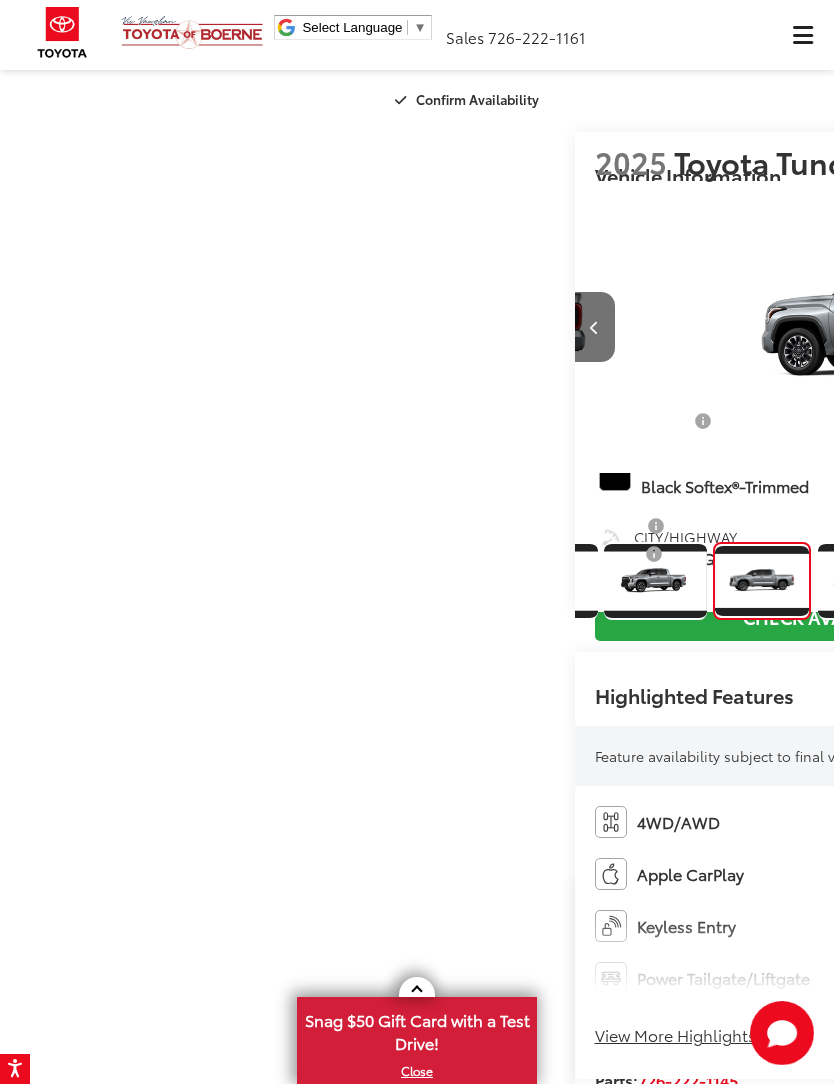click at bounding box center (1074, 327) 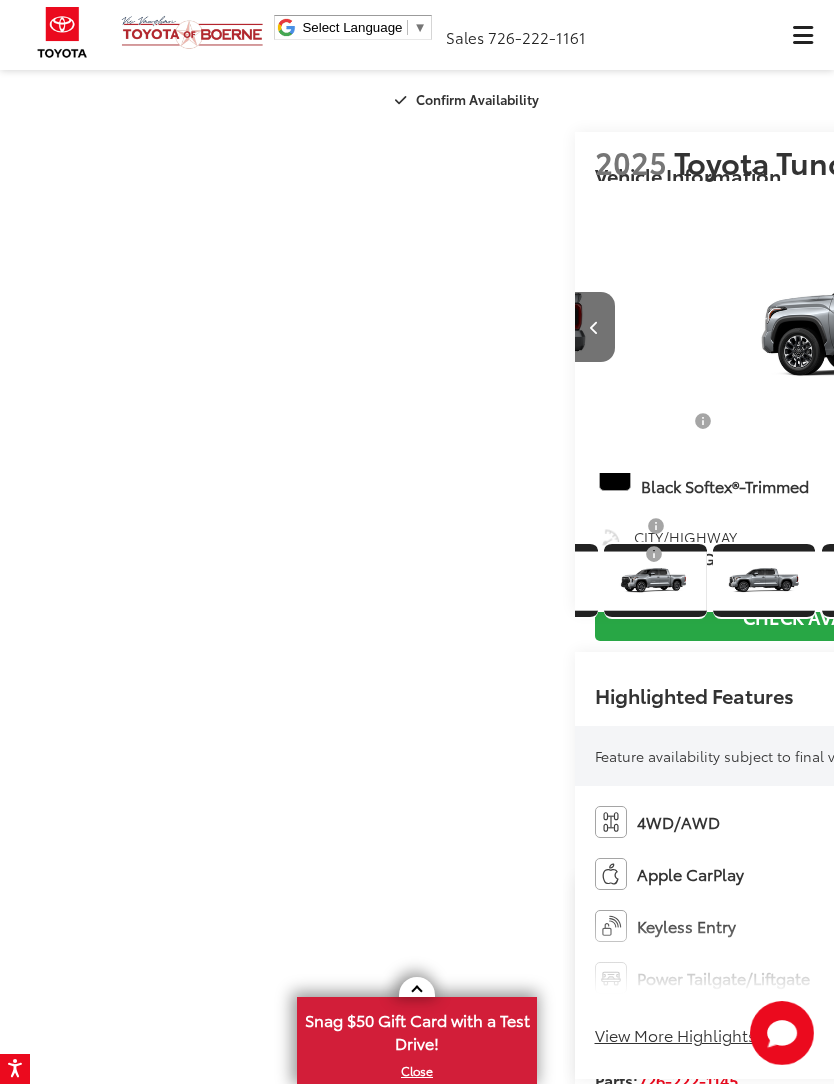 scroll, scrollTop: 0, scrollLeft: 3252, axis: horizontal 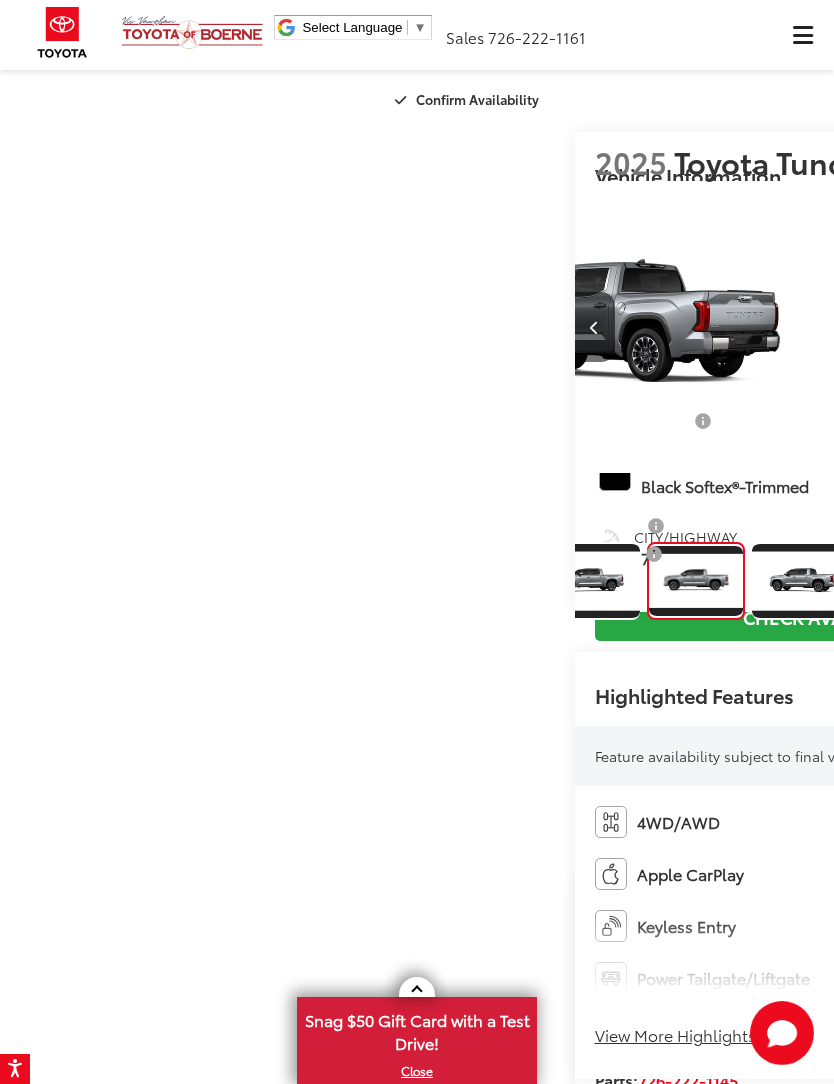 click at bounding box center (1073, 328) 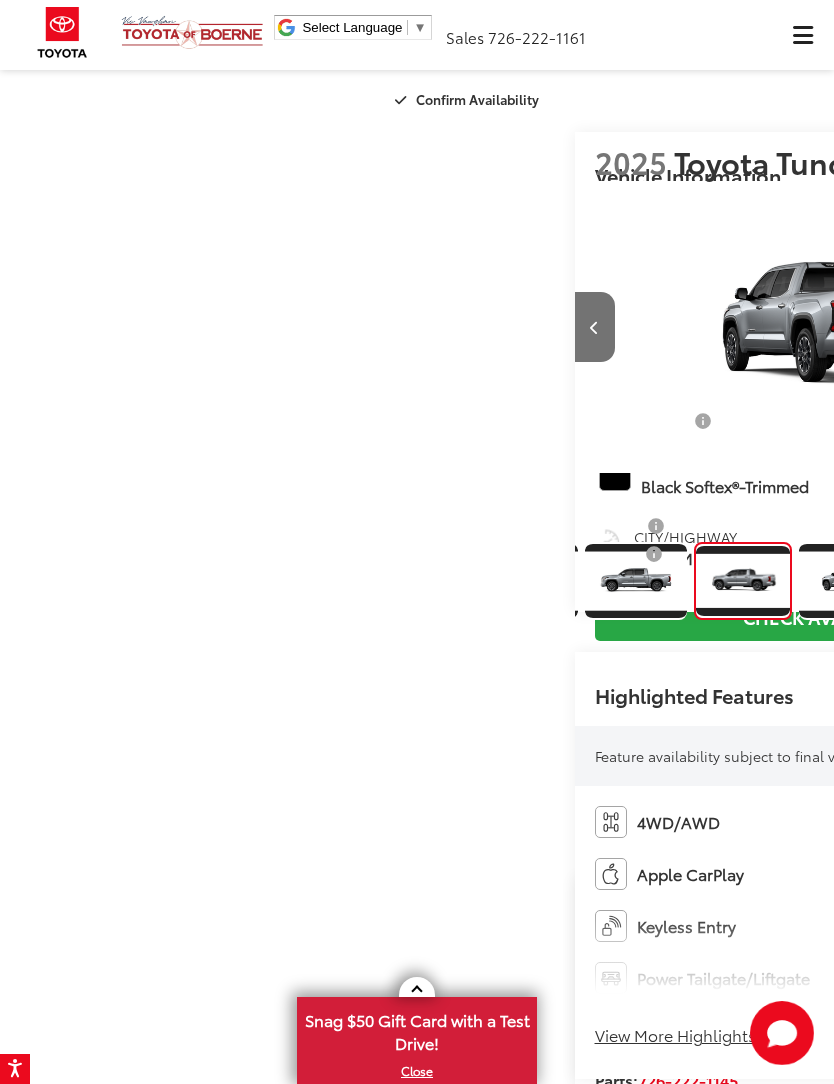 scroll, scrollTop: 0, scrollLeft: 3928, axis: horizontal 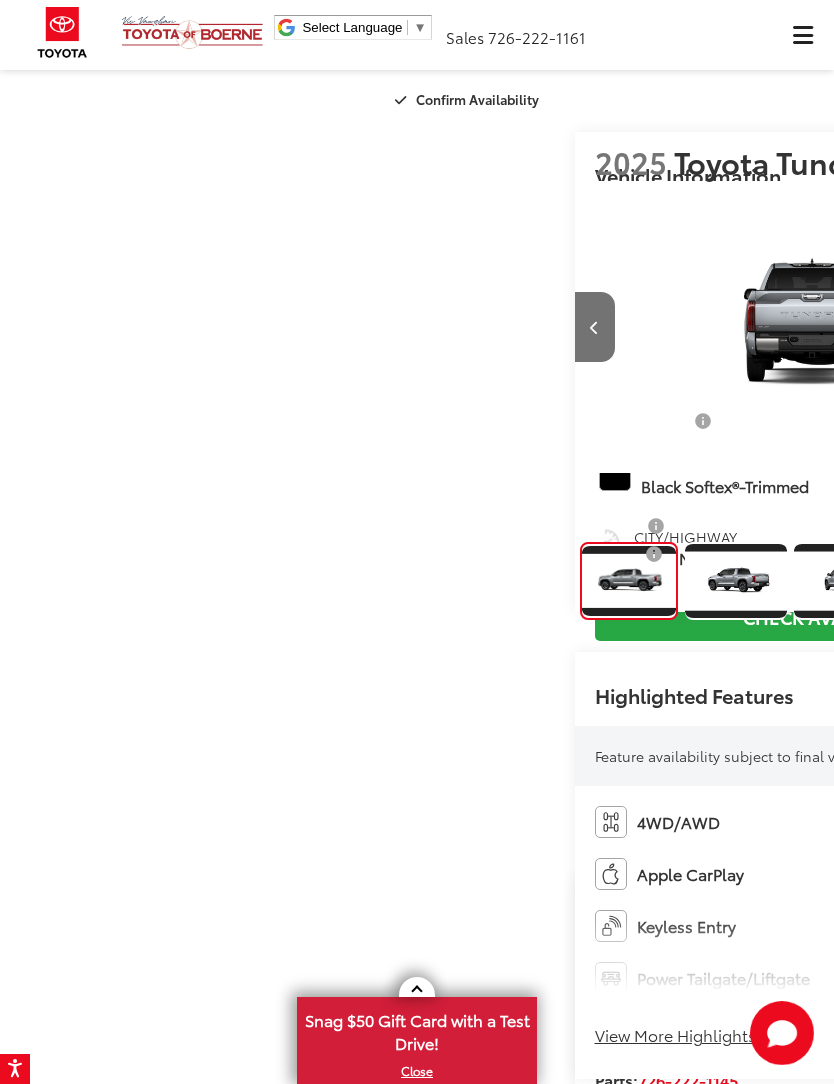 click at bounding box center (1074, 327) 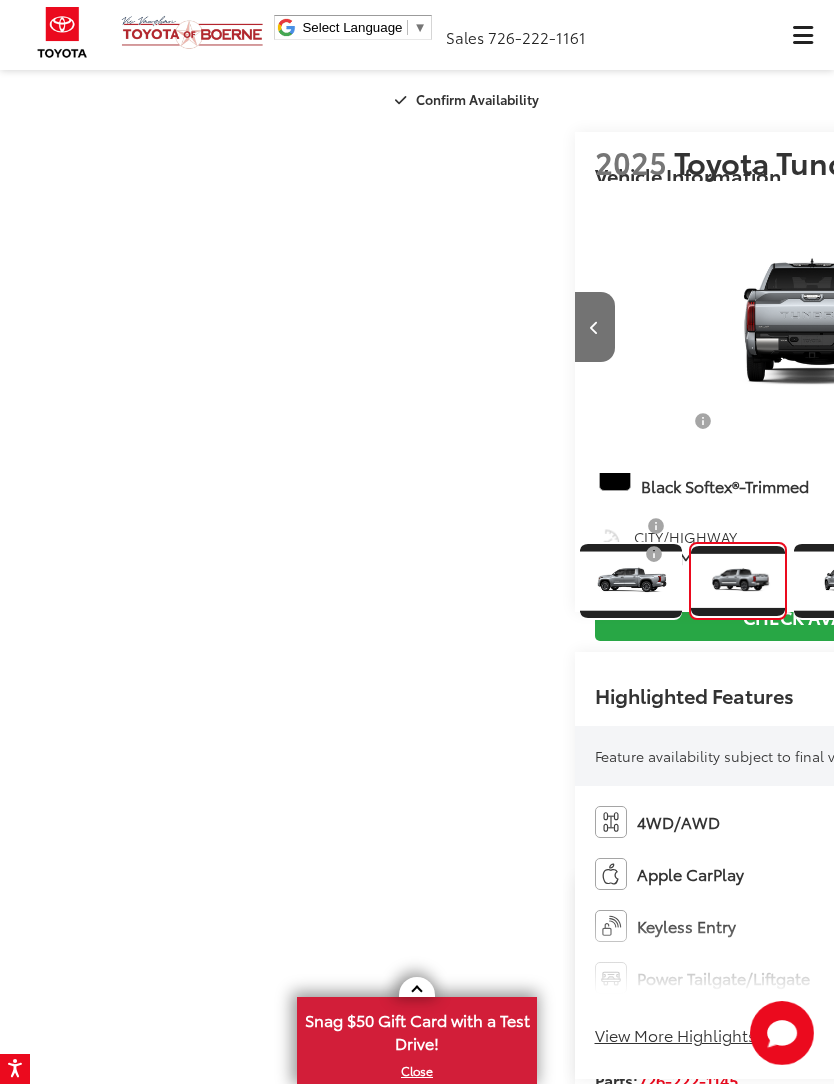 scroll, scrollTop: 0, scrollLeft: 4919, axis: horizontal 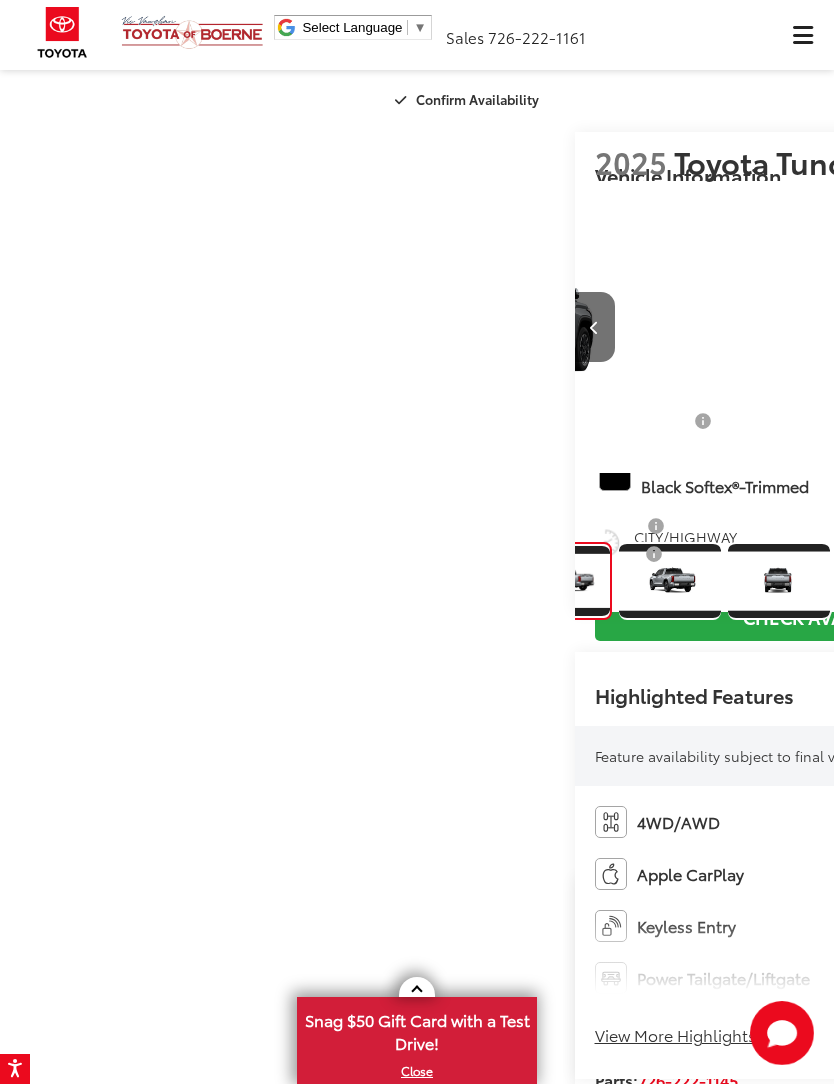 click at bounding box center (1074, 327) 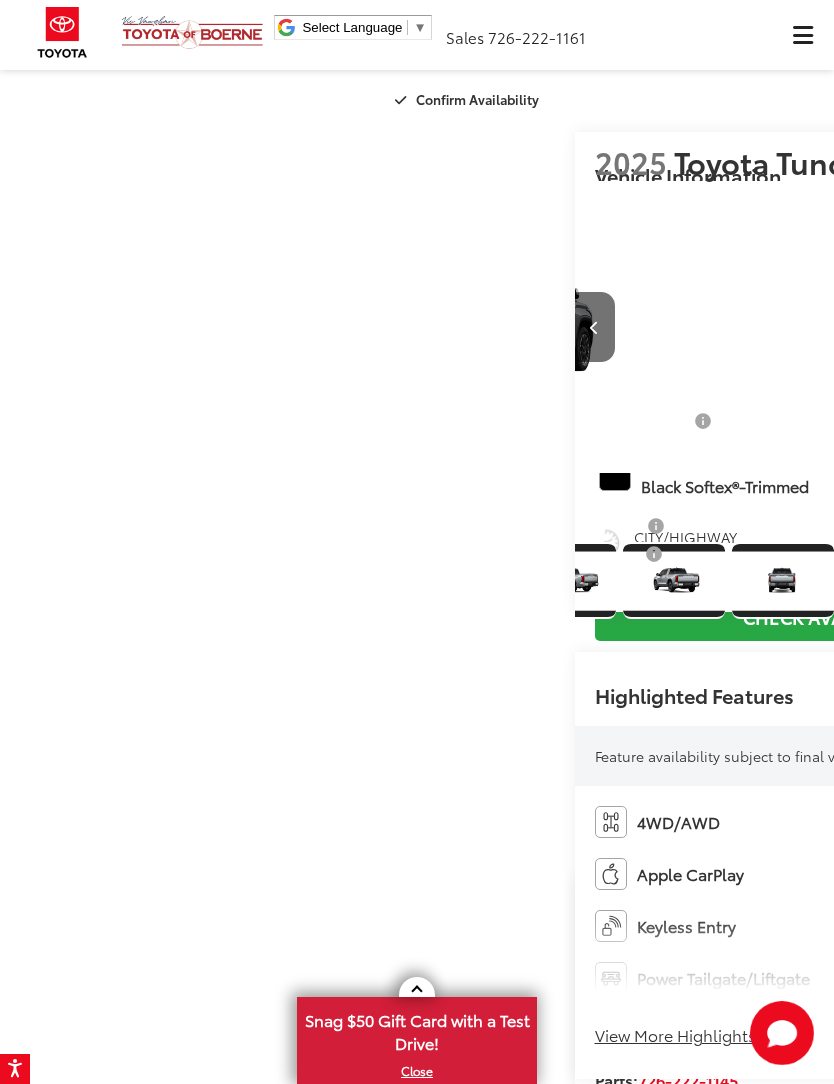 scroll, scrollTop: 0, scrollLeft: 870, axis: horizontal 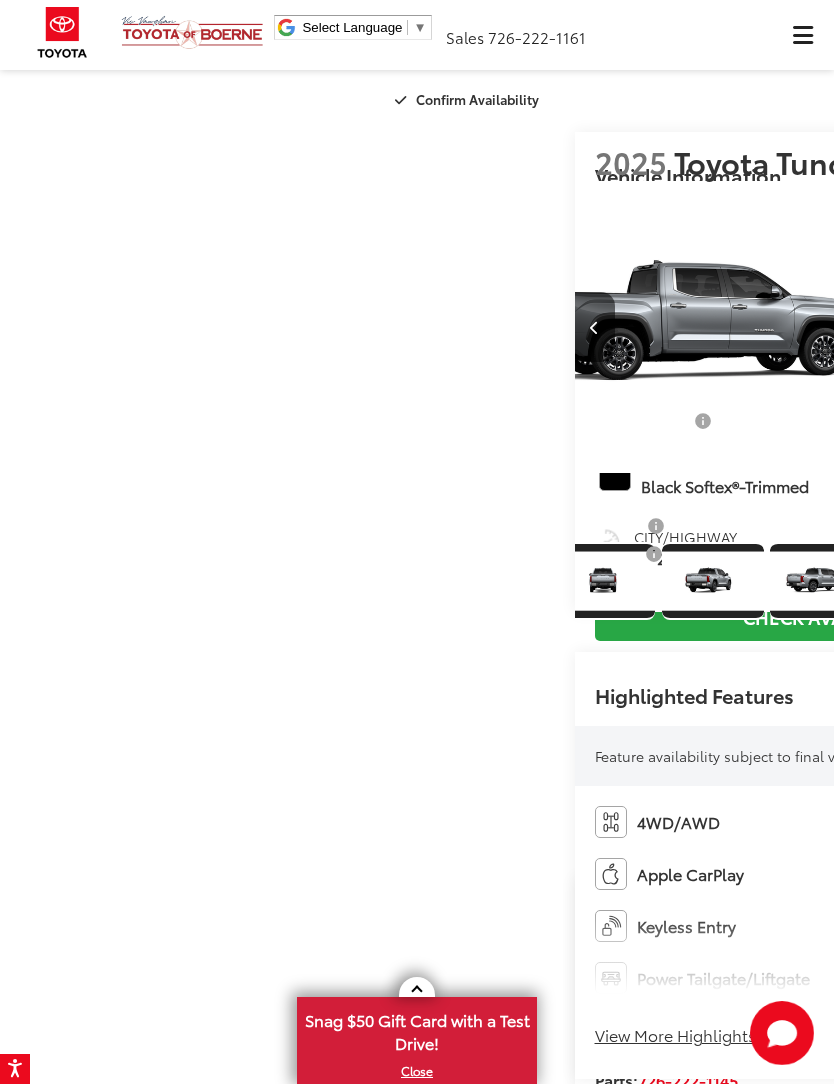 click at bounding box center (1073, 328) 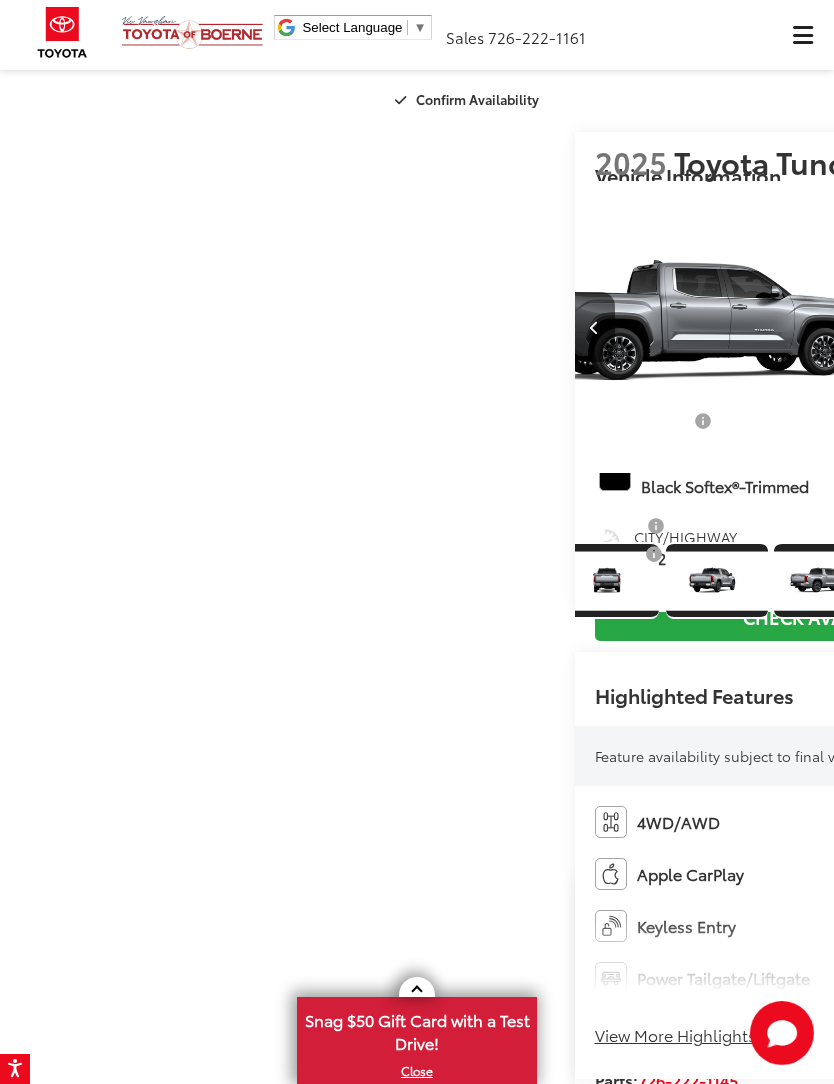 scroll, scrollTop: 0, scrollLeft: 1045, axis: horizontal 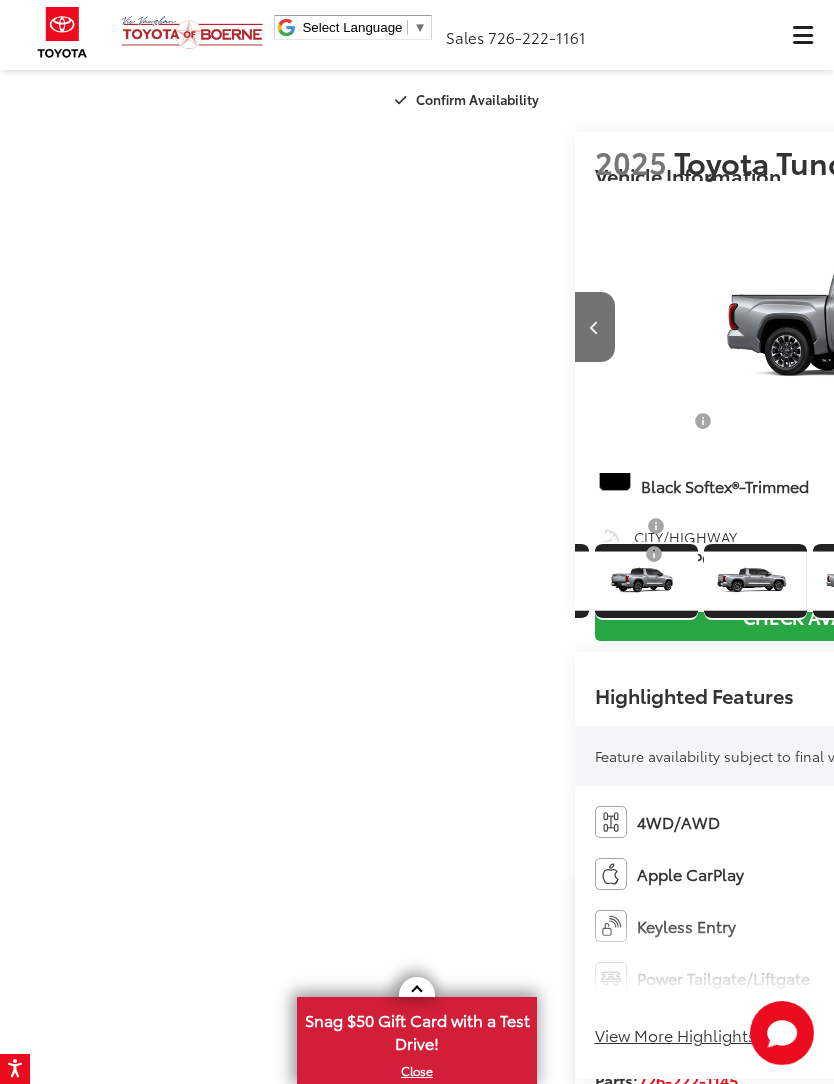 click at bounding box center [1074, 327] 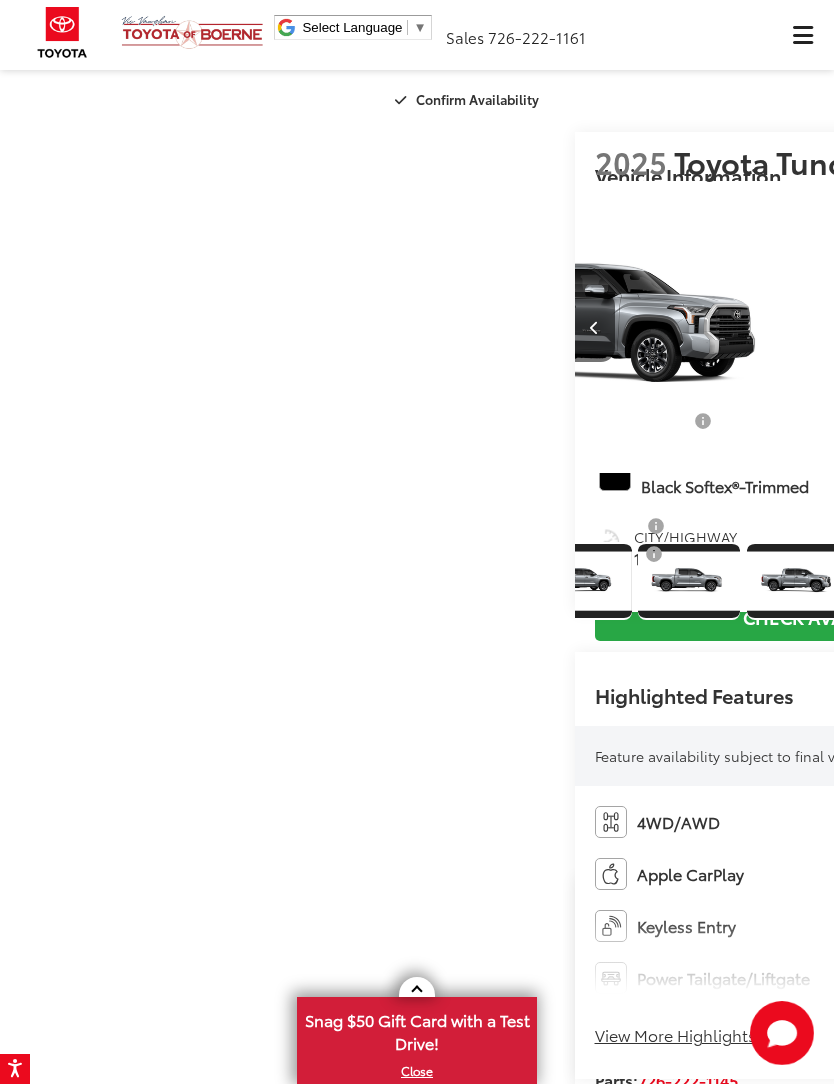 click at bounding box center (1074, 327) 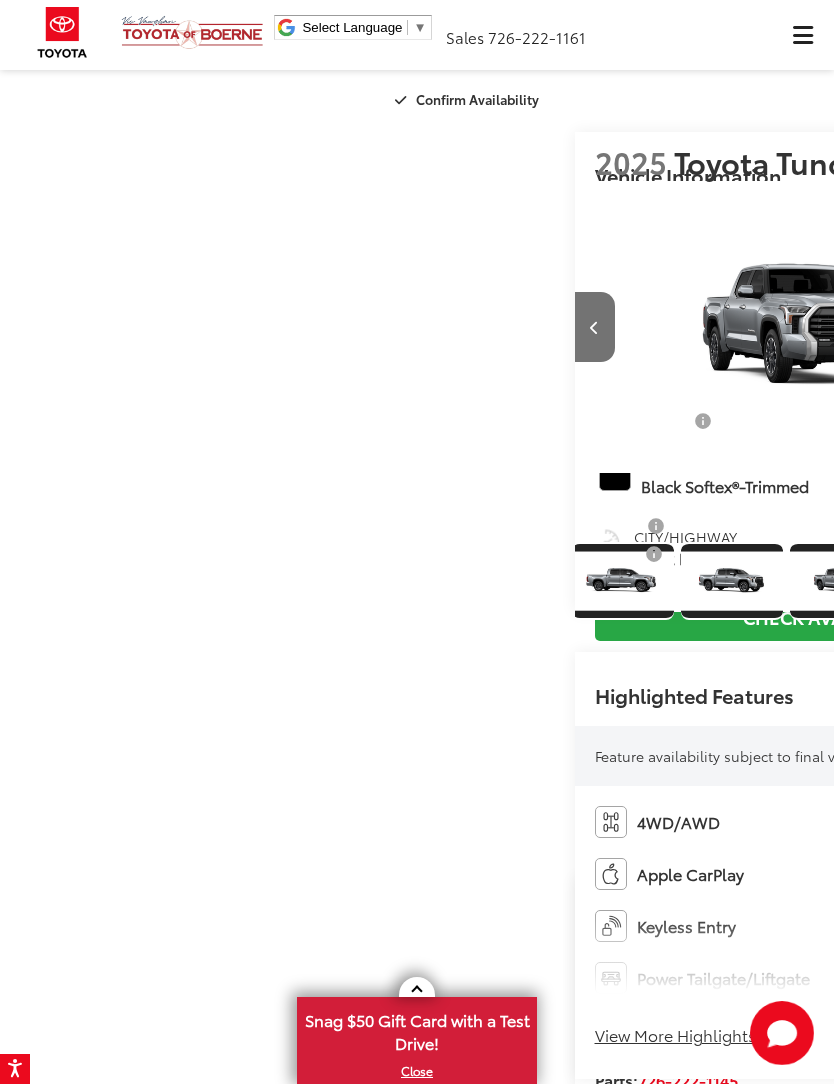 click at bounding box center [1074, 327] 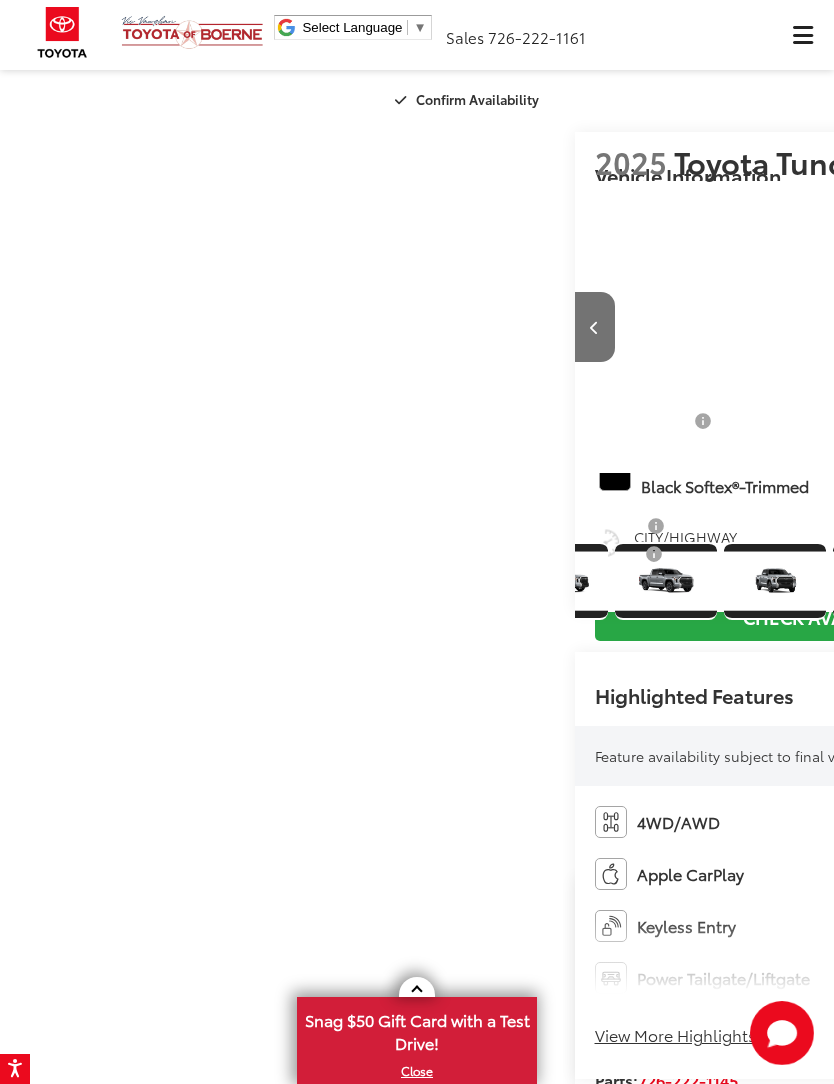 click at bounding box center (1074, 327) 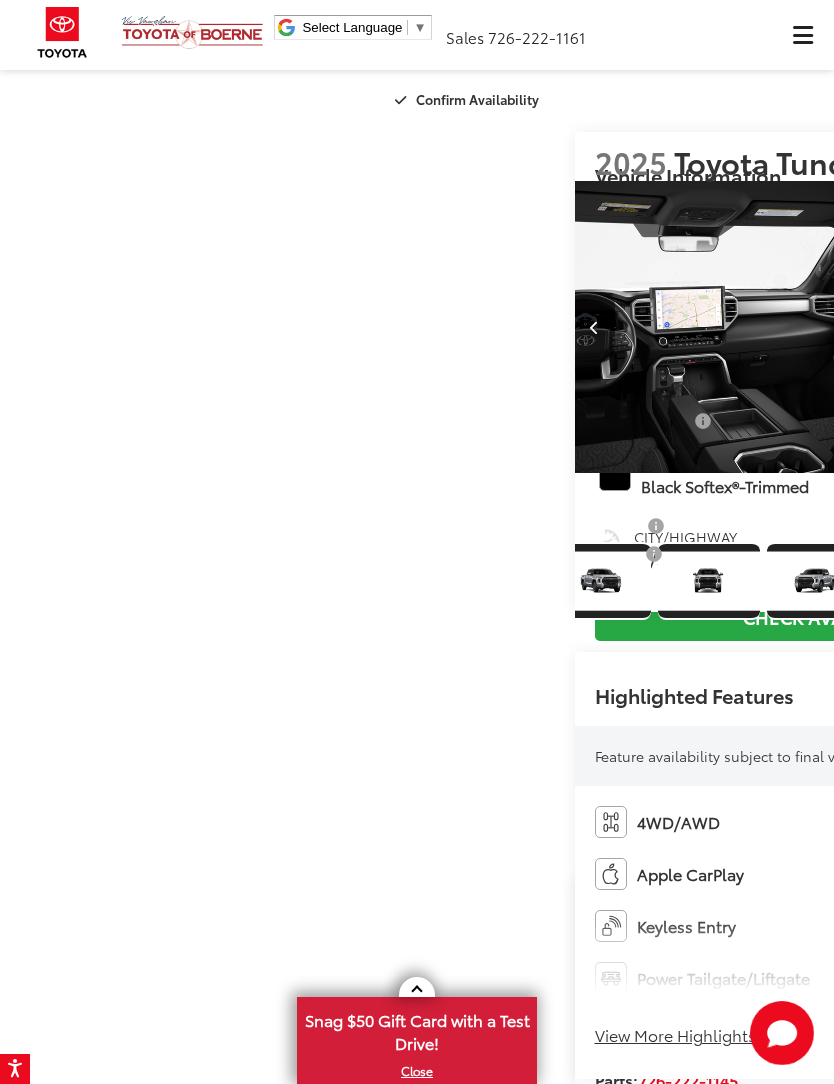 click at bounding box center (1074, 327) 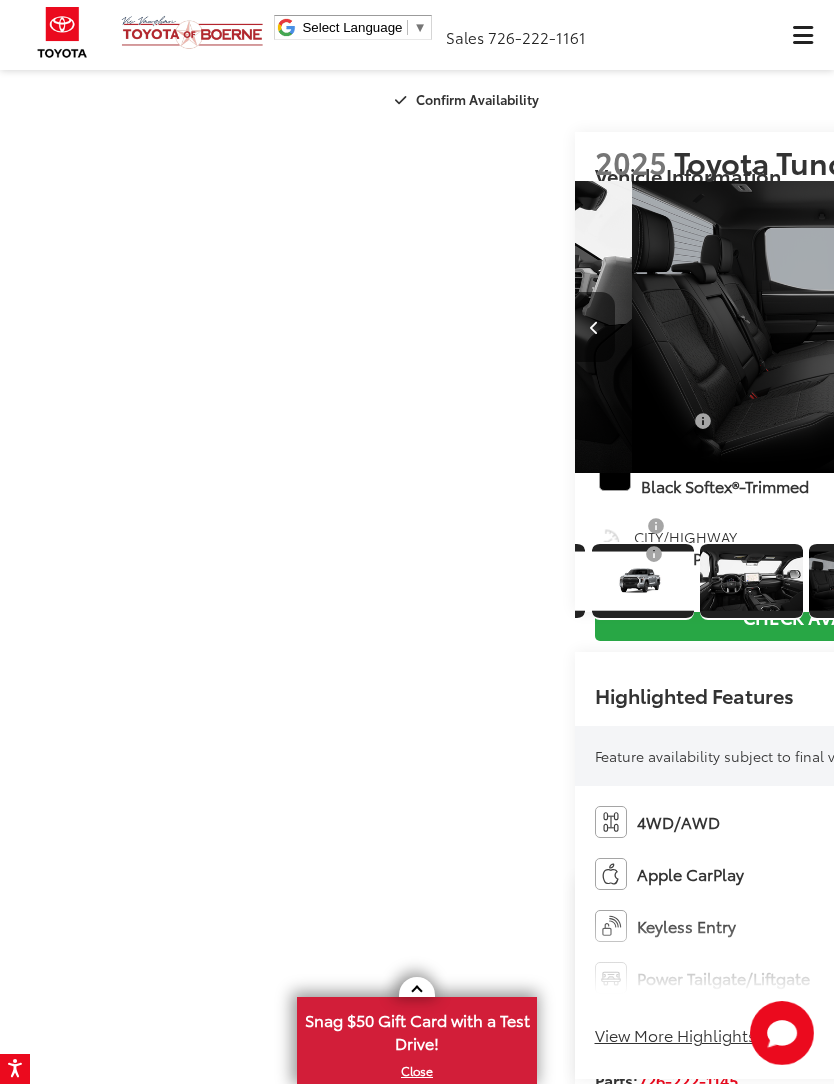 click at bounding box center [1074, 327] 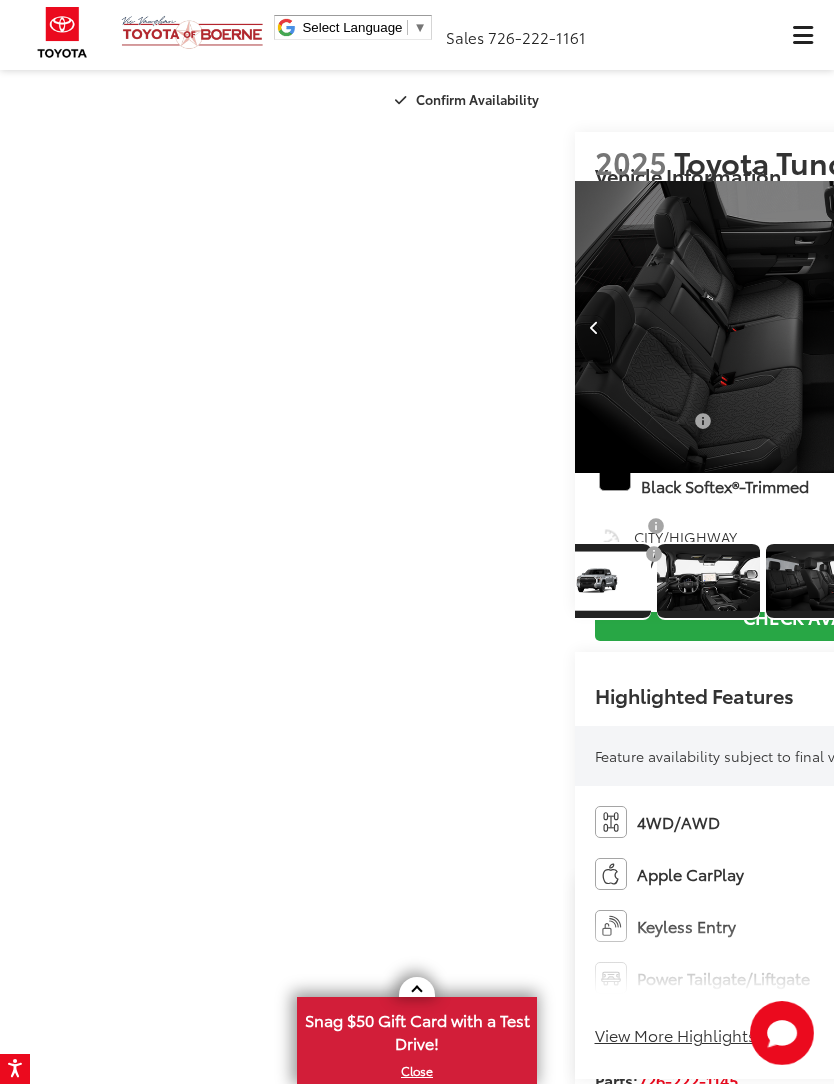 click at bounding box center [1074, 327] 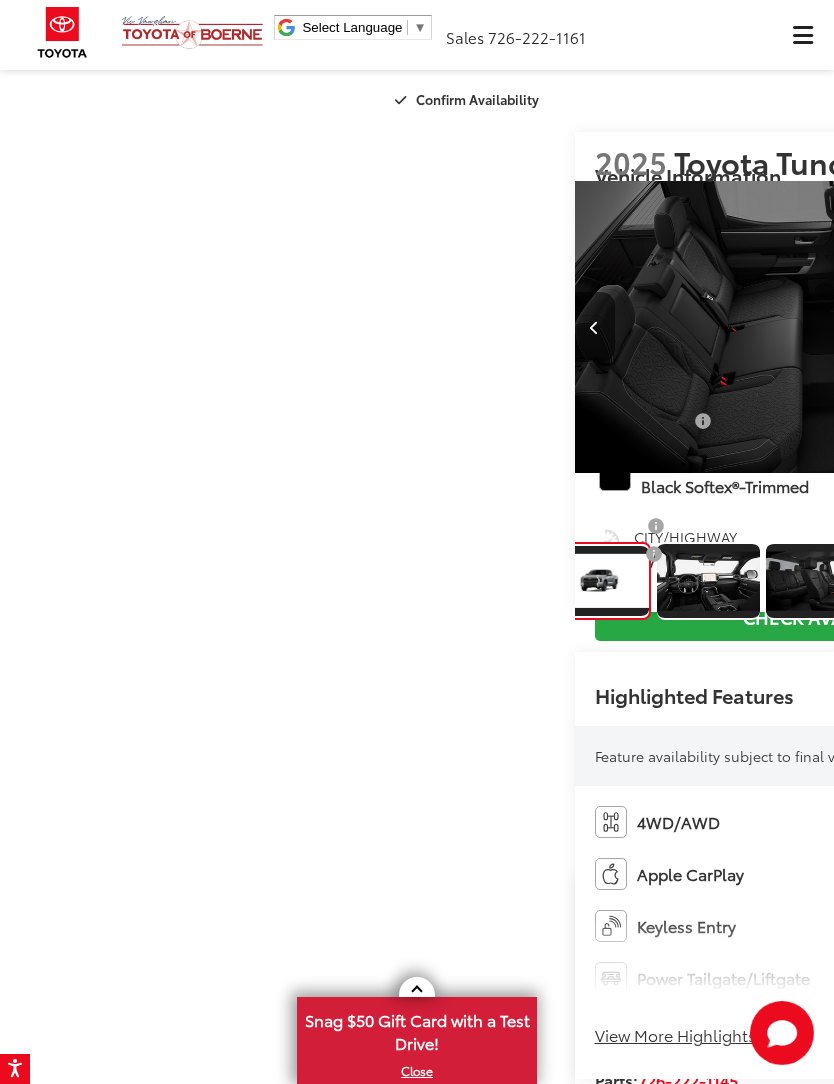 click at bounding box center (1074, 327) 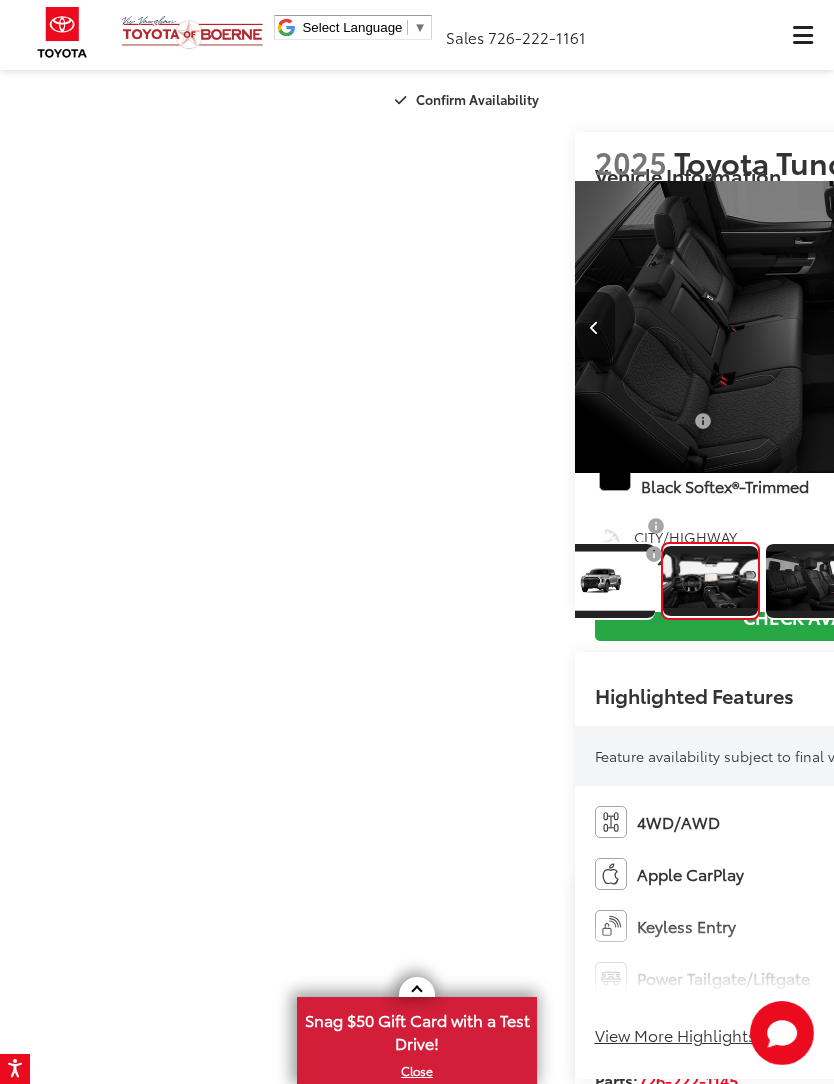 click at bounding box center (1073, 328) 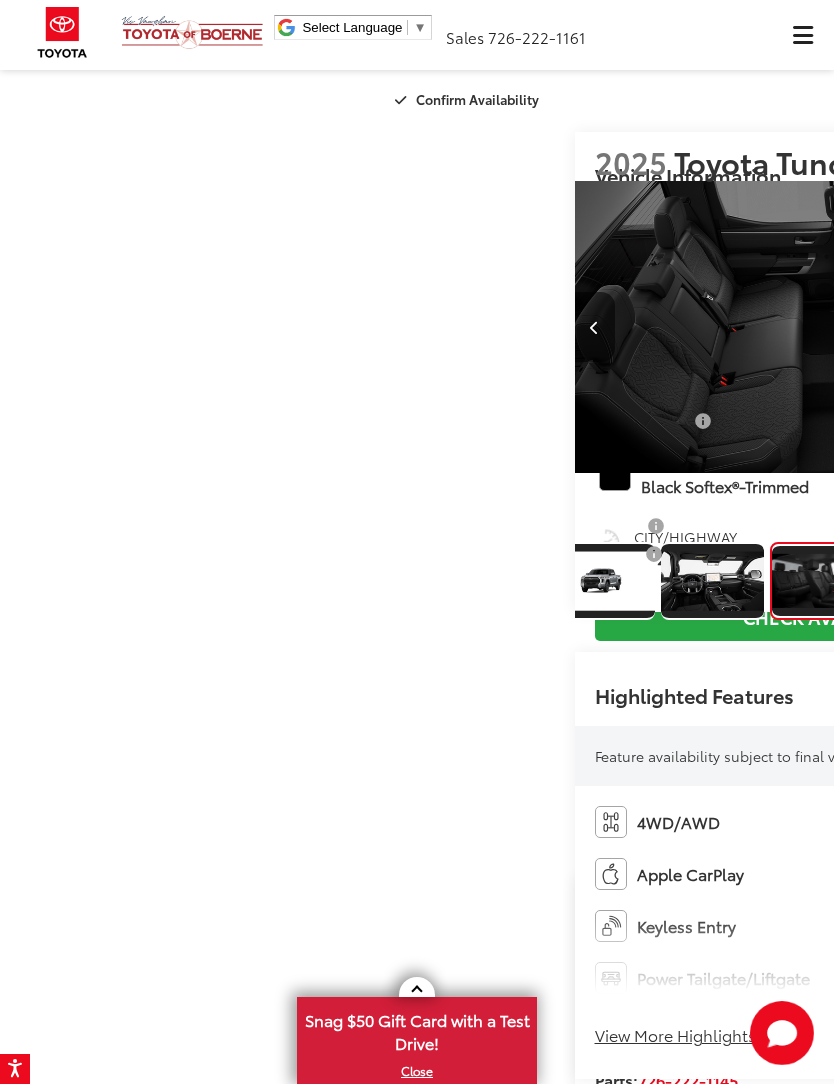 click at bounding box center [1074, 327] 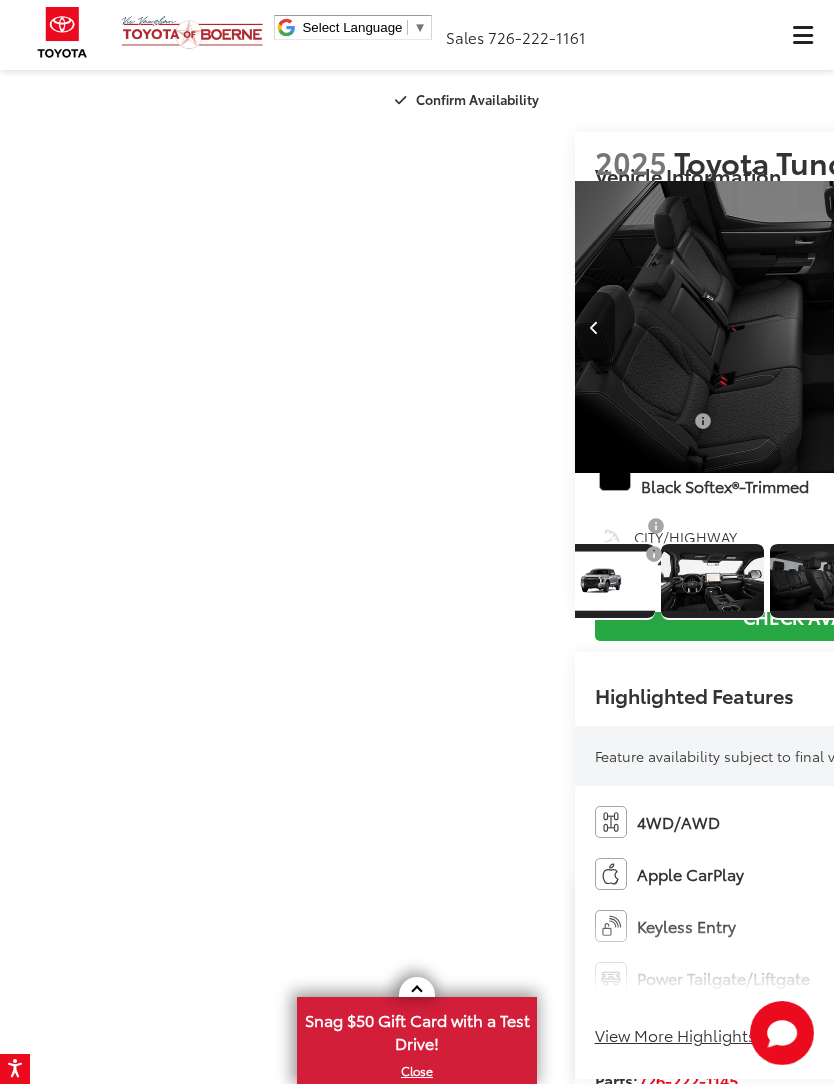 click at bounding box center (1074, 327) 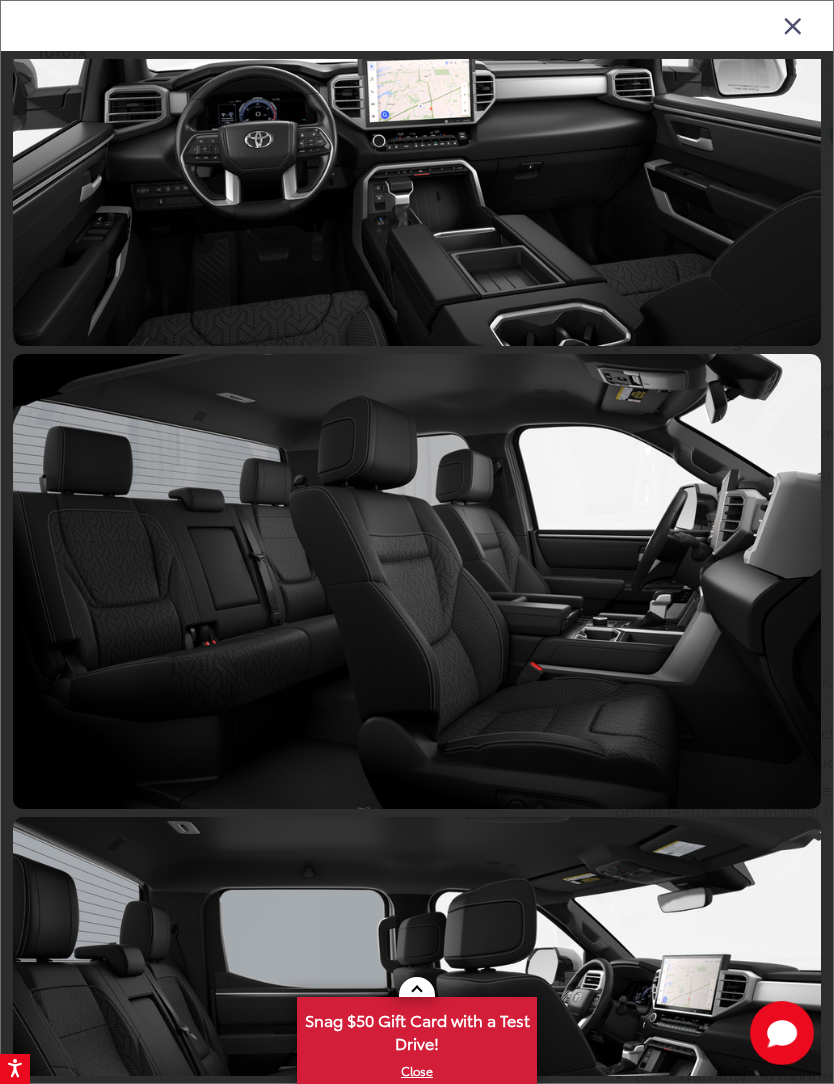 scroll, scrollTop: 9110, scrollLeft: 0, axis: vertical 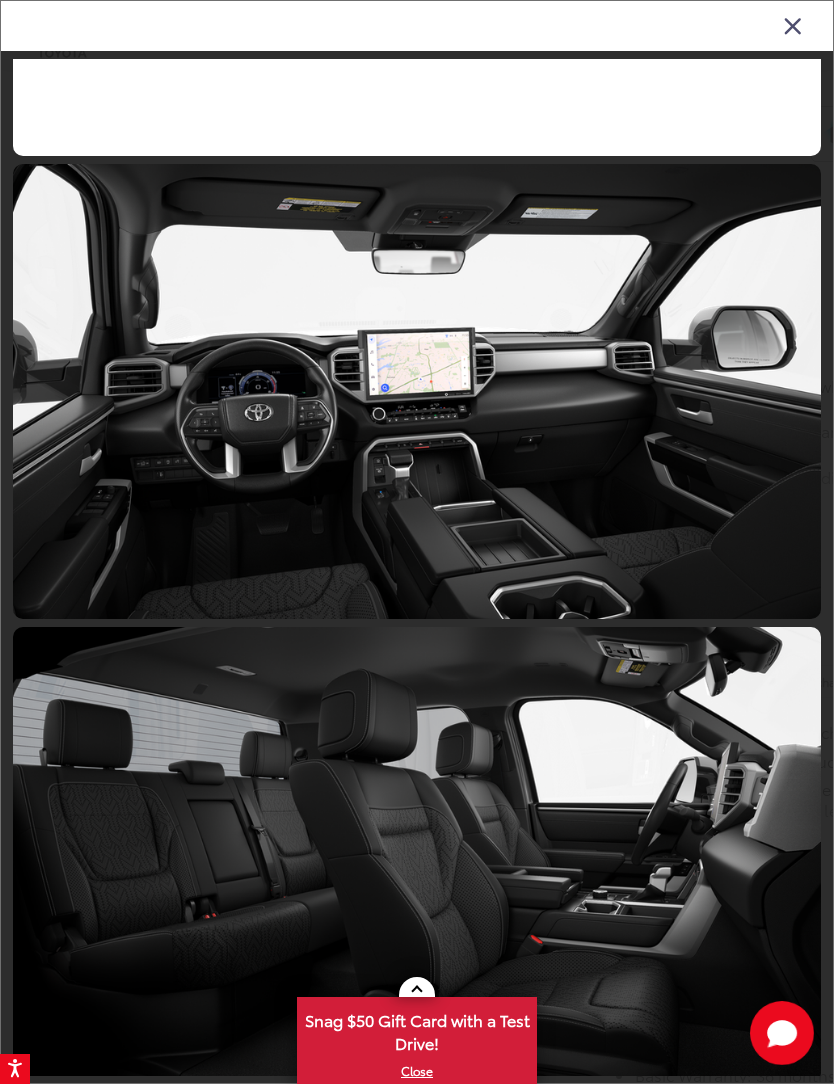 click at bounding box center (417, 854) 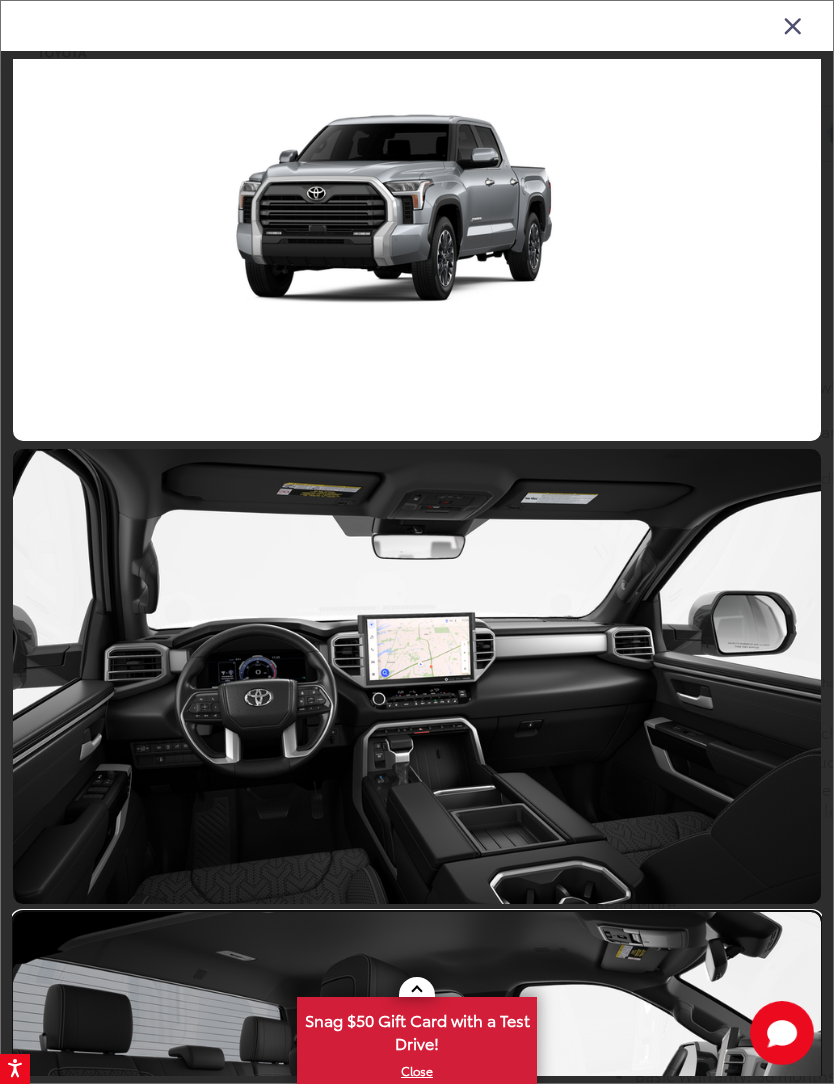 scroll, scrollTop: 8548, scrollLeft: 0, axis: vertical 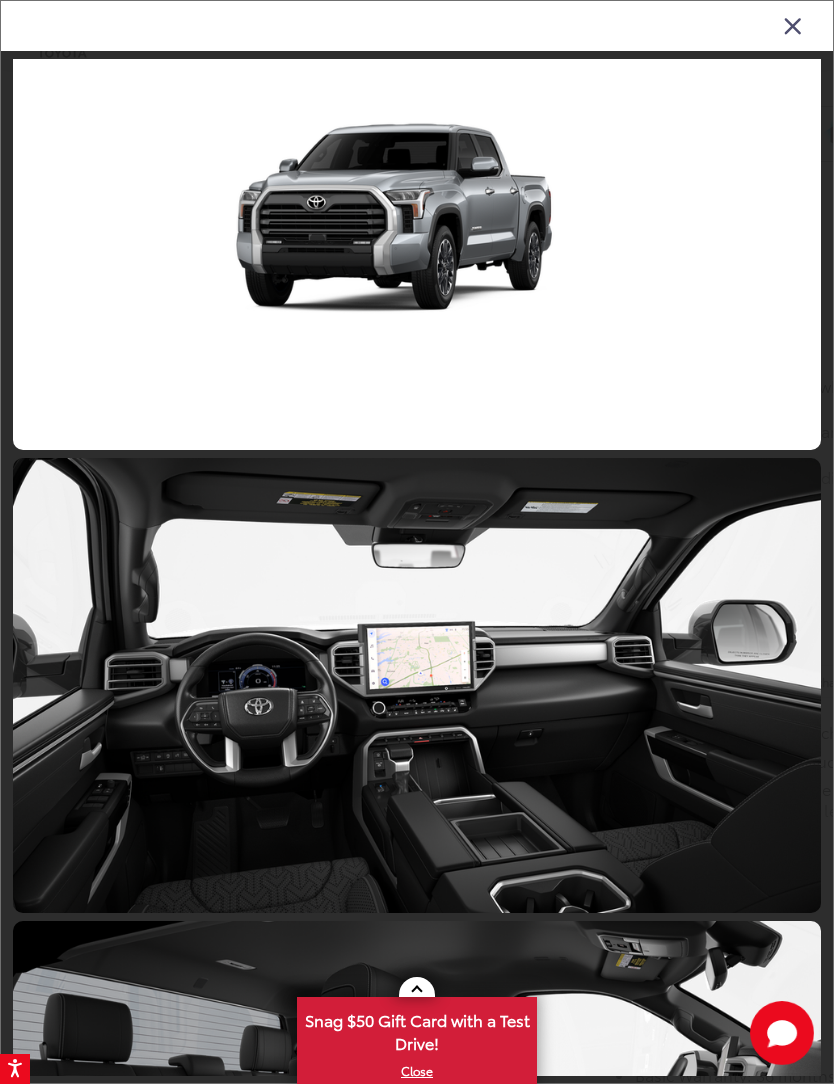 click at bounding box center [417, 685] 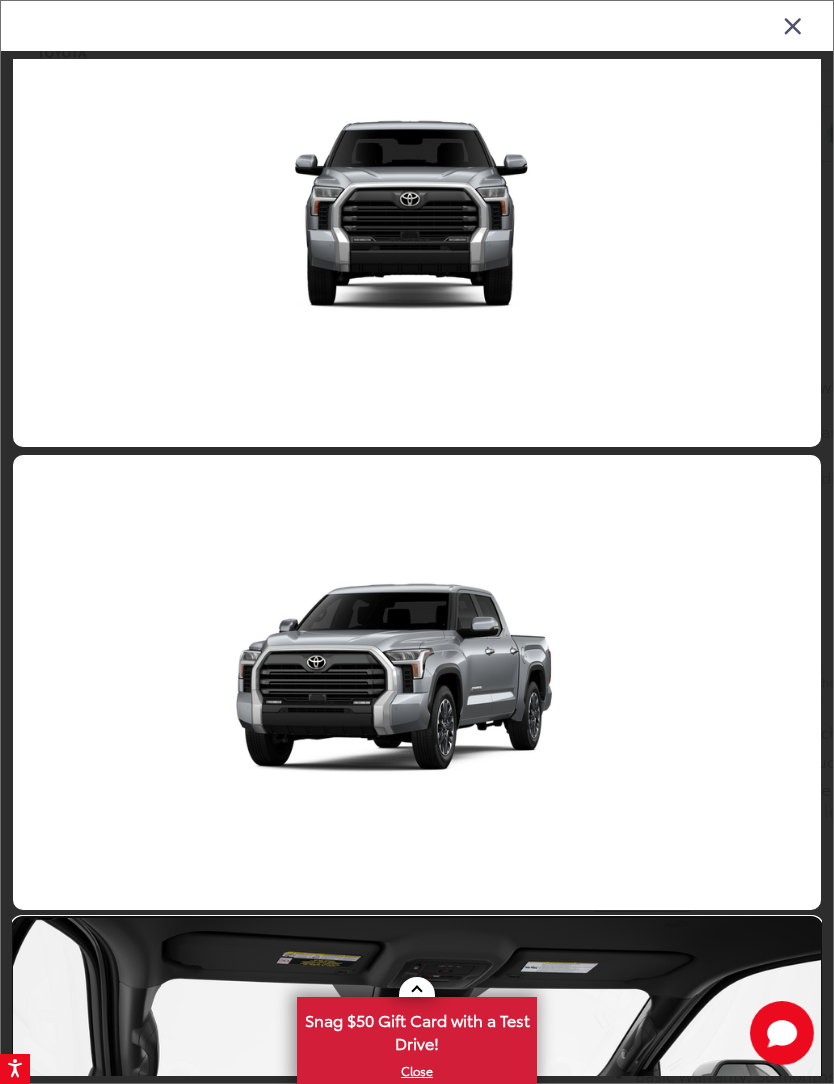 scroll, scrollTop: 8085, scrollLeft: 0, axis: vertical 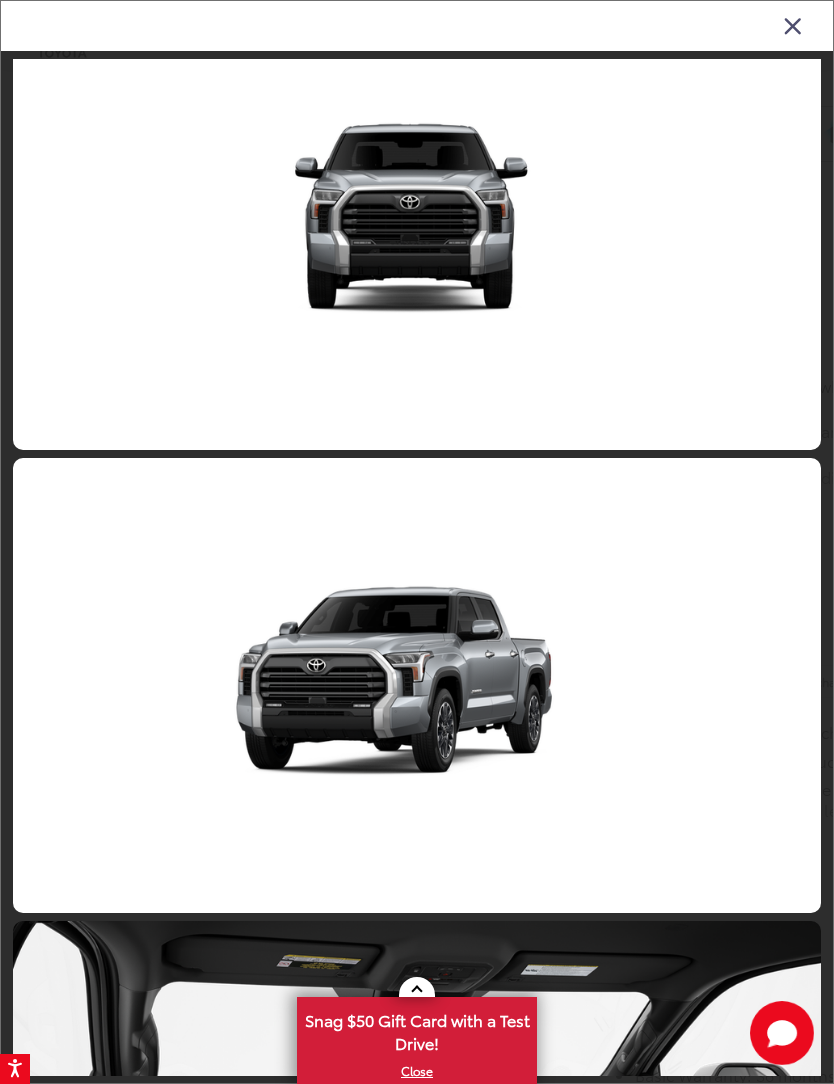 click at bounding box center [417, 1148] 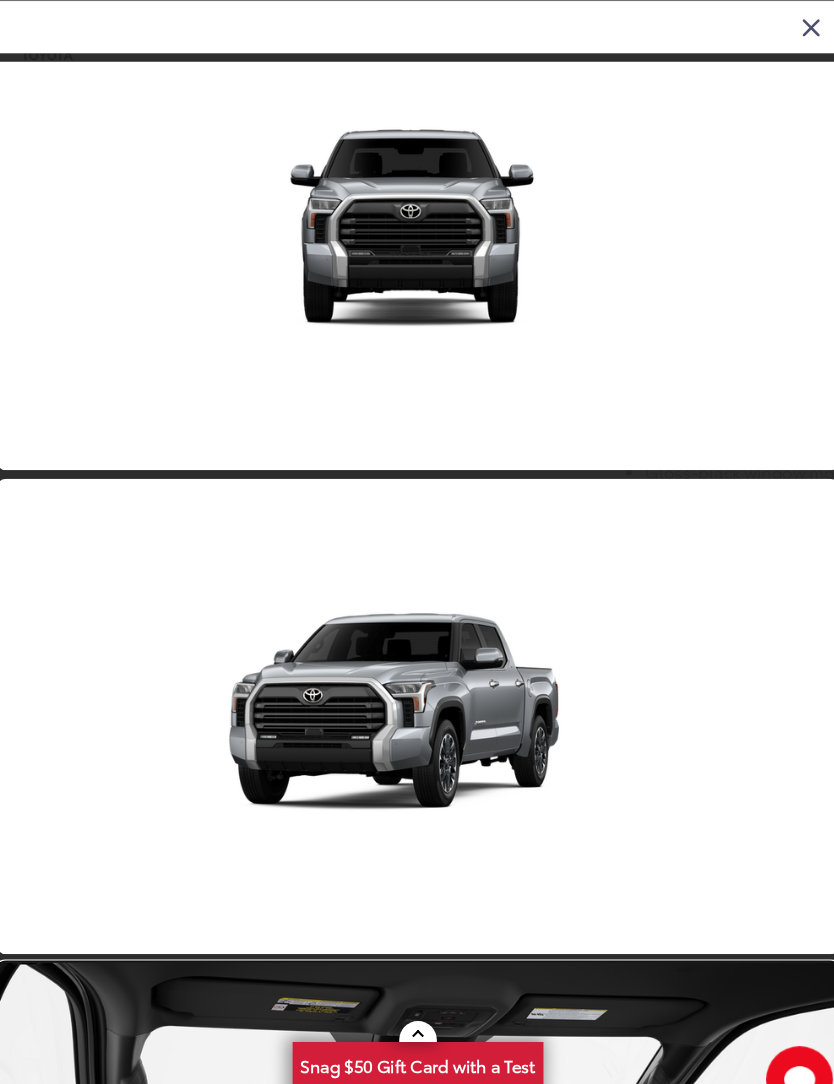 scroll, scrollTop: 1451, scrollLeft: 0, axis: vertical 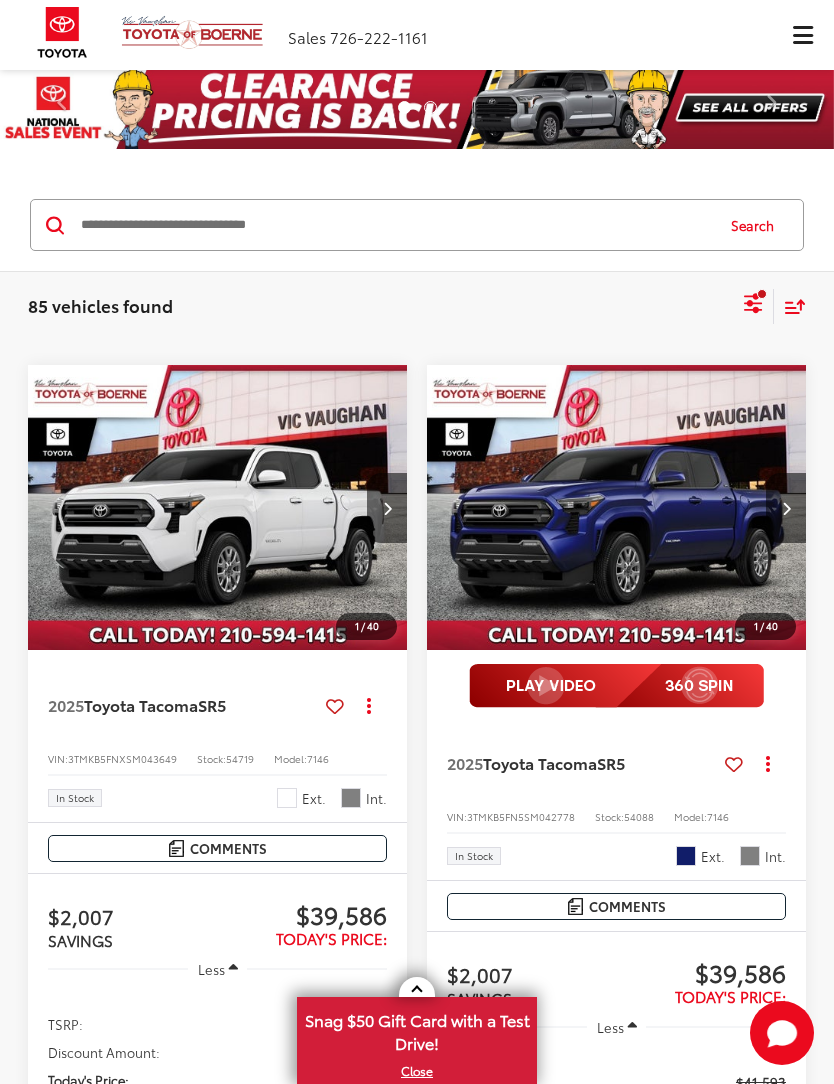 click at bounding box center [395, 225] 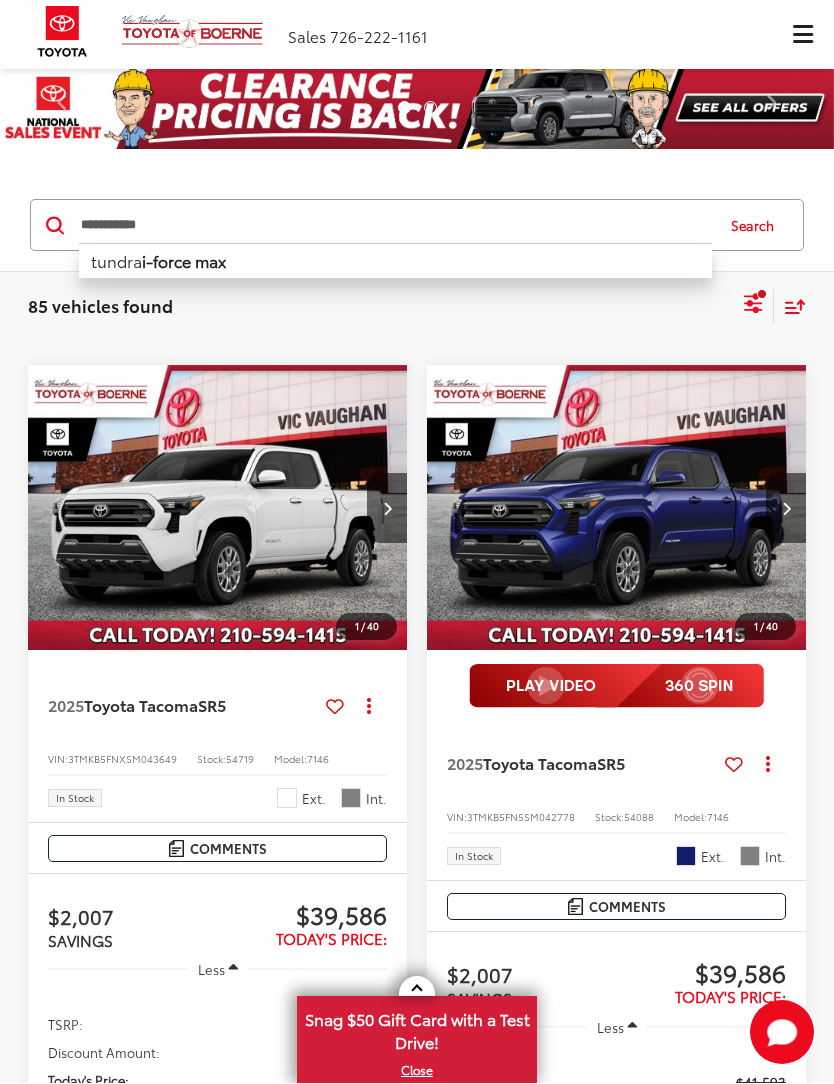 type on "**********" 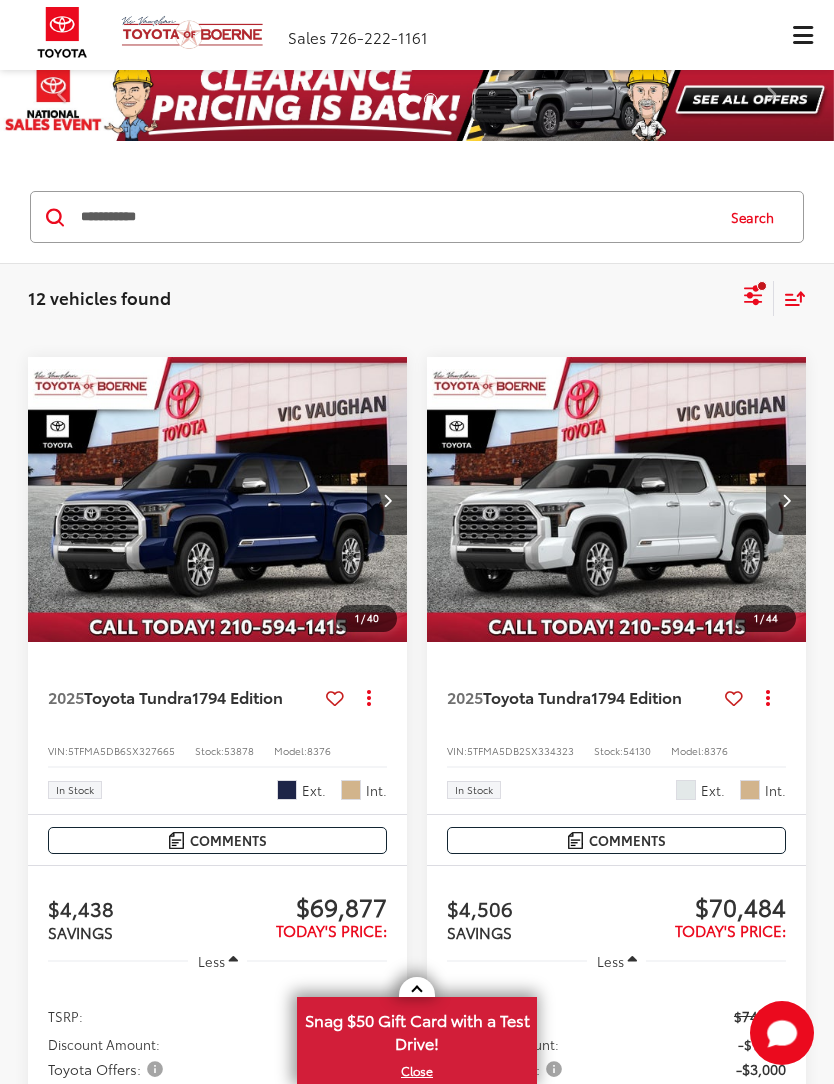scroll, scrollTop: 0, scrollLeft: 0, axis: both 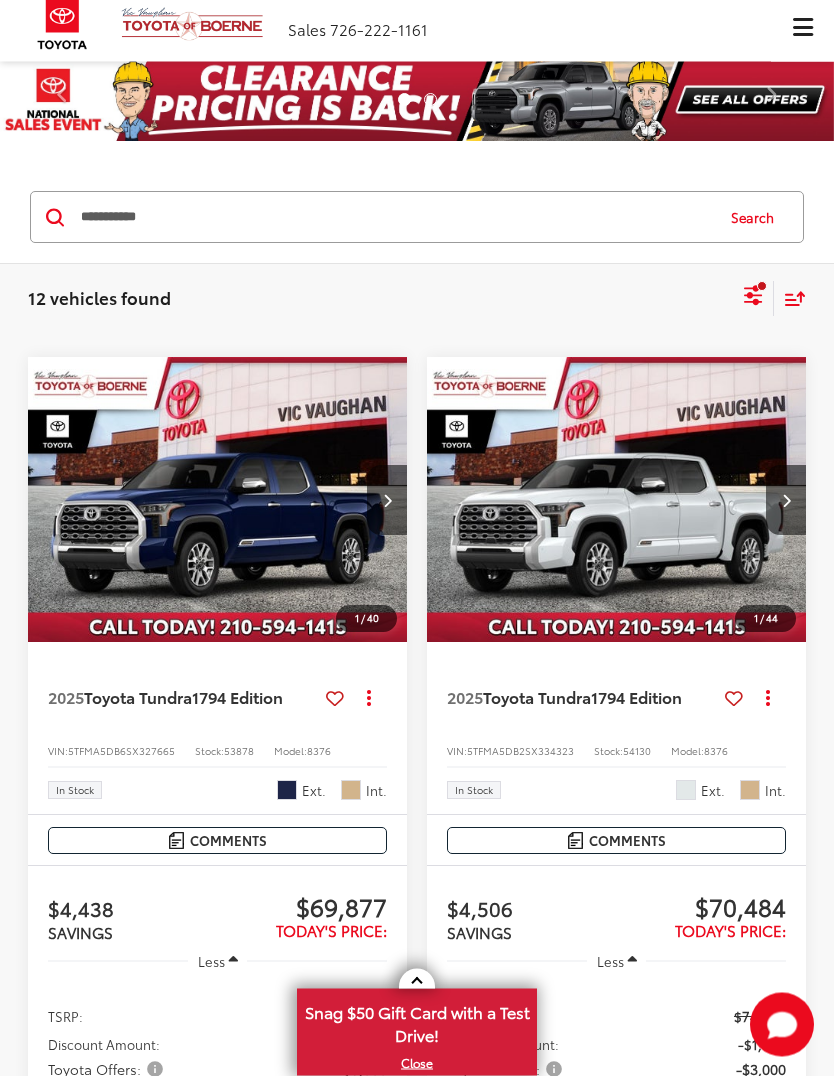 click at bounding box center [617, 509] 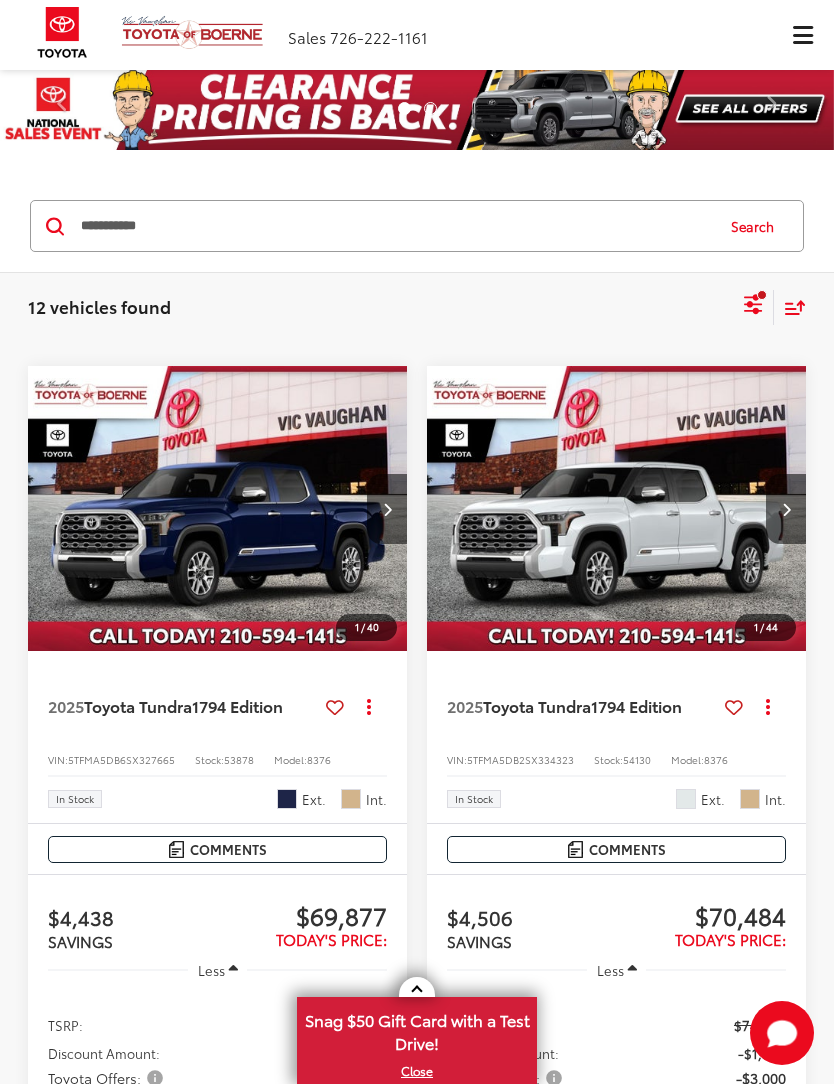 scroll, scrollTop: 75, scrollLeft: 0, axis: vertical 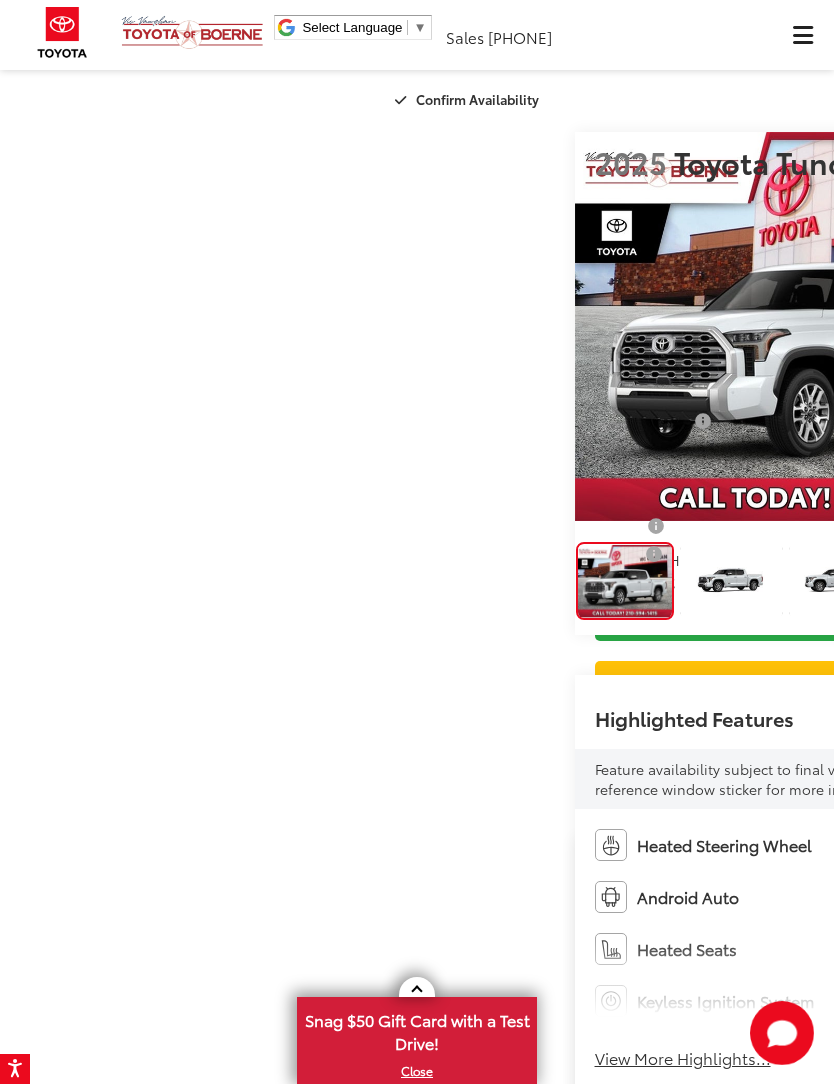 click at bounding box center (1074, 327) 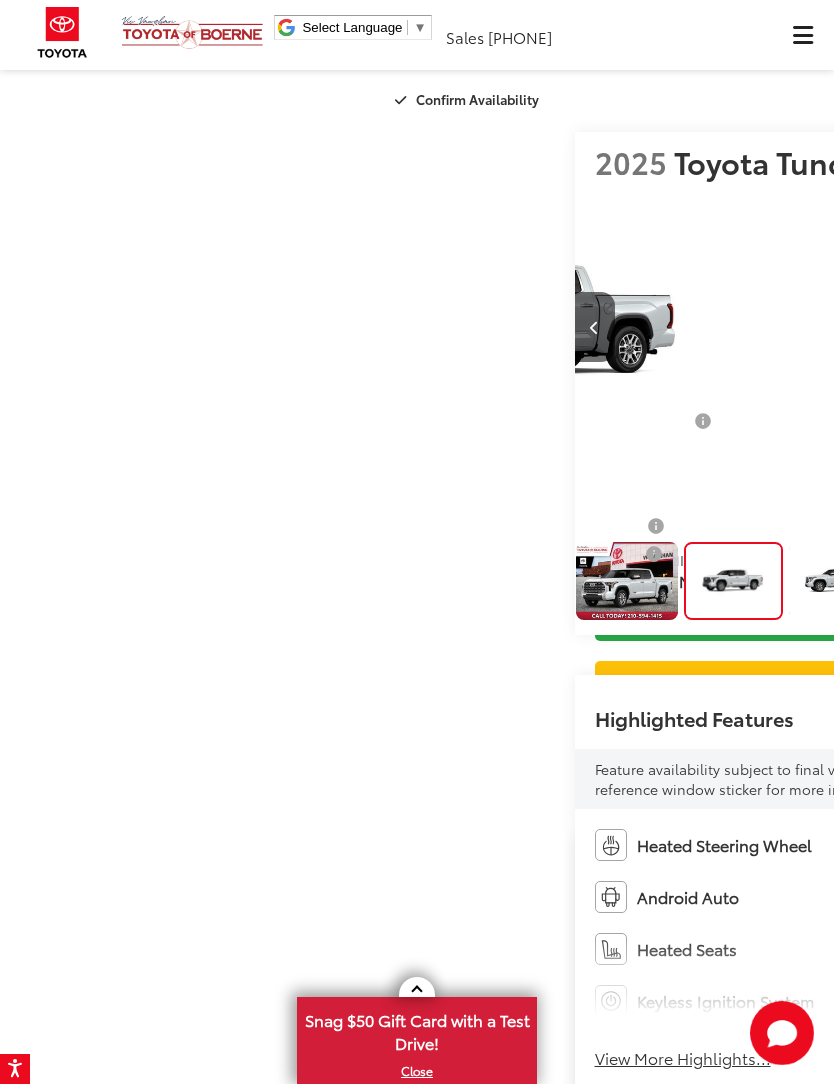 click at bounding box center (1074, 327) 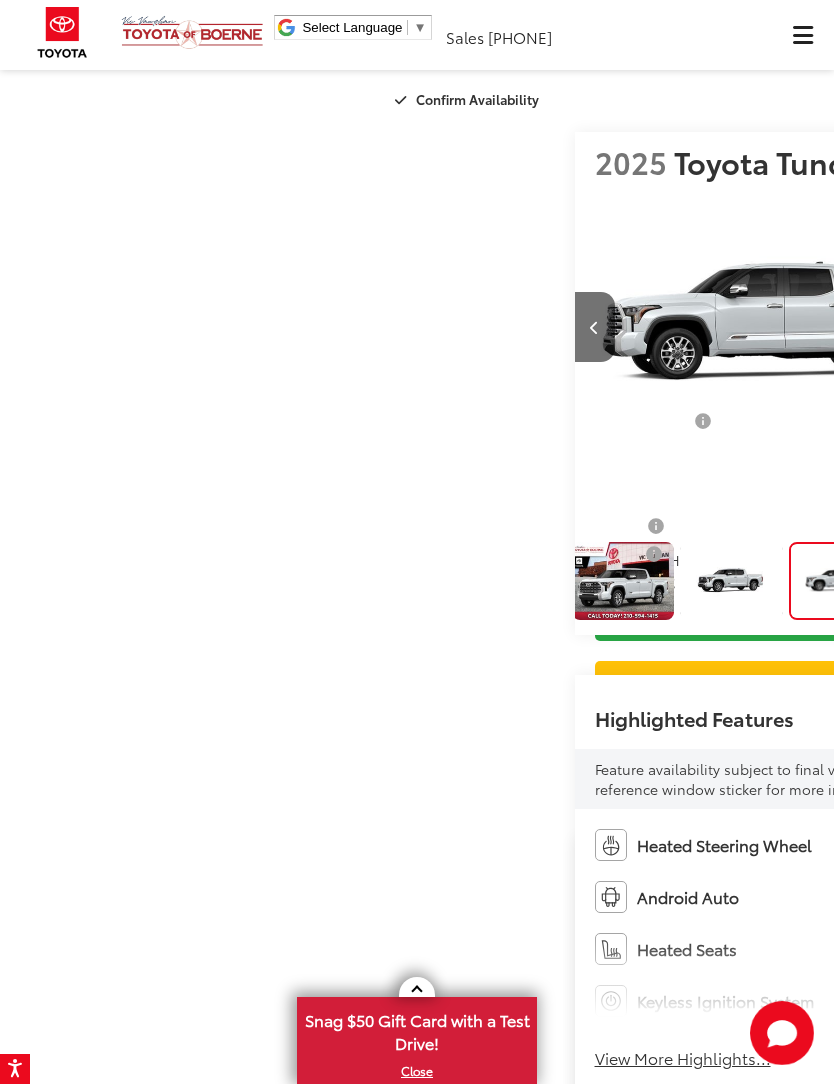 scroll, scrollTop: 0, scrollLeft: 1508, axis: horizontal 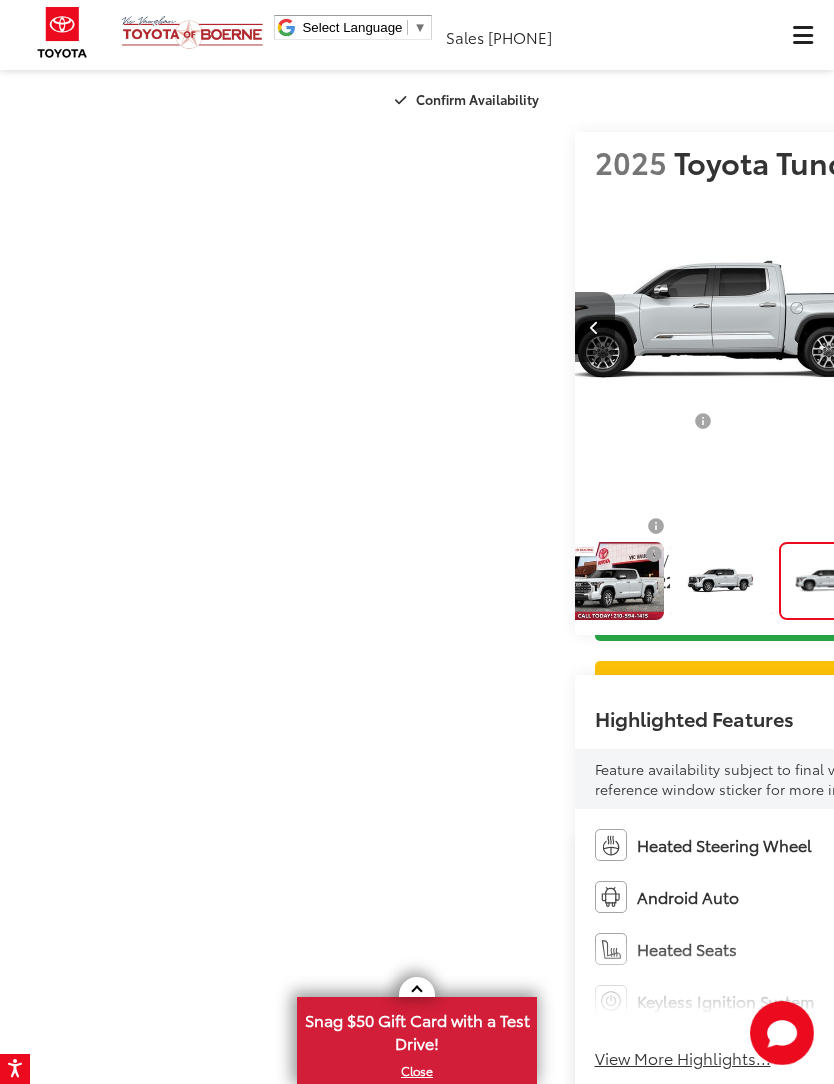 click at bounding box center (1055, 326) 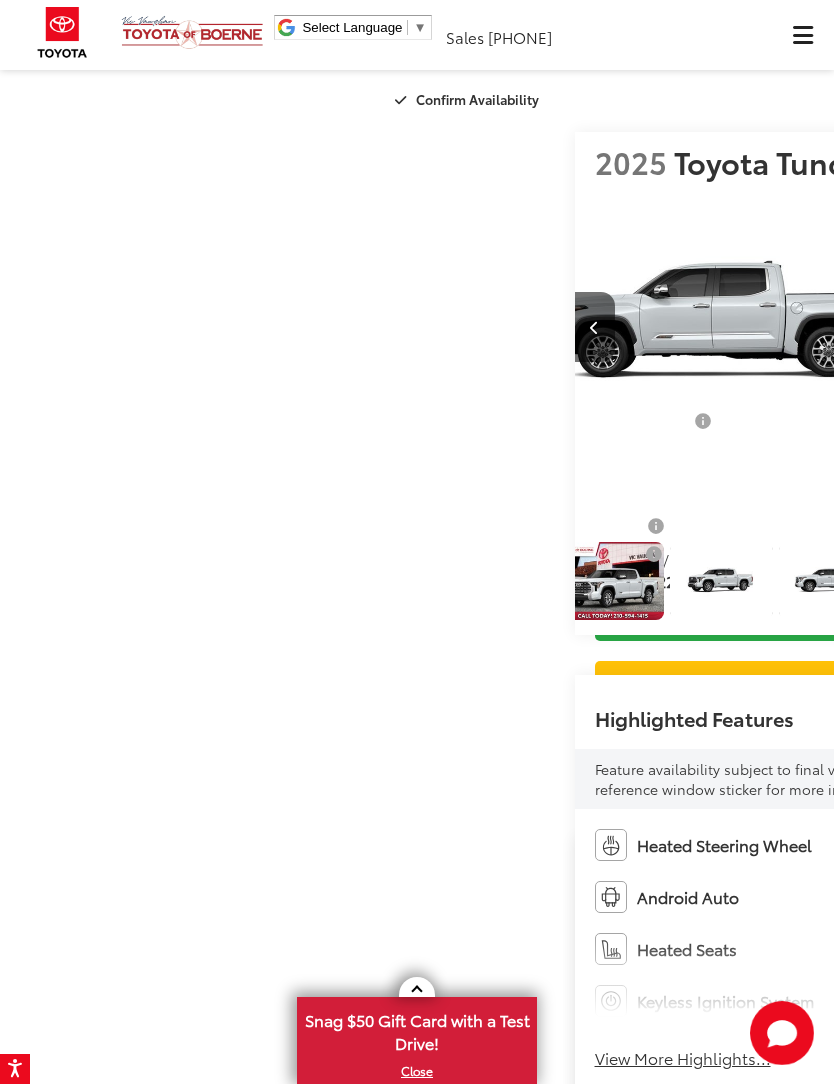 scroll, scrollTop: 0, scrollLeft: 2419, axis: horizontal 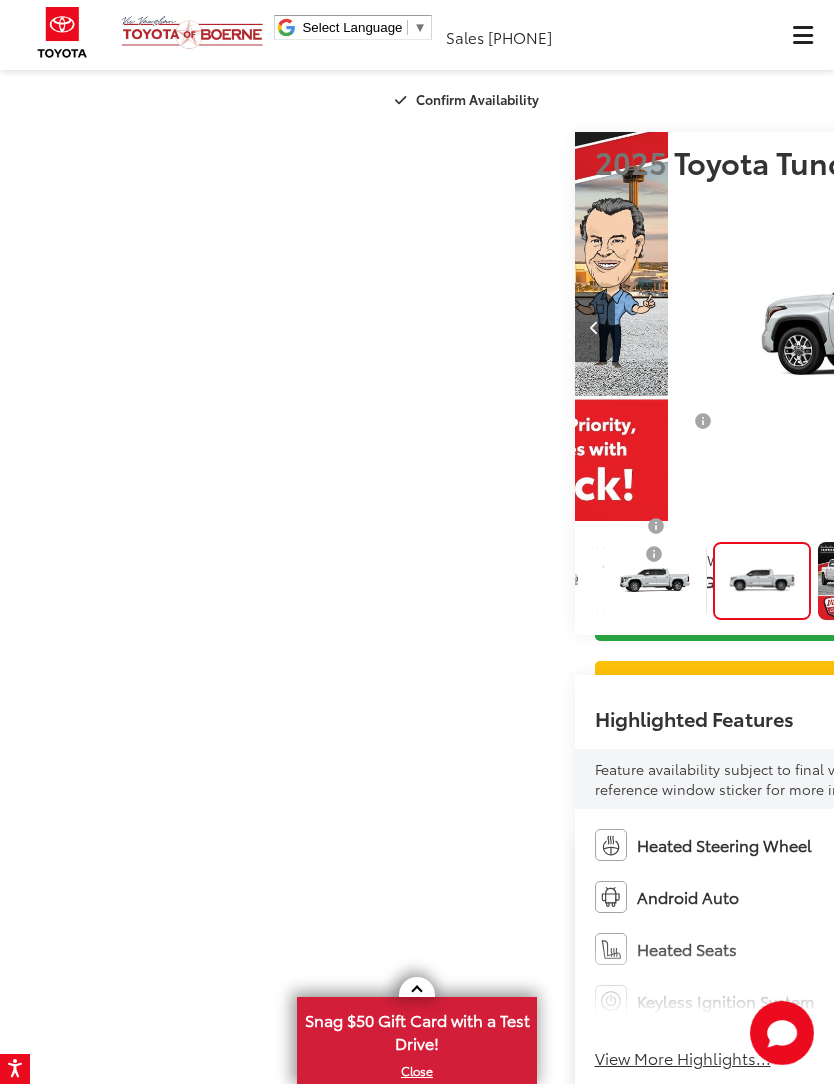 click at bounding box center (1074, 327) 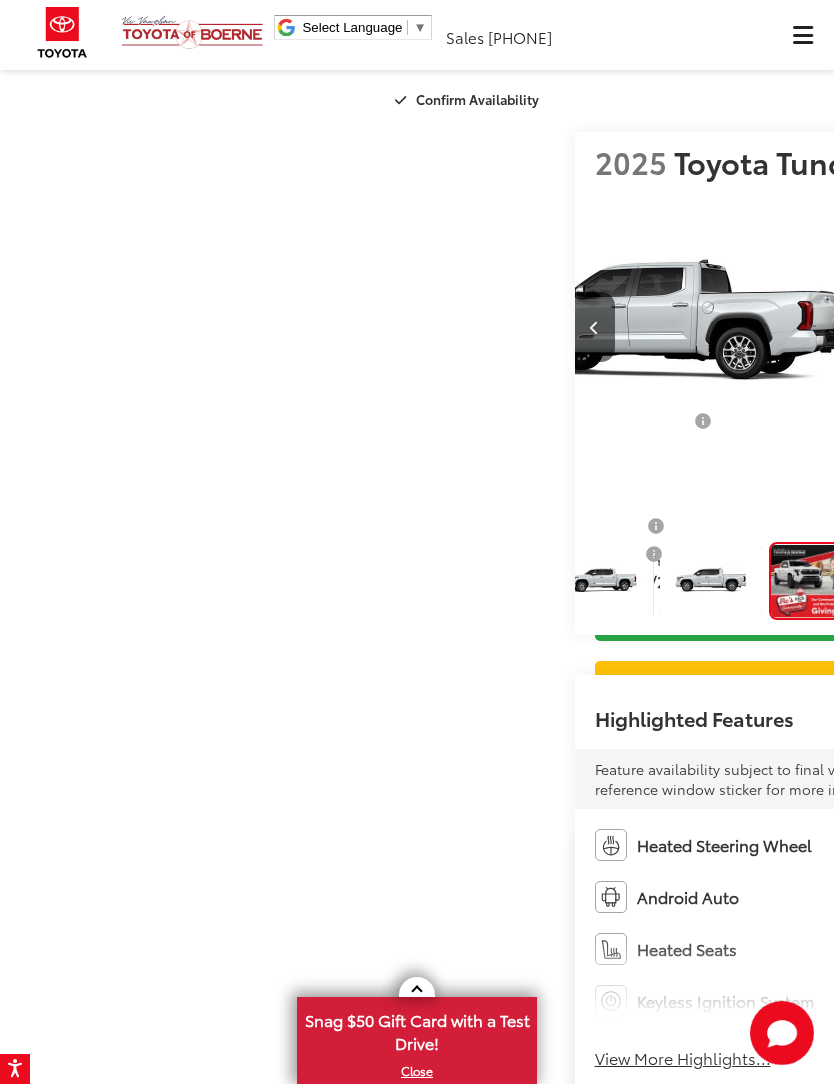 scroll, scrollTop: 0, scrollLeft: 3232, axis: horizontal 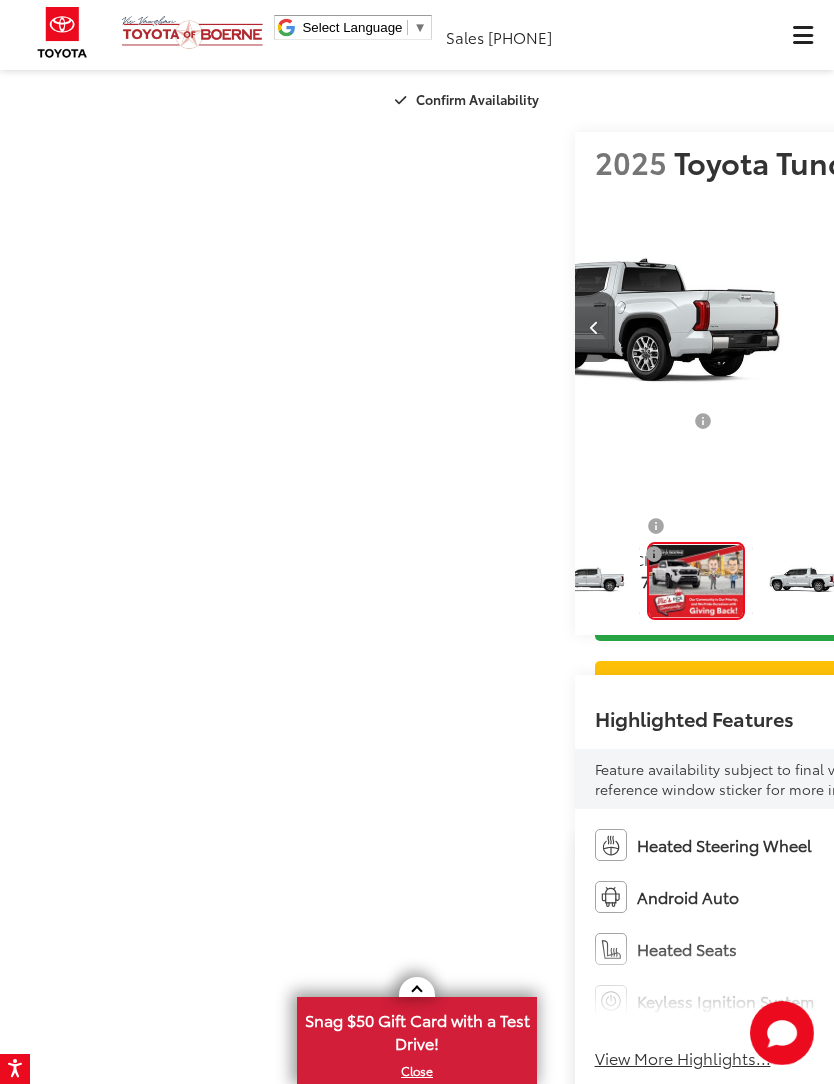 click at bounding box center [1074, 327] 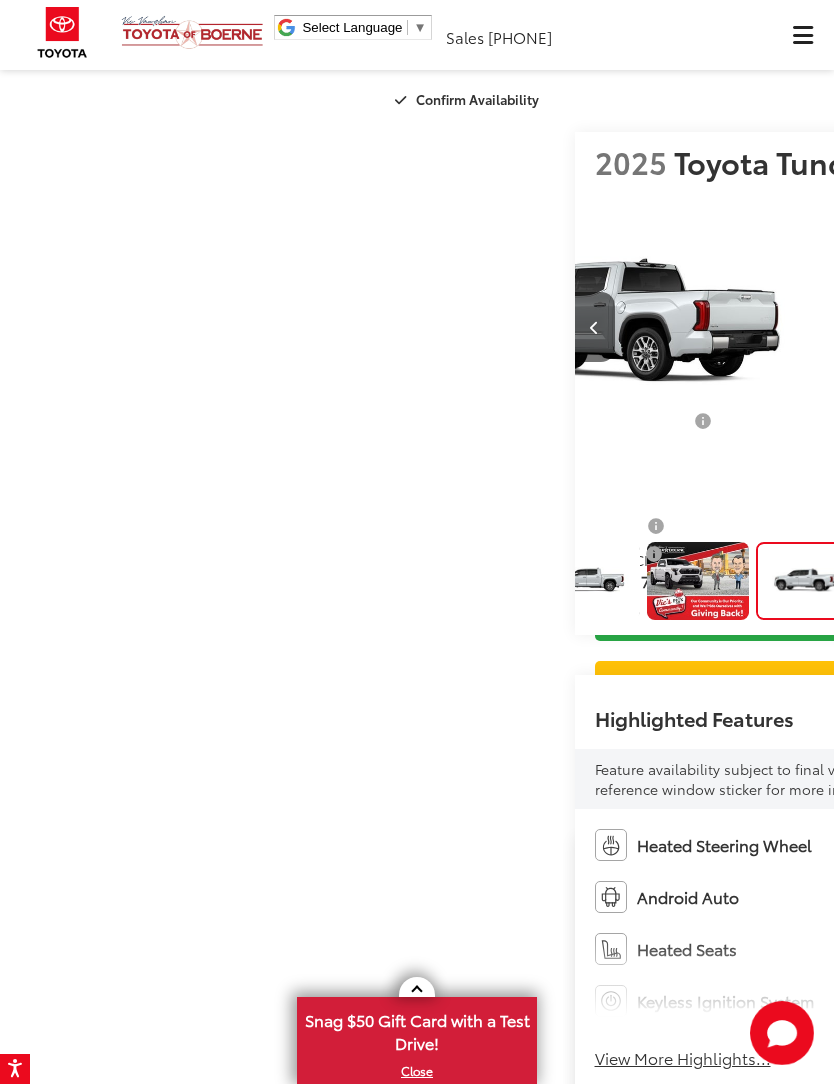 scroll, scrollTop: 0, scrollLeft: 4034, axis: horizontal 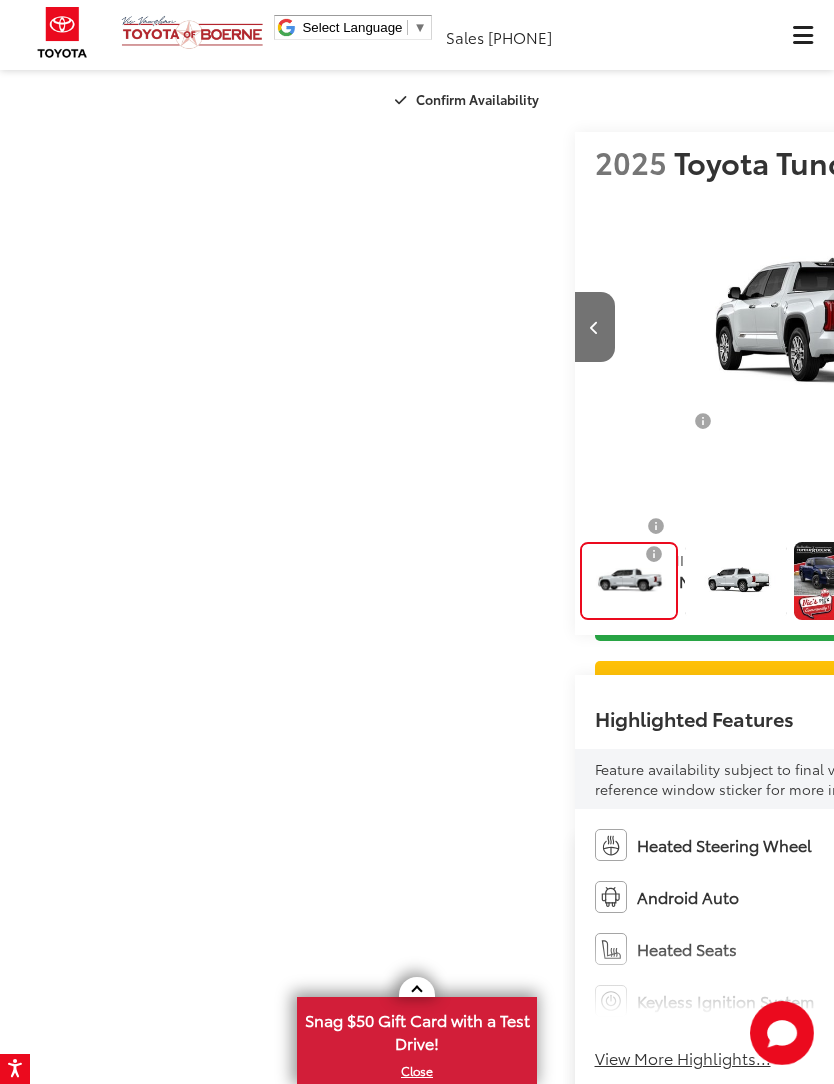 click at bounding box center (1073, 328) 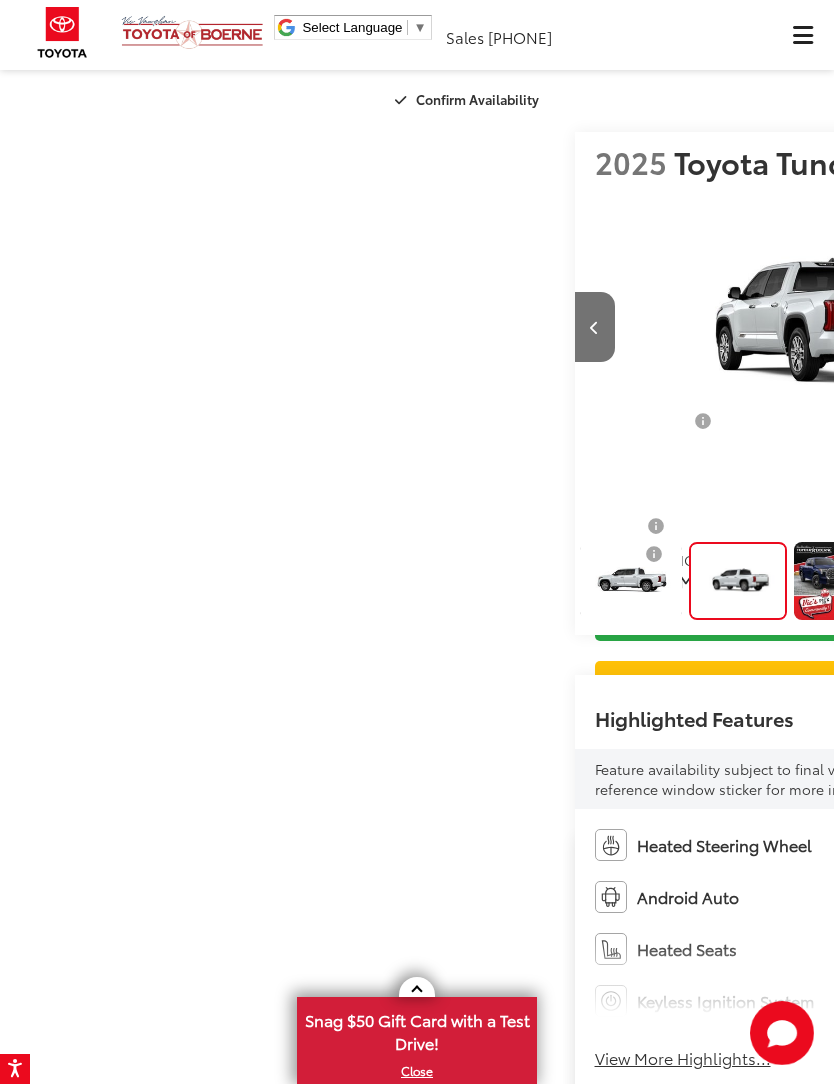 scroll, scrollTop: 0, scrollLeft: 4260, axis: horizontal 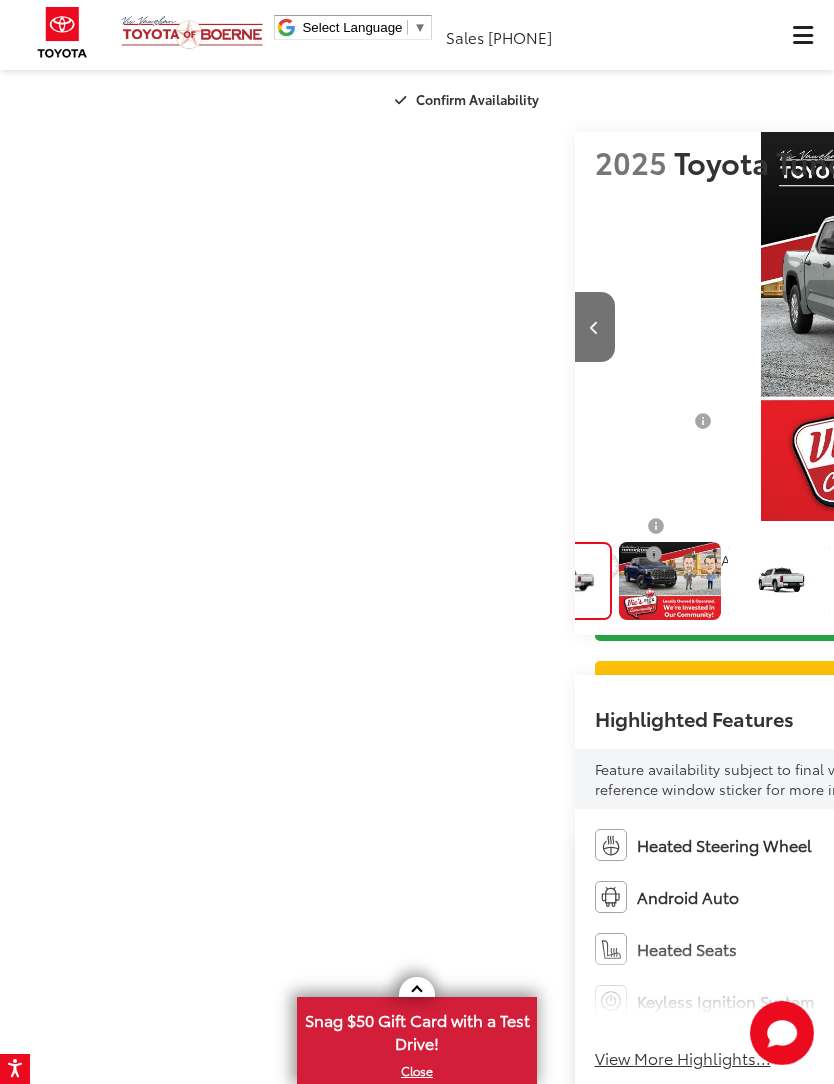 click at bounding box center (1074, 327) 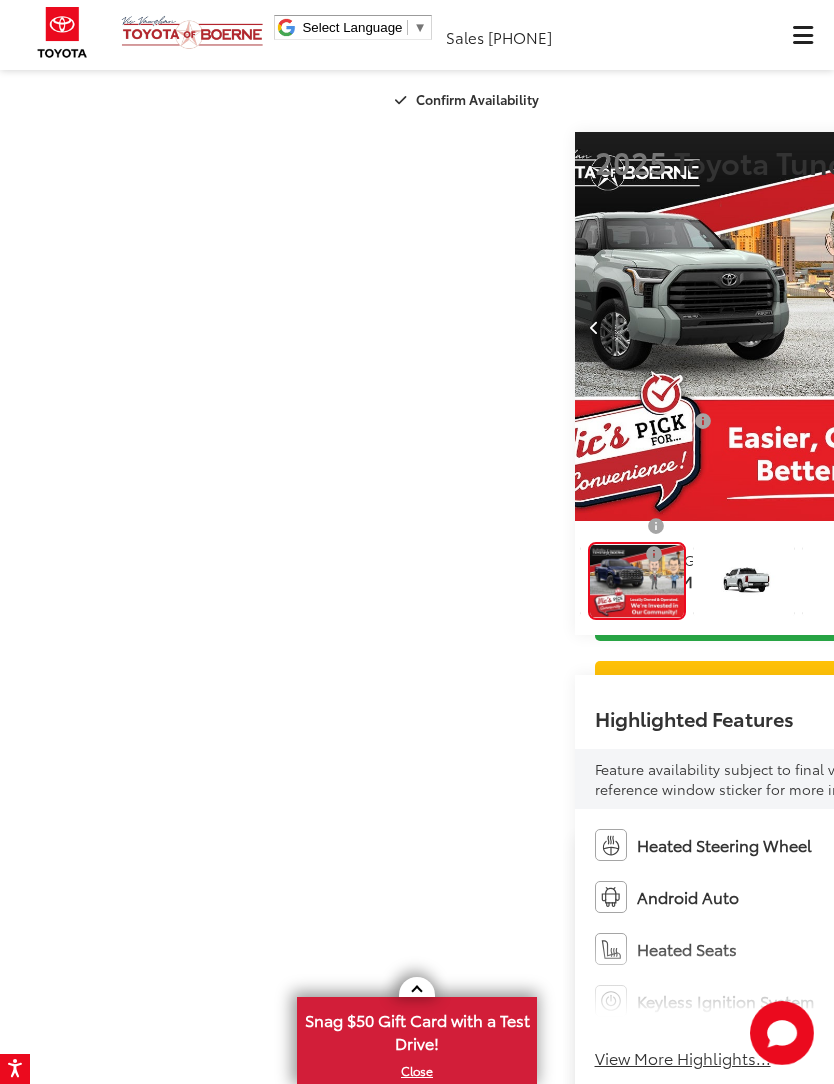scroll, scrollTop: 0, scrollLeft: 5544, axis: horizontal 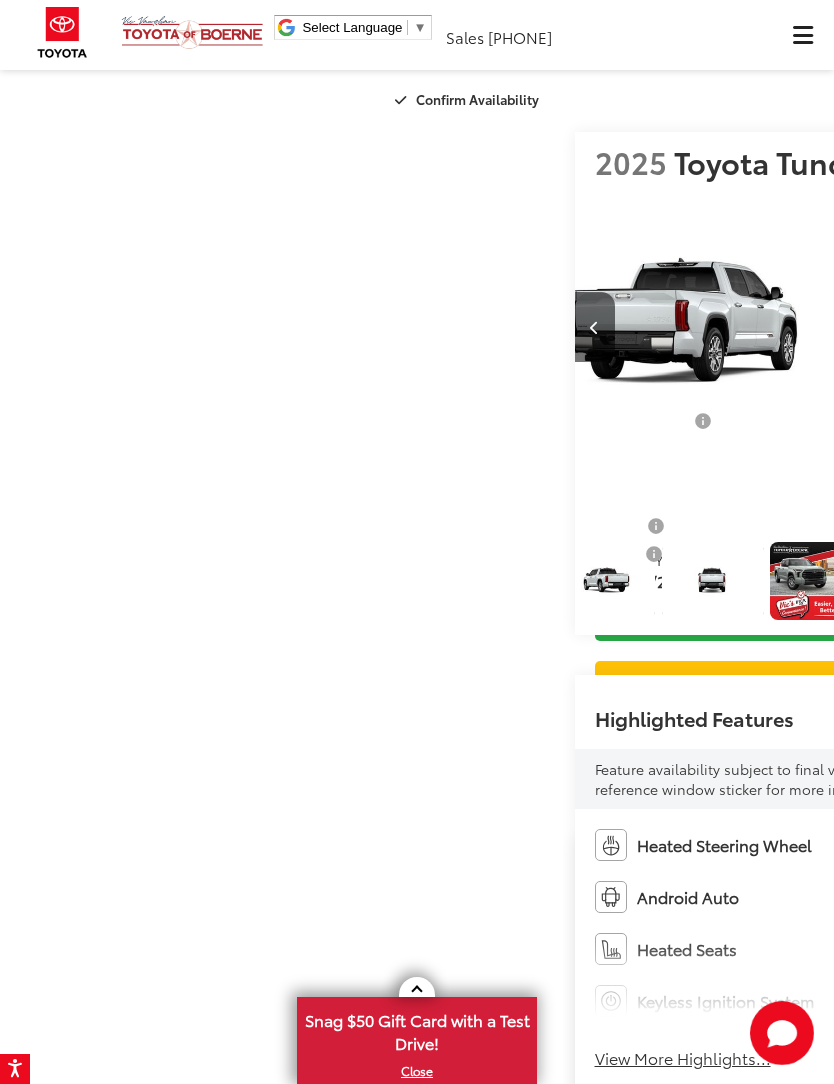 click at bounding box center [1074, 327] 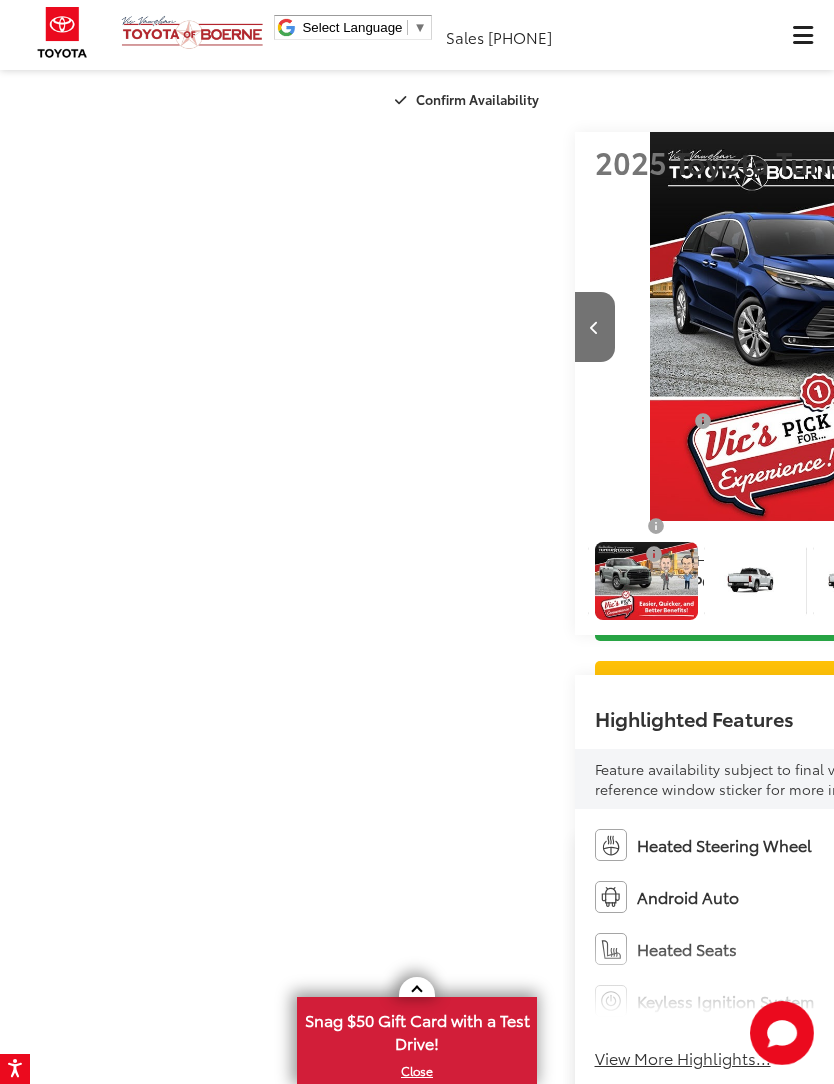 click at bounding box center [1074, 327] 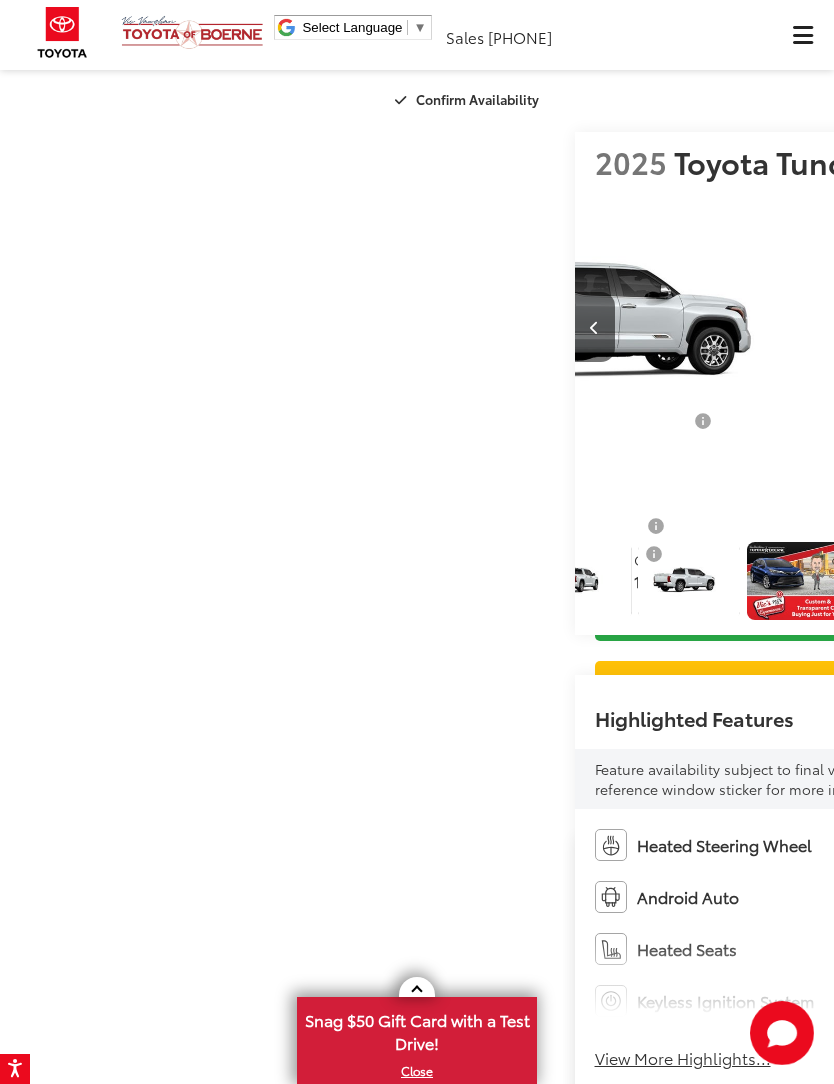 click at bounding box center (1074, 327) 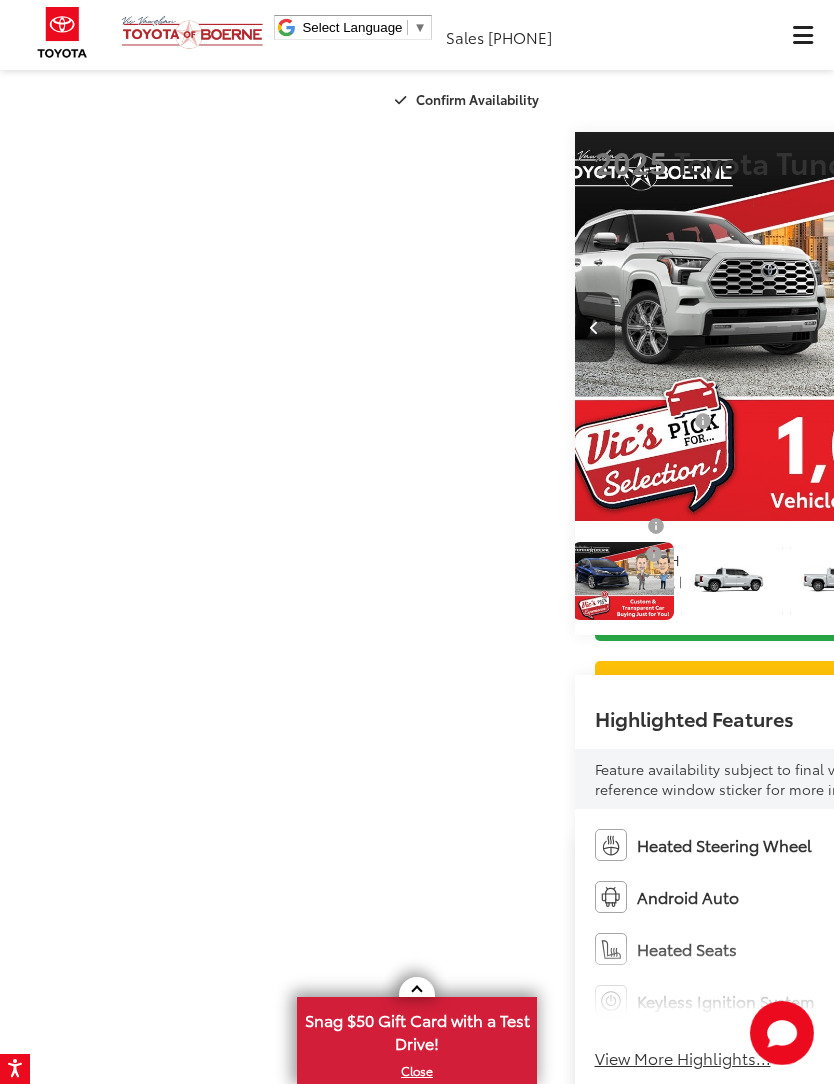 click at bounding box center (1073, 328) 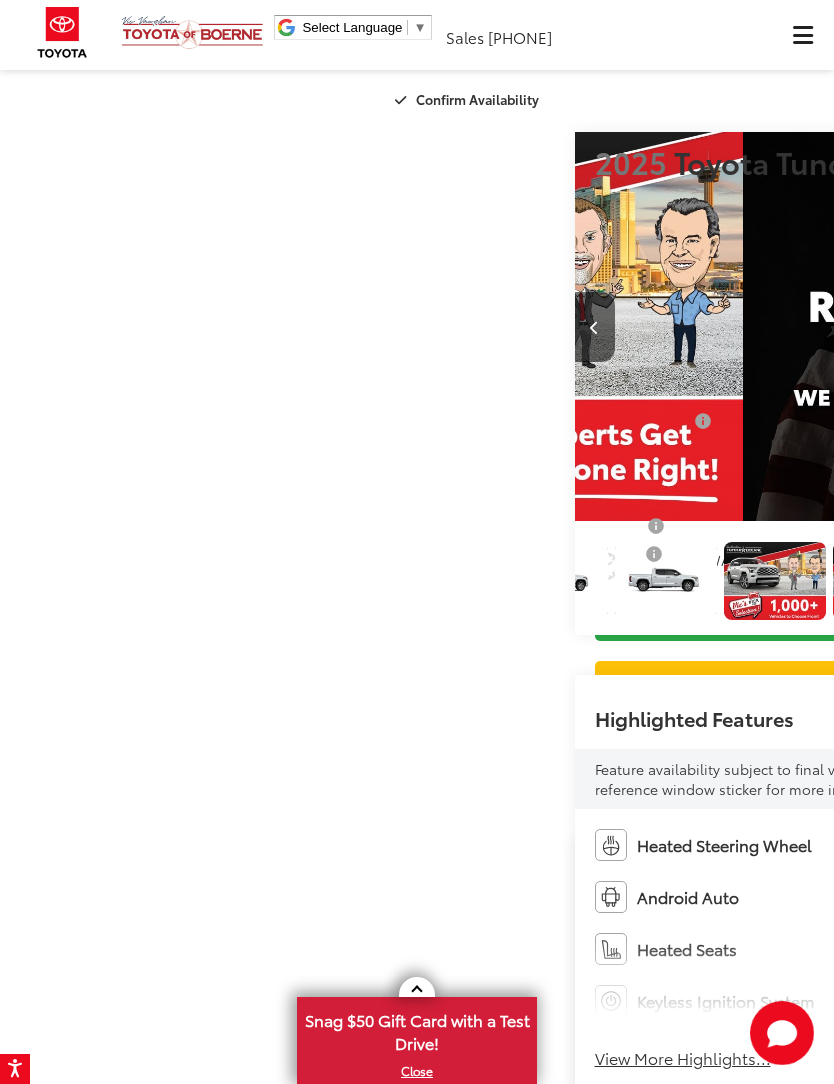 click at bounding box center [1073, 328] 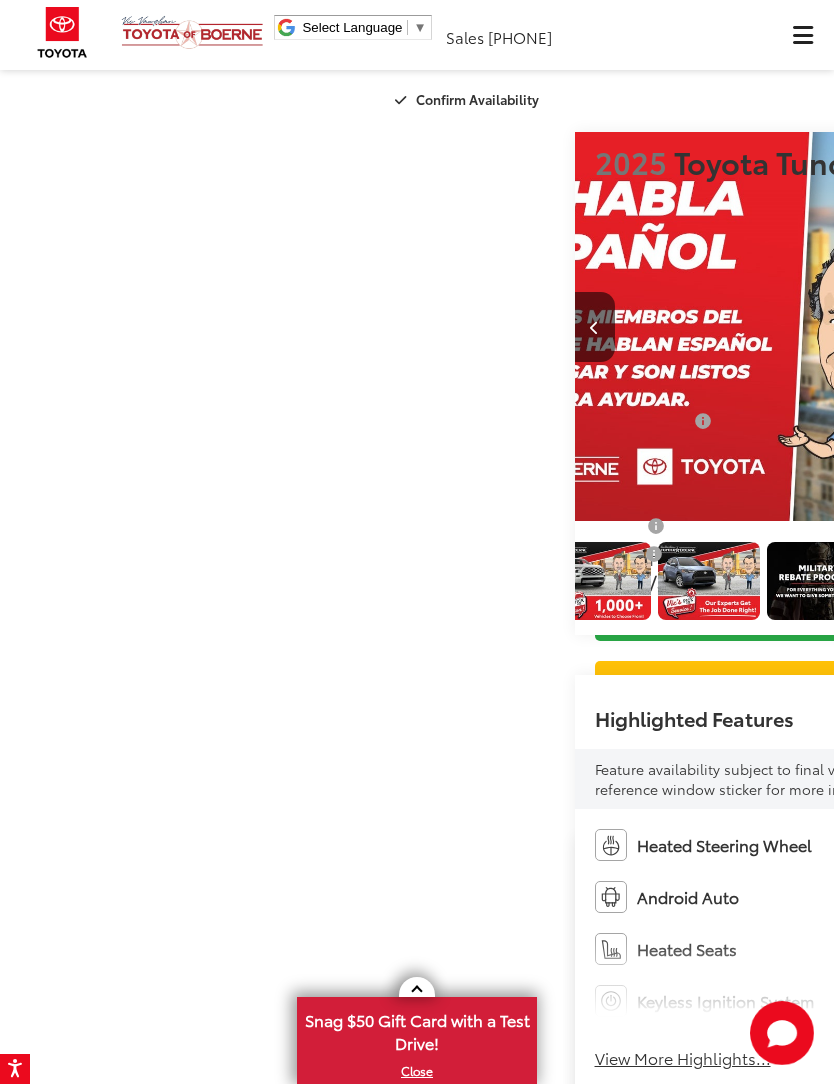 click at bounding box center [1073, 328] 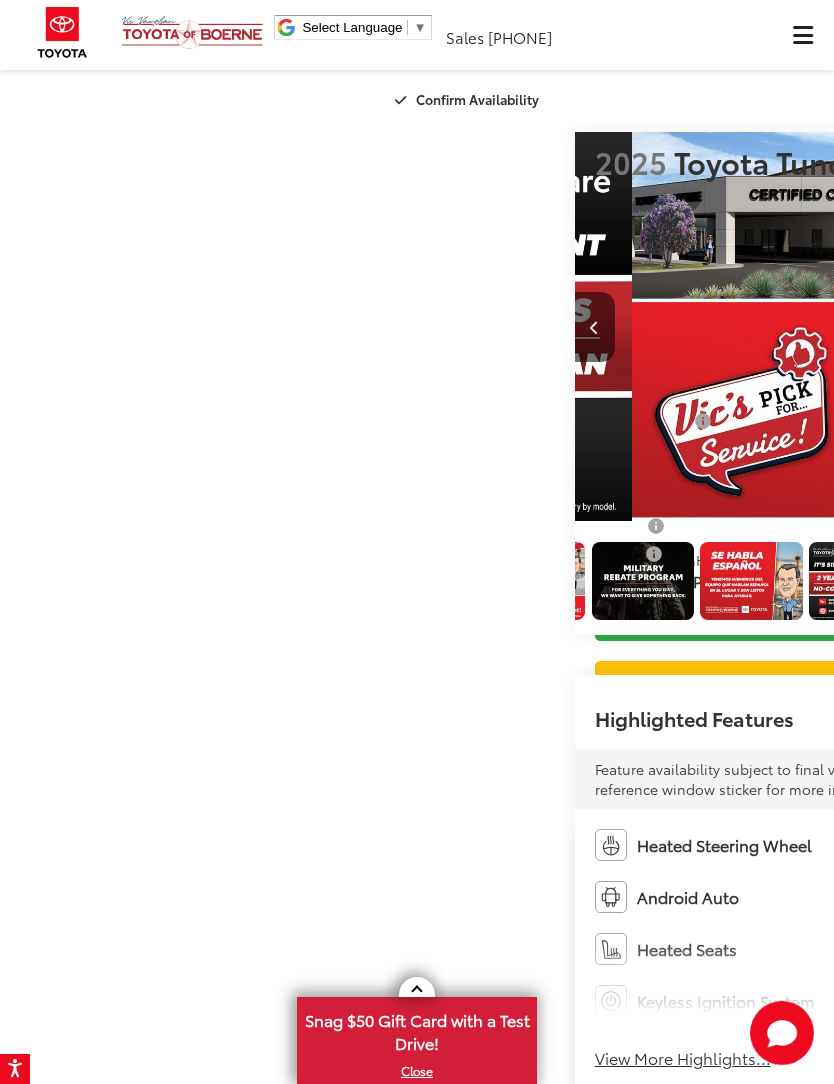 click at bounding box center [1073, 328] 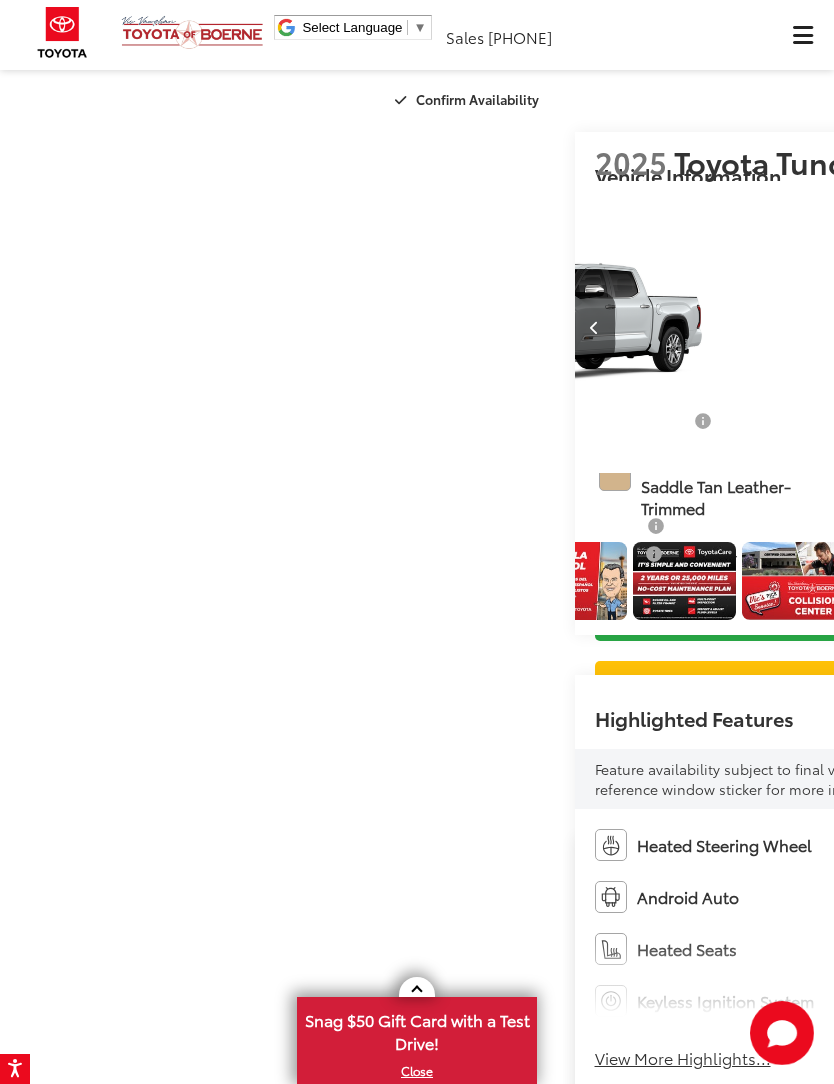 click at bounding box center (1073, 328) 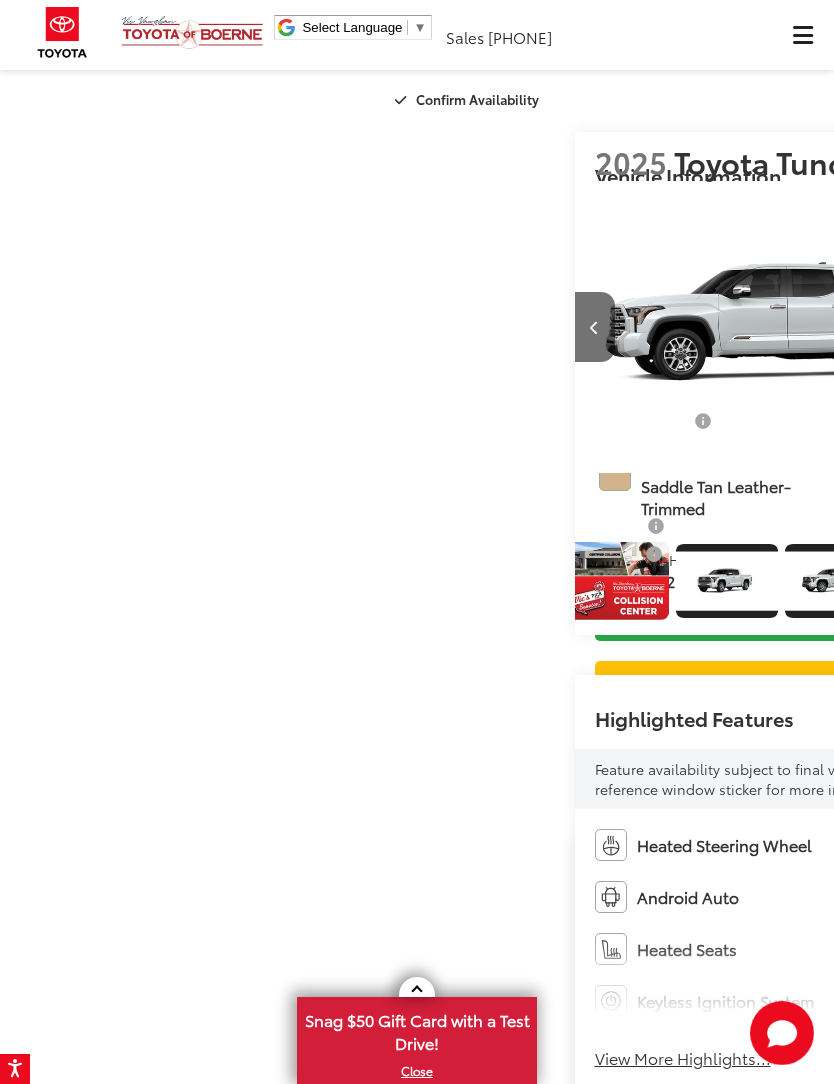 click at bounding box center [1073, 328] 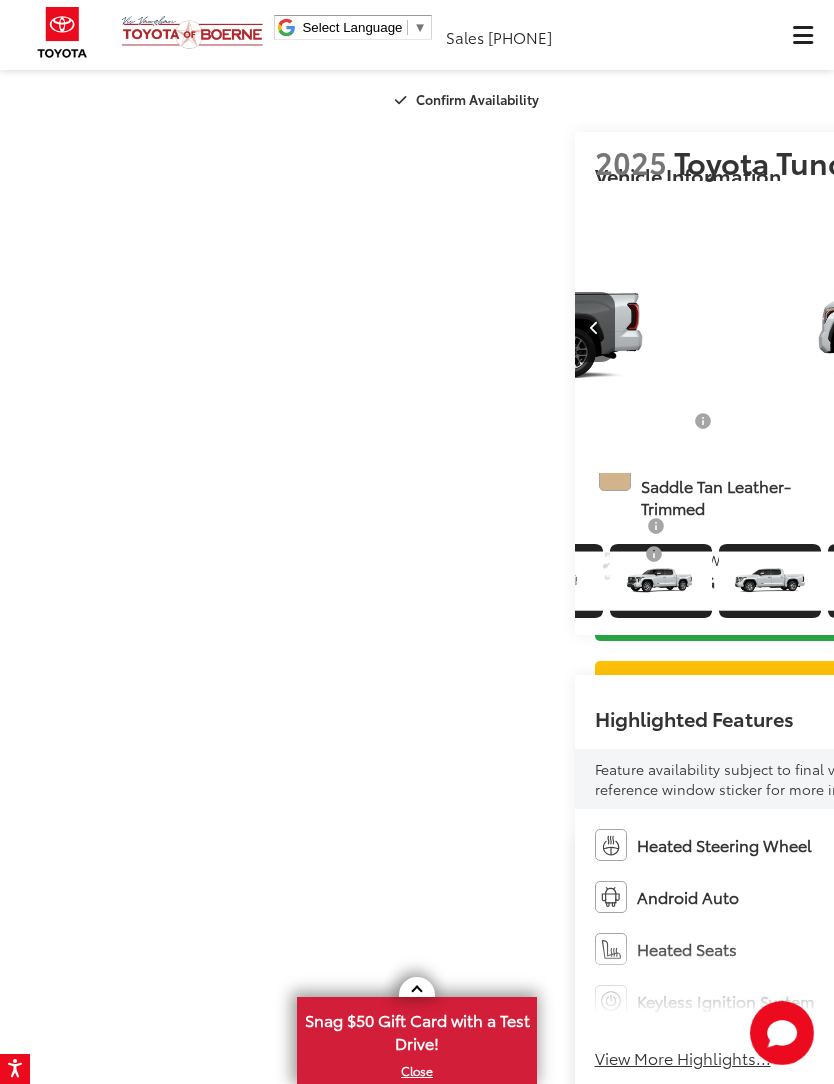 click at bounding box center [1073, 328] 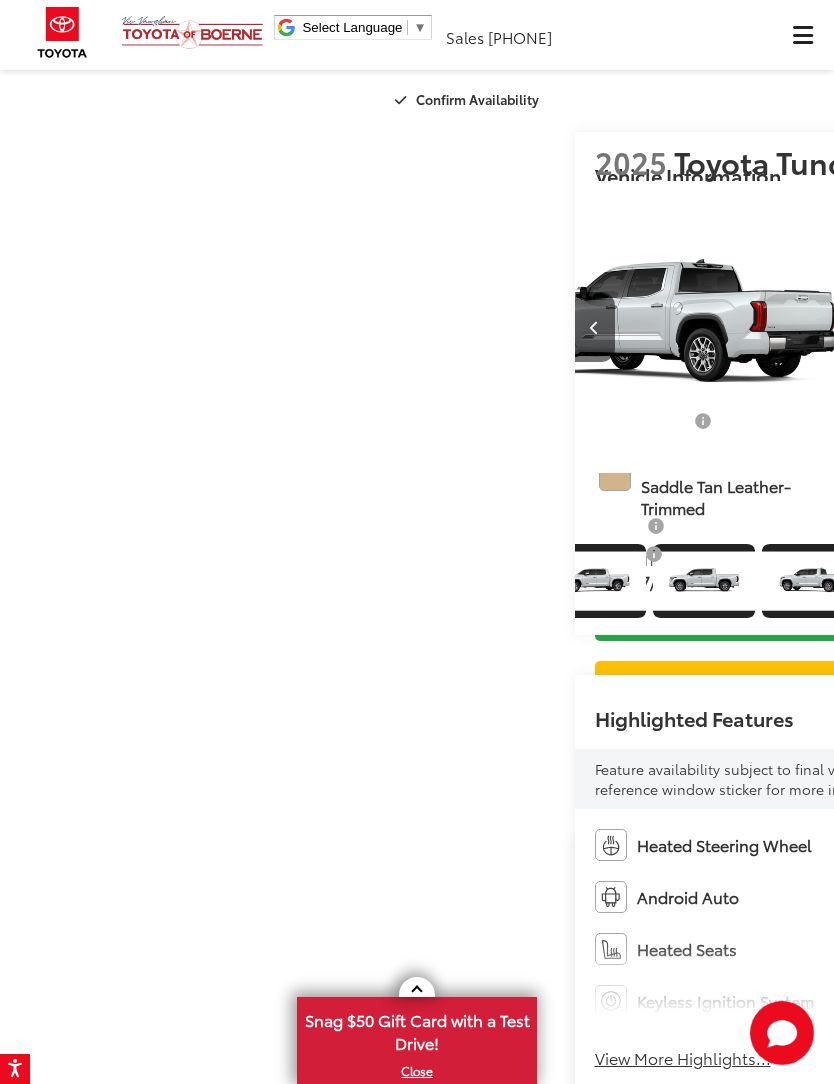 click at bounding box center (1073, 328) 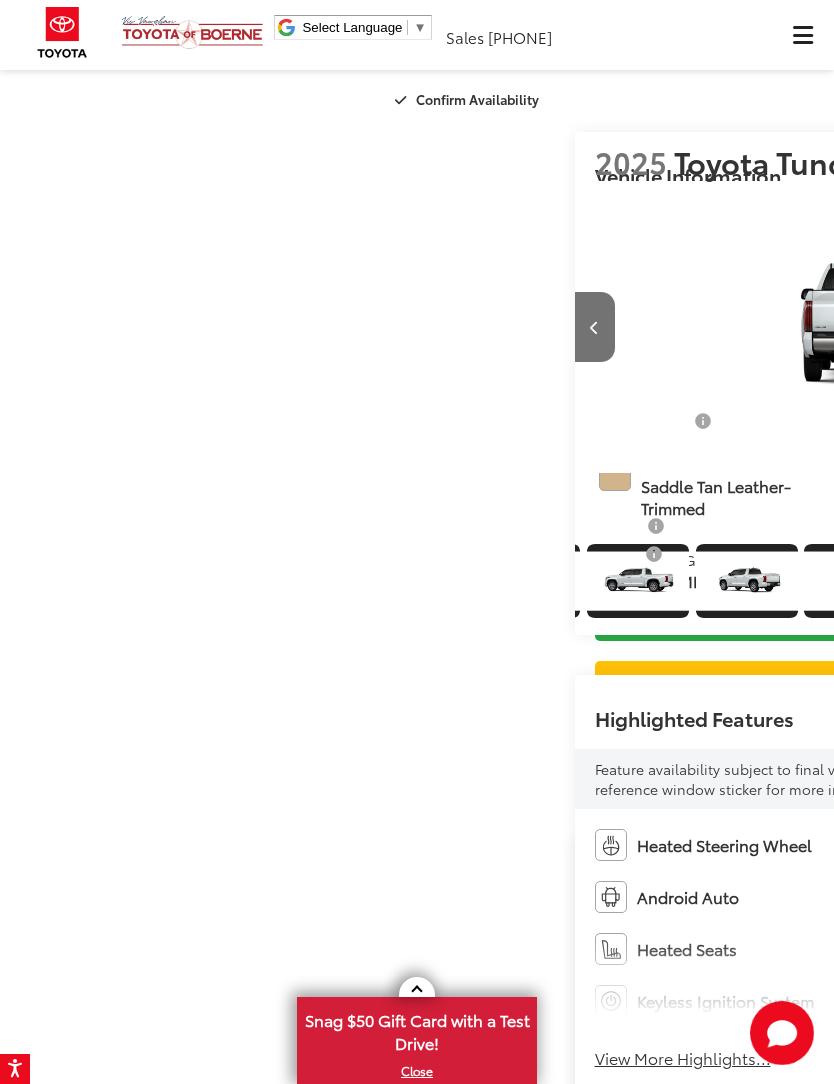 click at bounding box center [1073, 328] 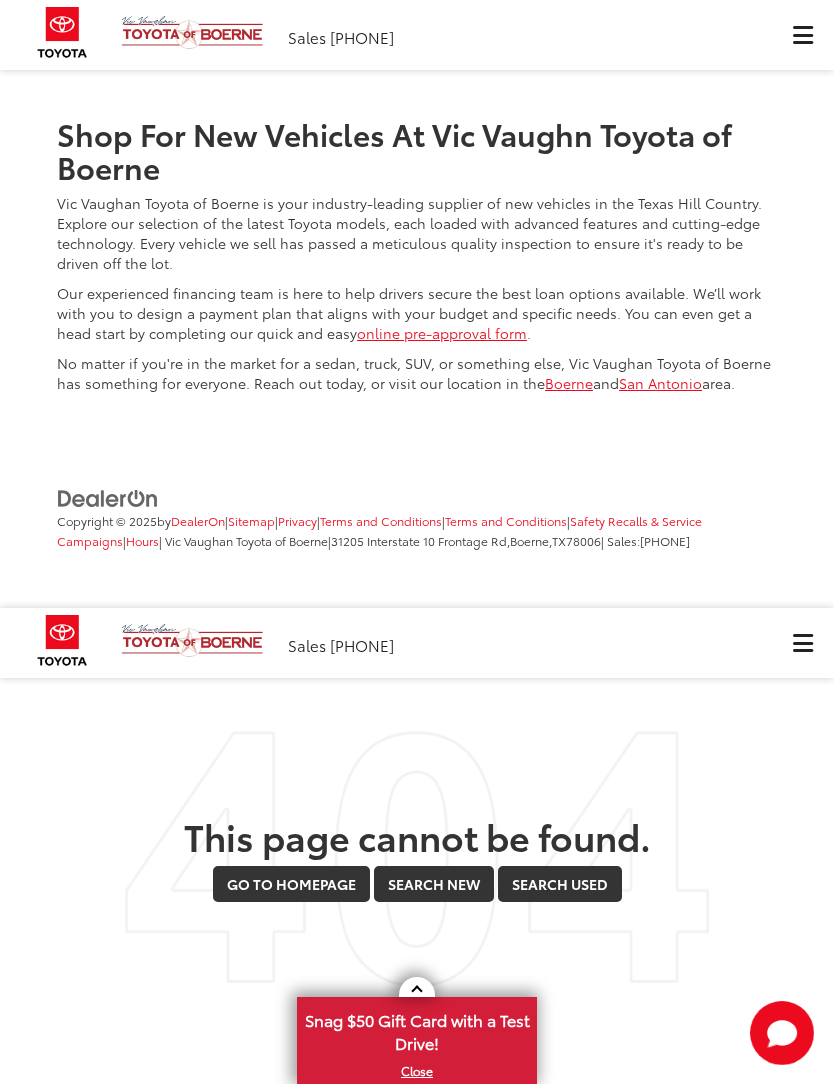 scroll, scrollTop: 0, scrollLeft: 0, axis: both 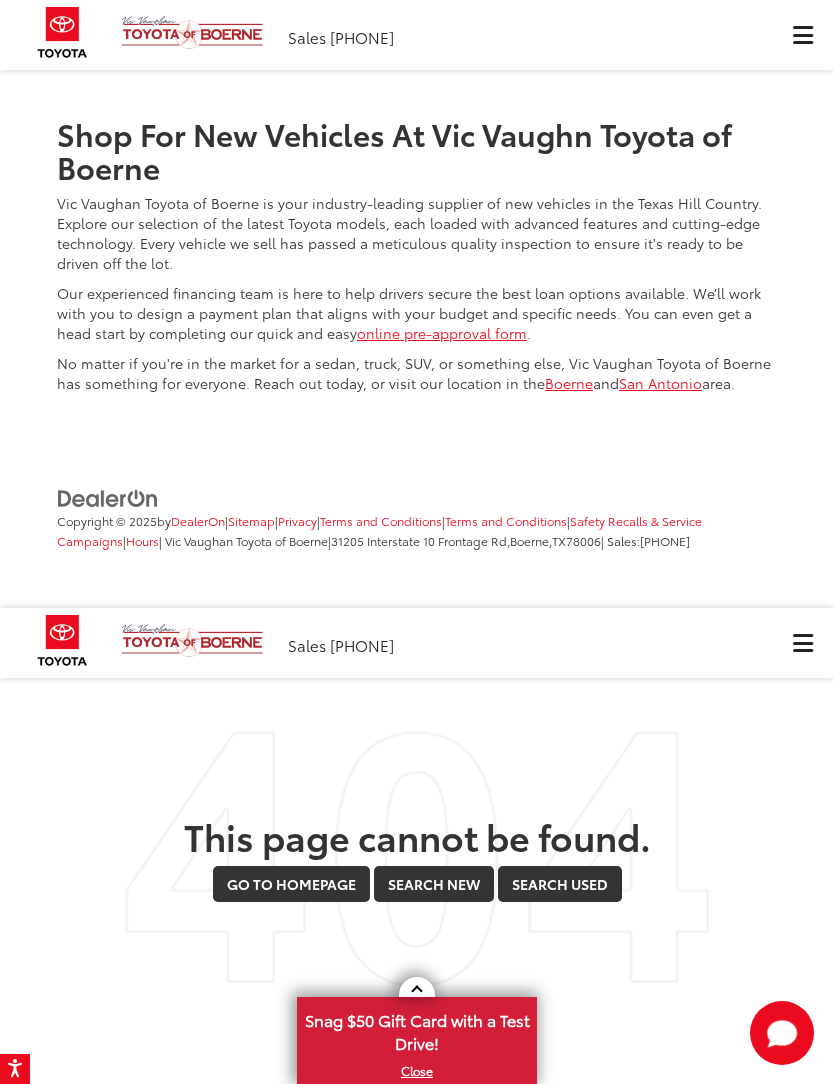 click on "Search New" at bounding box center (434, 884) 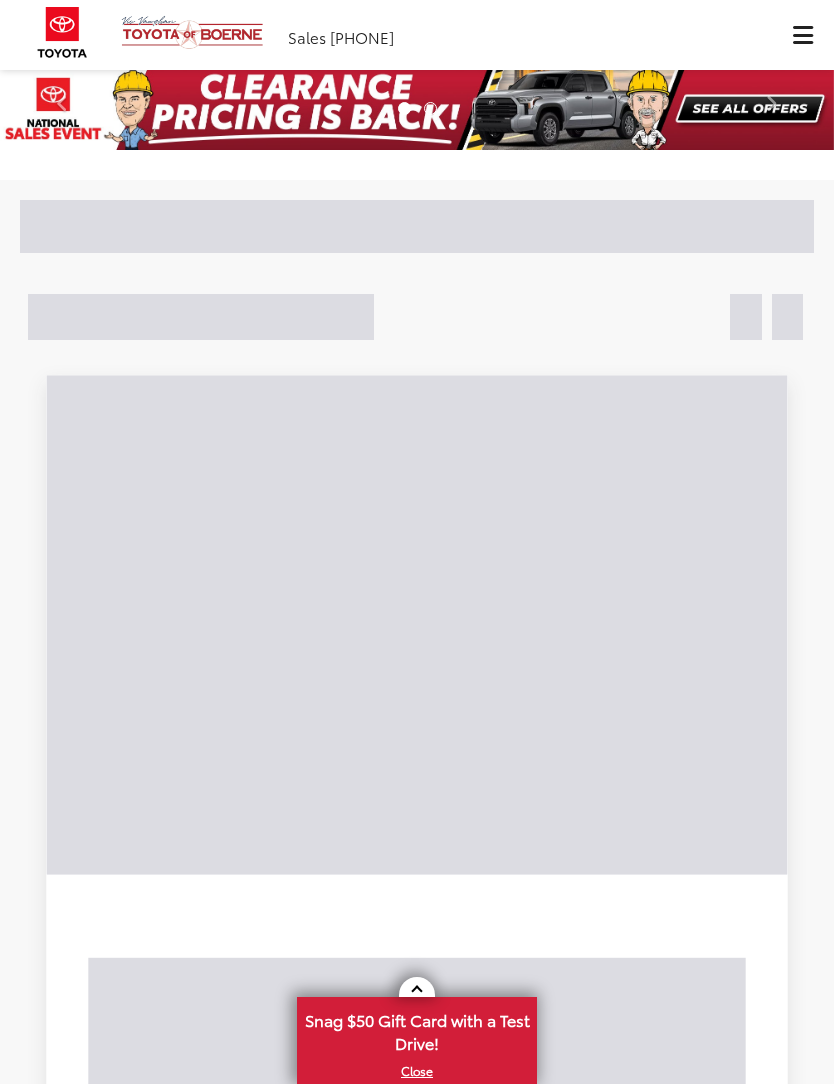 scroll, scrollTop: 0, scrollLeft: 0, axis: both 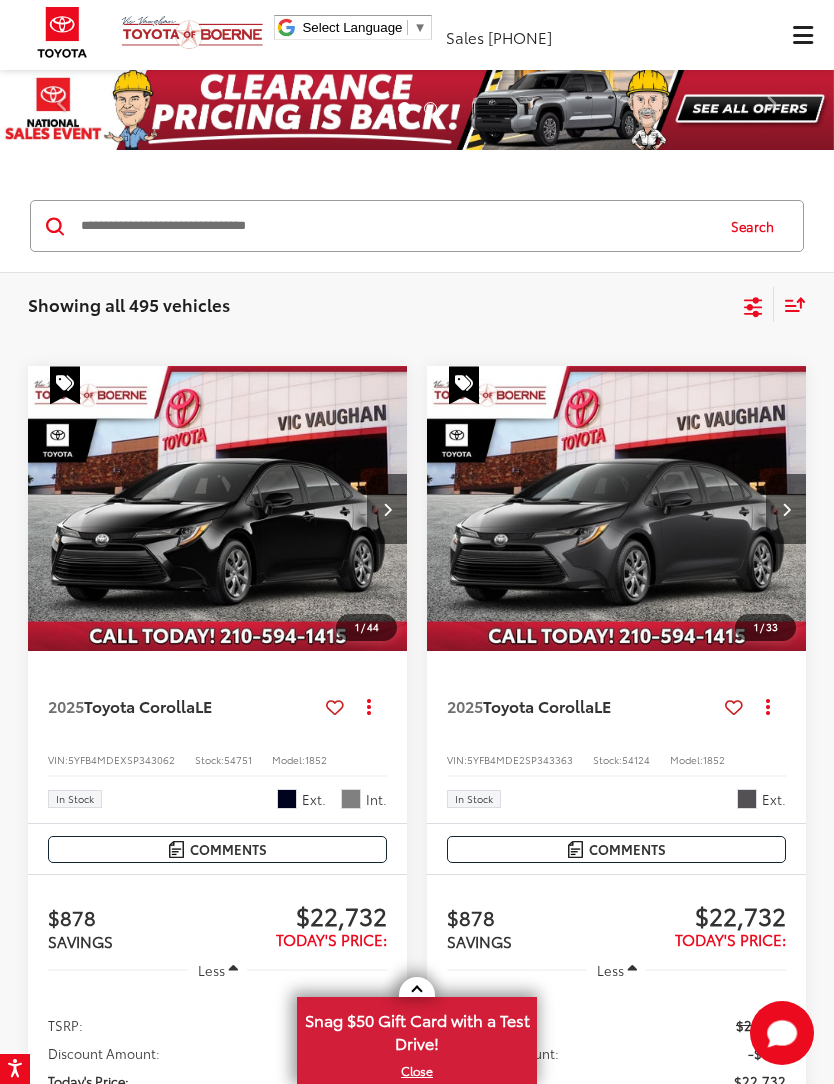 click at bounding box center (395, 226) 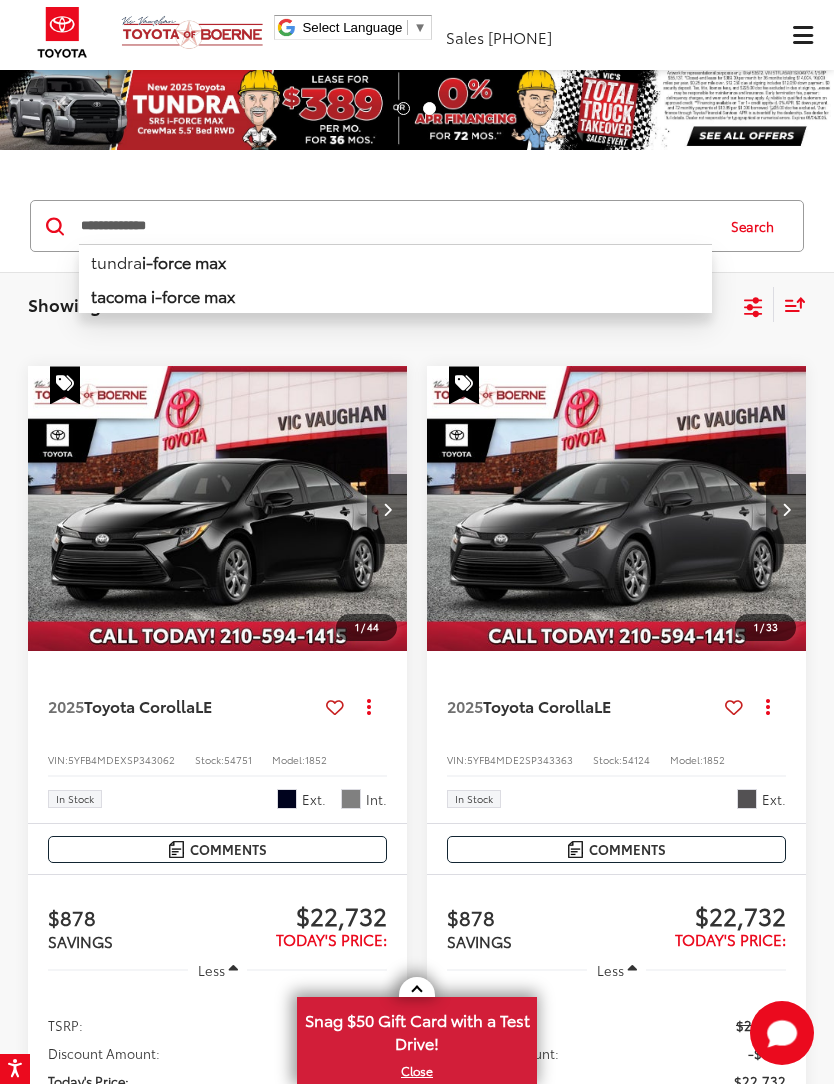 click on "i-force max" at bounding box center (184, 261) 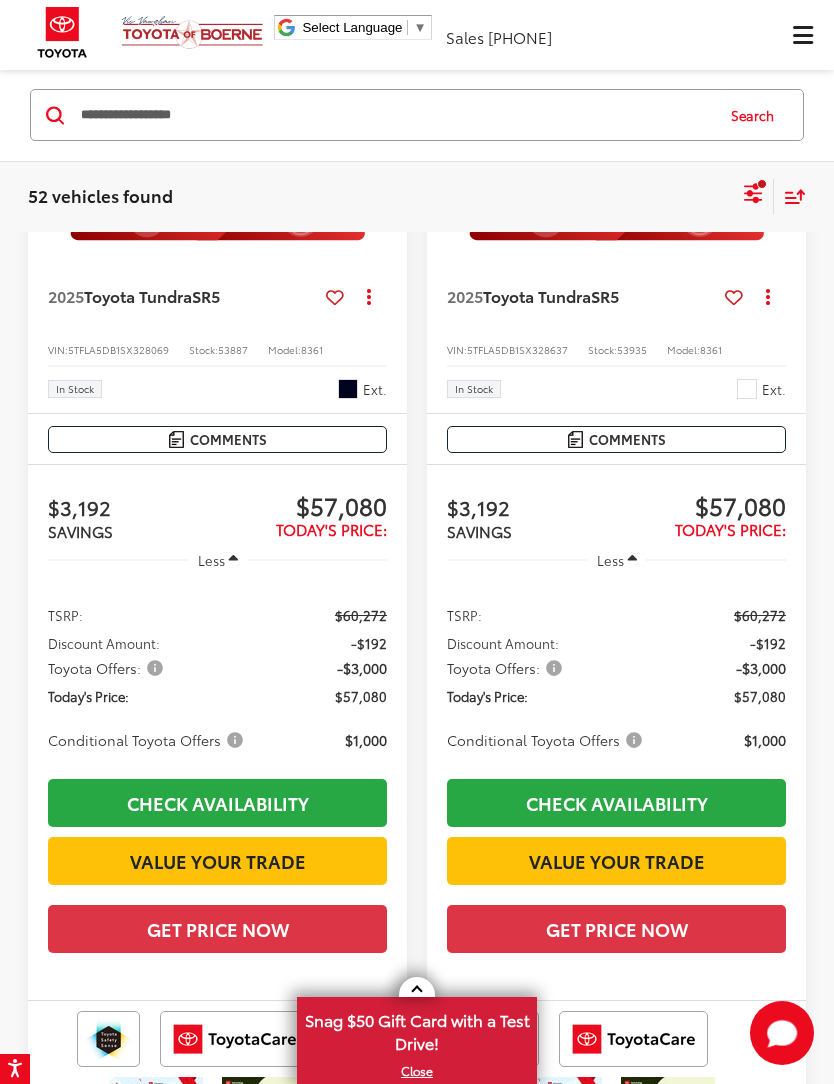 scroll, scrollTop: 7262, scrollLeft: 0, axis: vertical 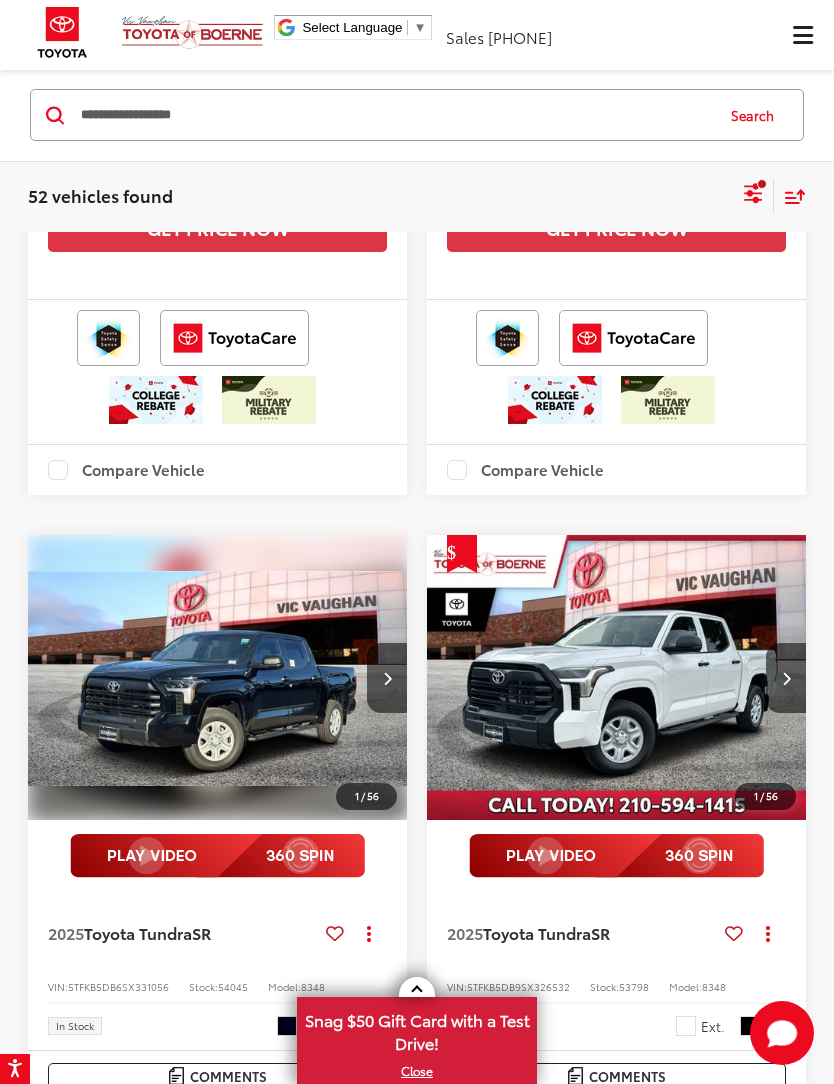 click on "**********" at bounding box center (395, 115) 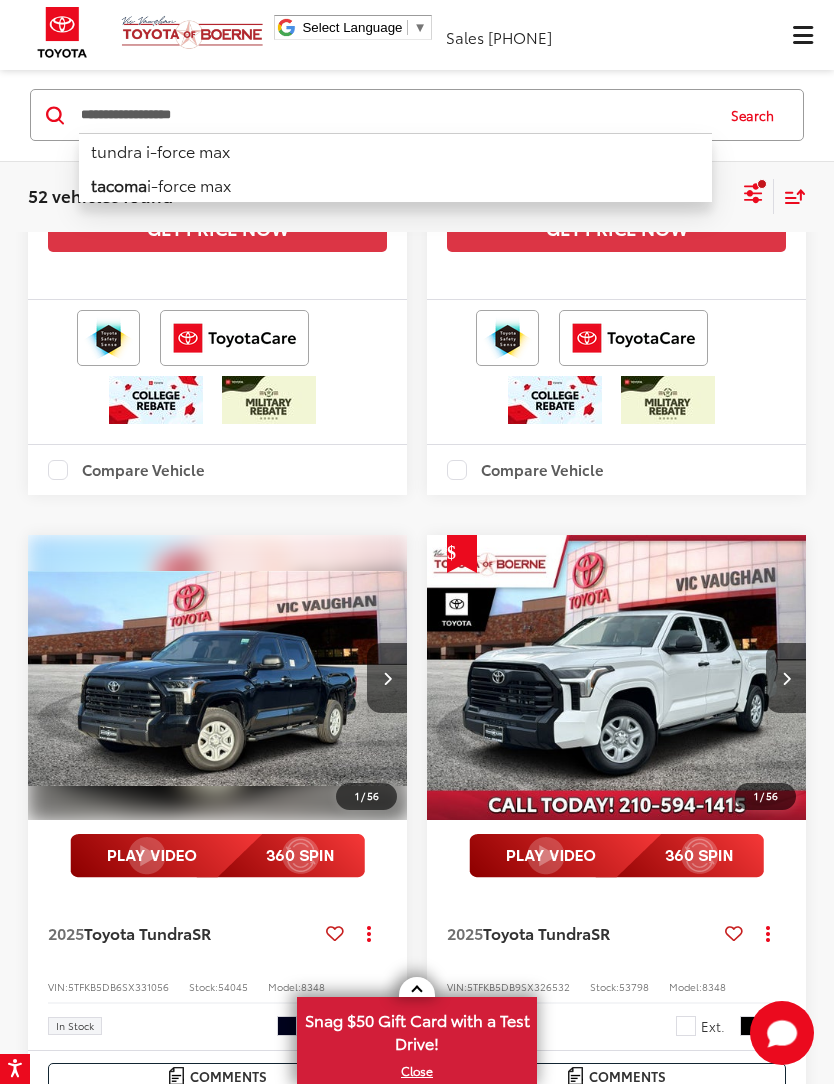 scroll, scrollTop: 3927, scrollLeft: 0, axis: vertical 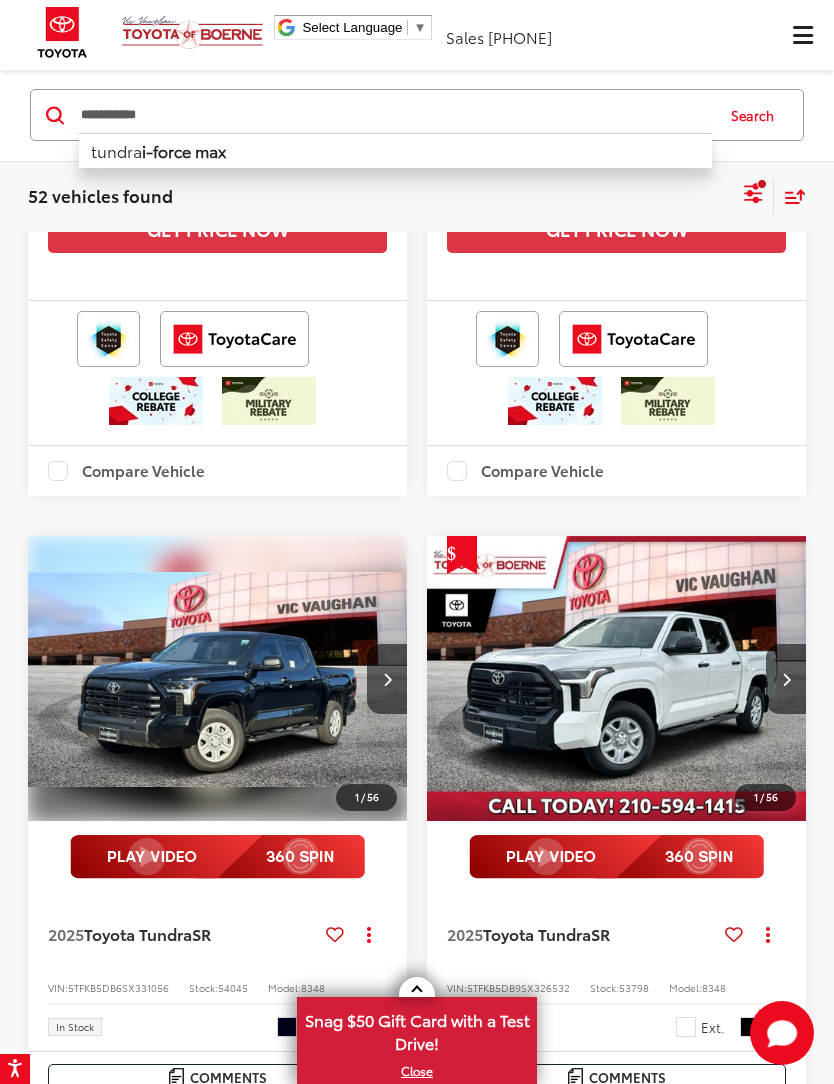 type on "**********" 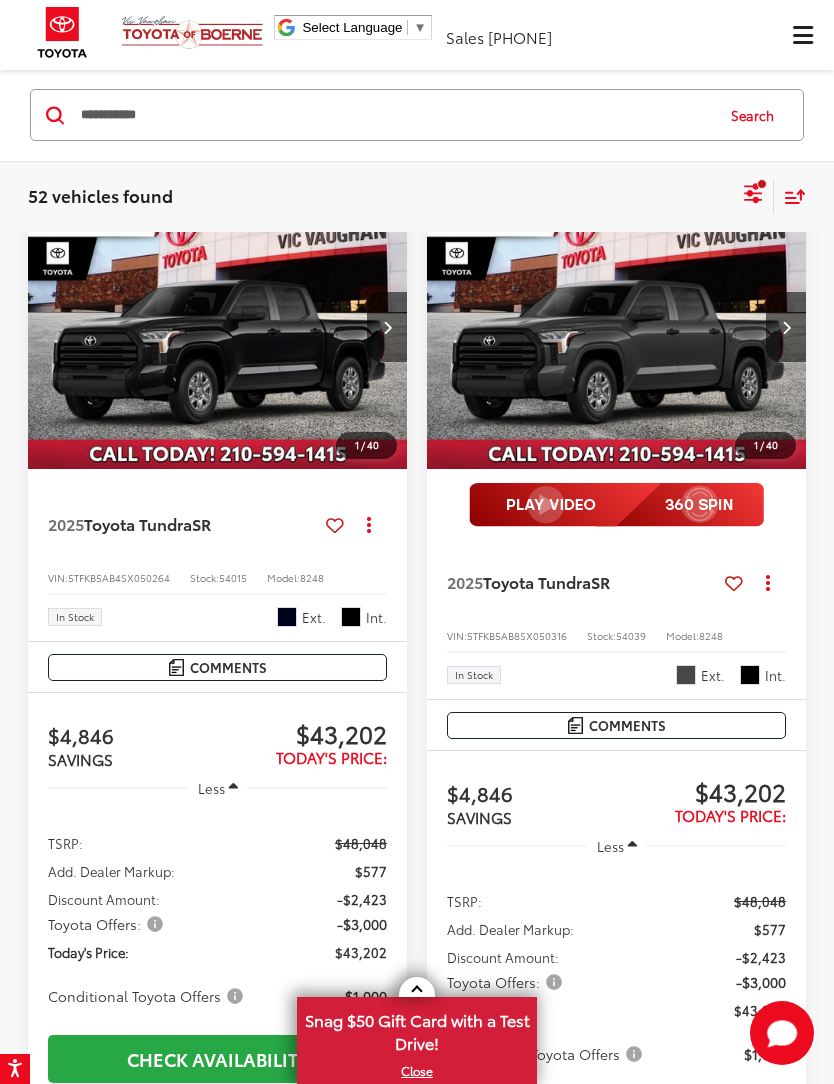 scroll, scrollTop: 180, scrollLeft: 0, axis: vertical 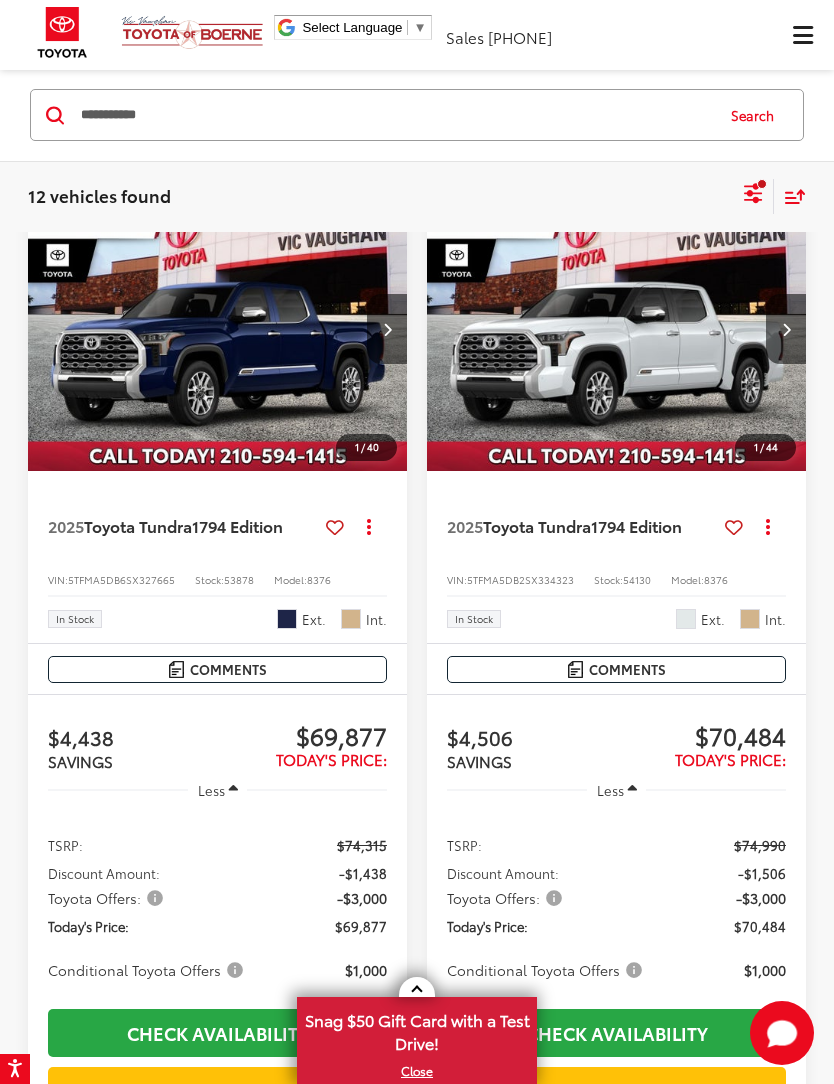 click at bounding box center (387, 329) 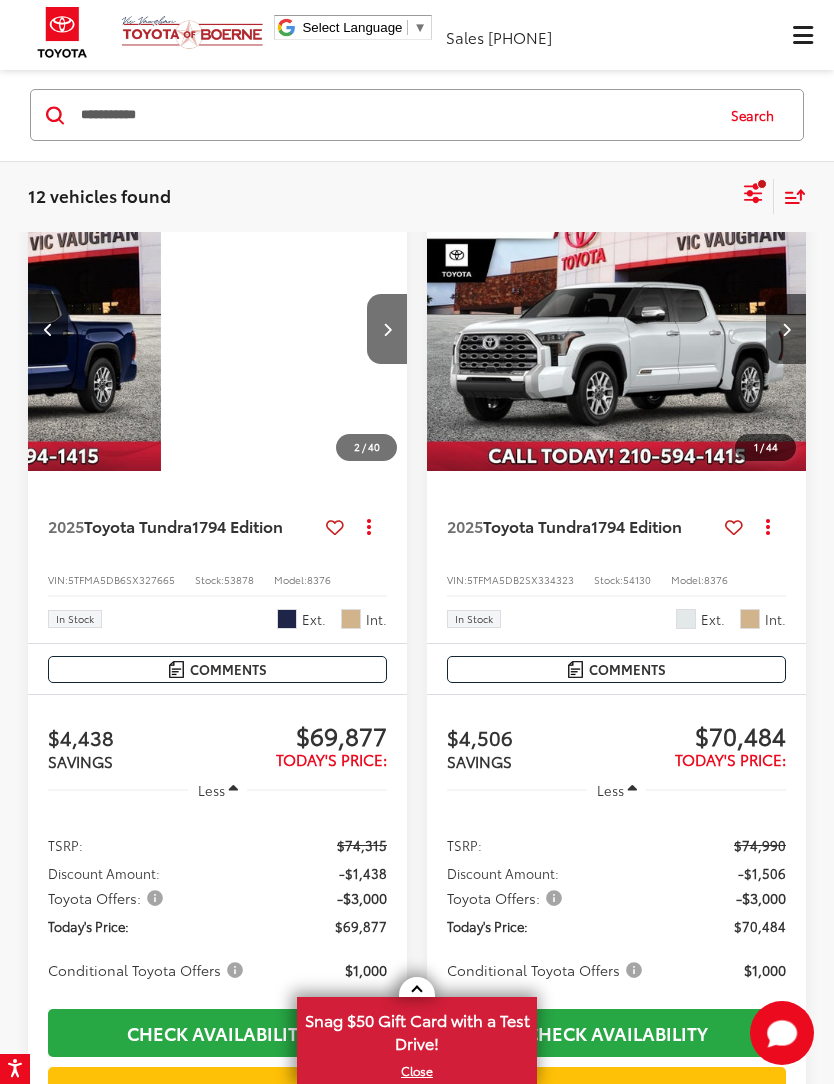scroll, scrollTop: 0, scrollLeft: 382, axis: horizontal 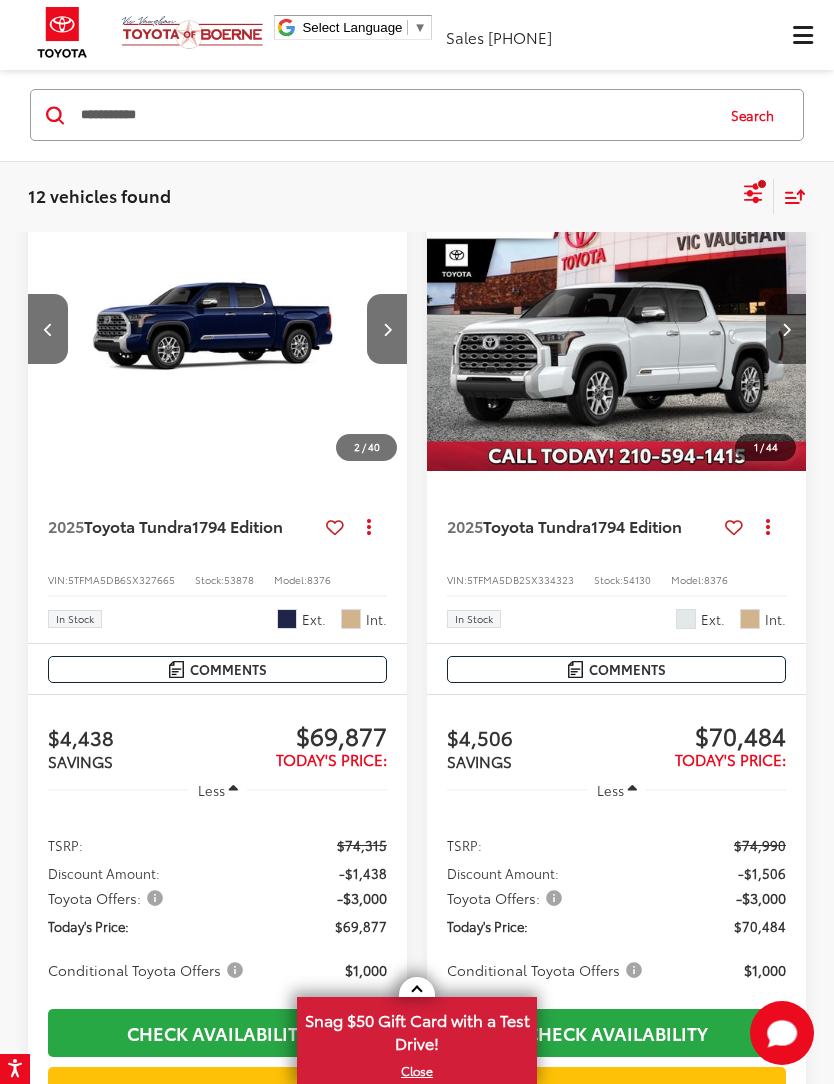 click at bounding box center (387, 329) 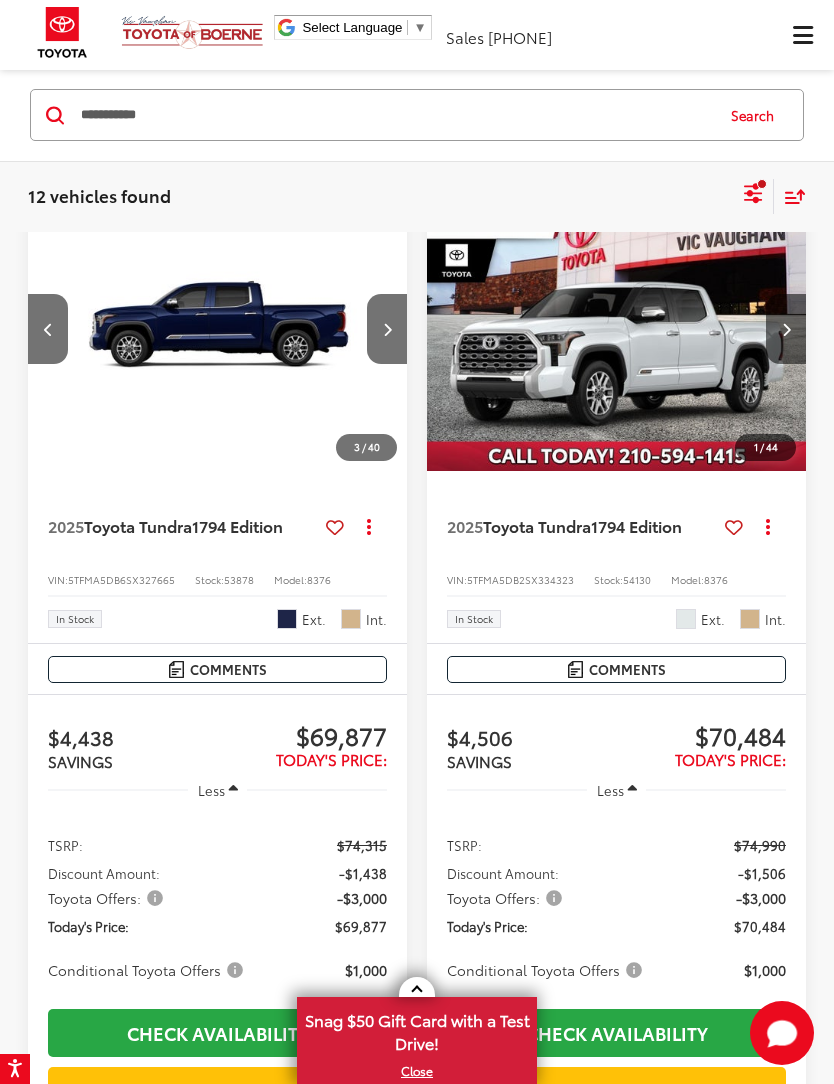 click at bounding box center [387, 329] 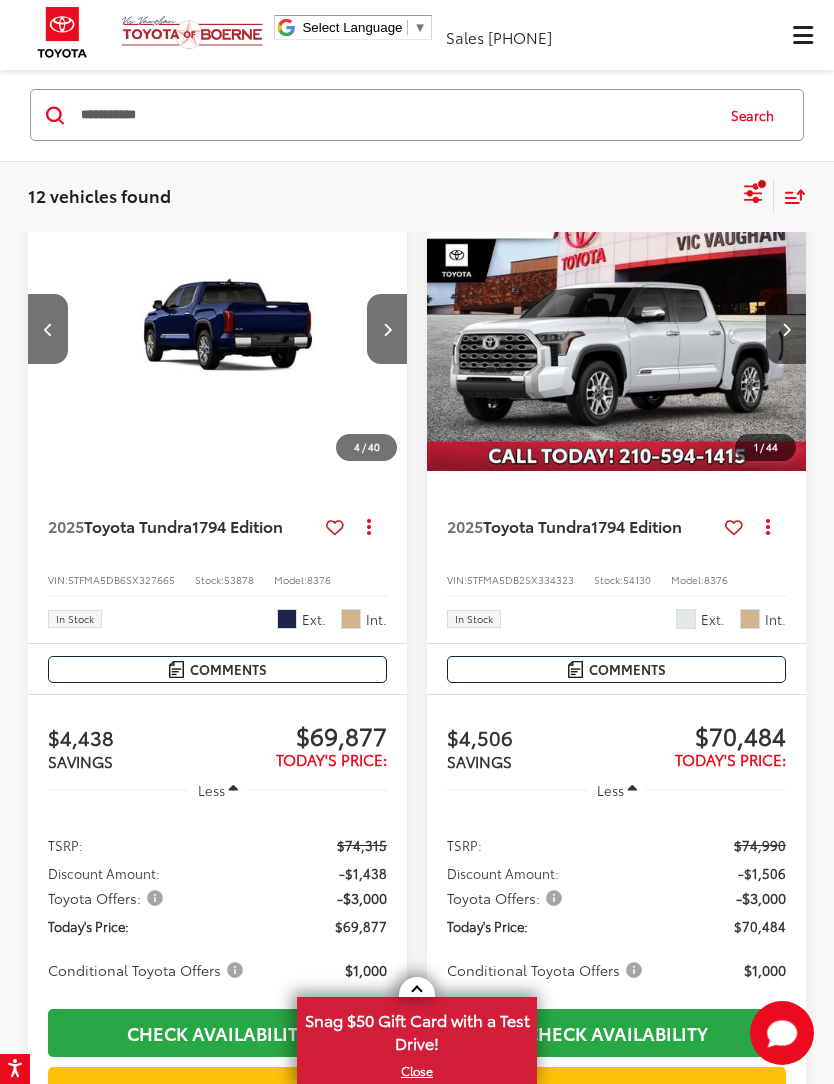 click at bounding box center [387, 329] 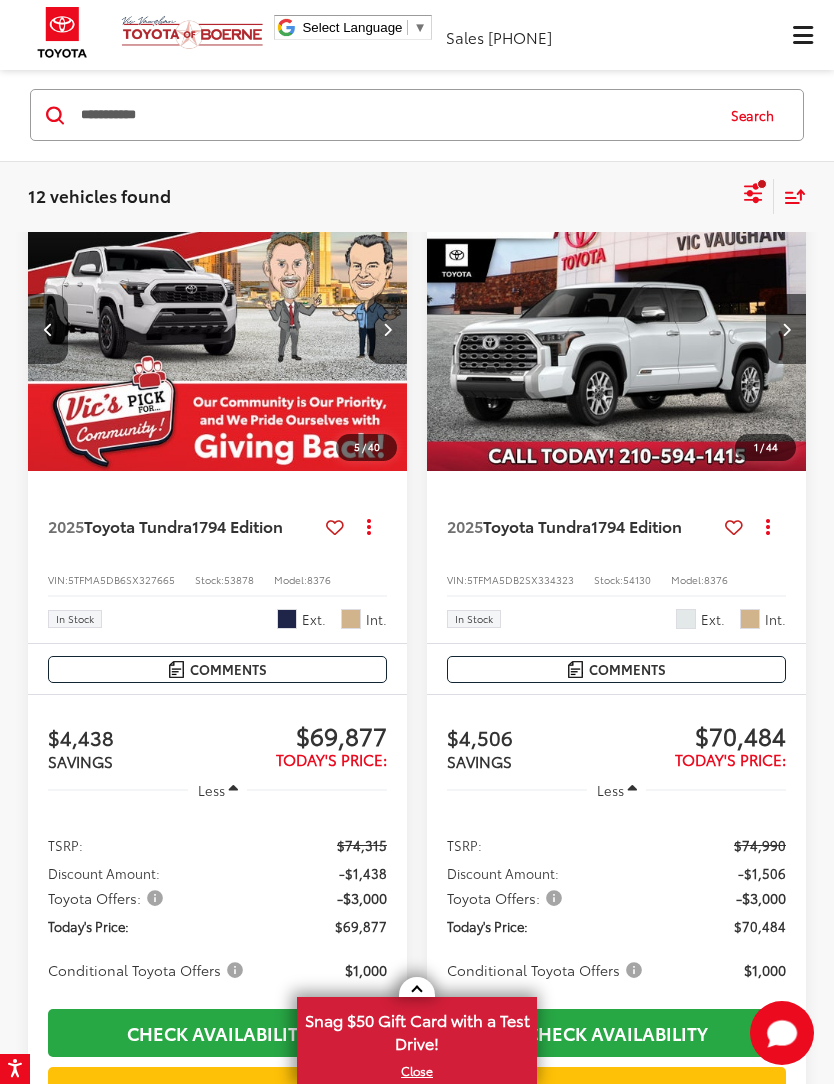 scroll, scrollTop: 0, scrollLeft: 1528, axis: horizontal 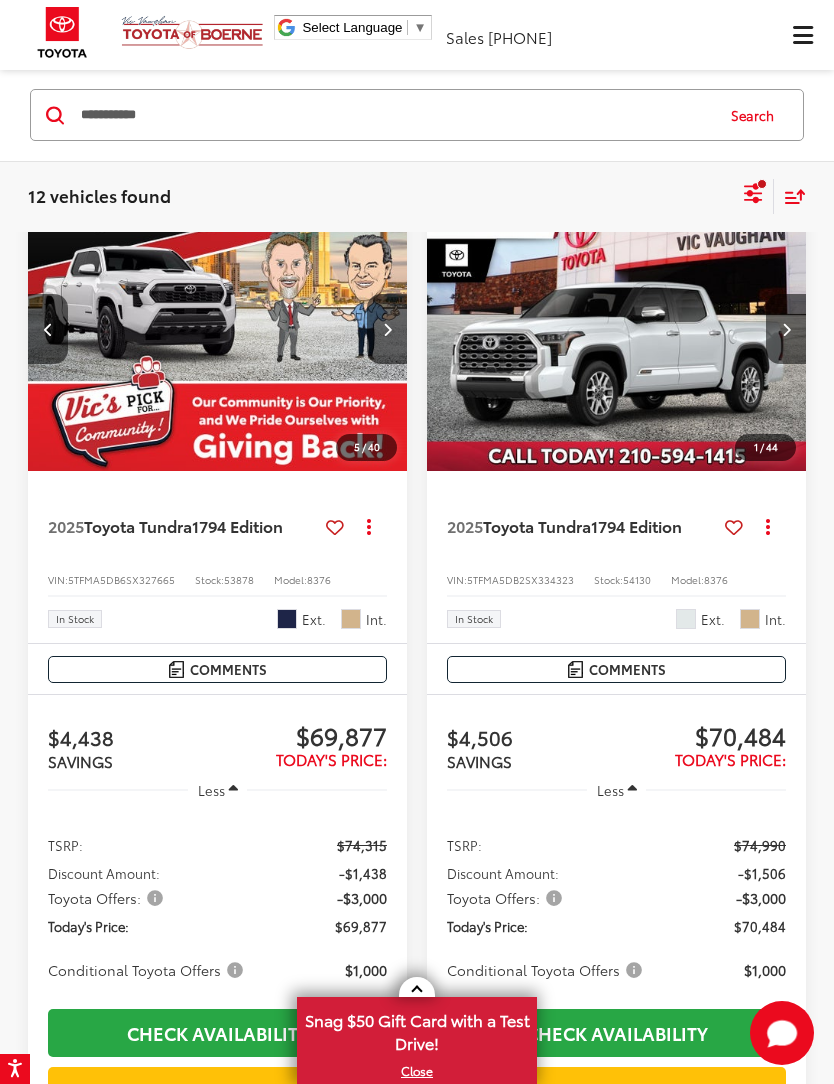 click at bounding box center (387, 329) 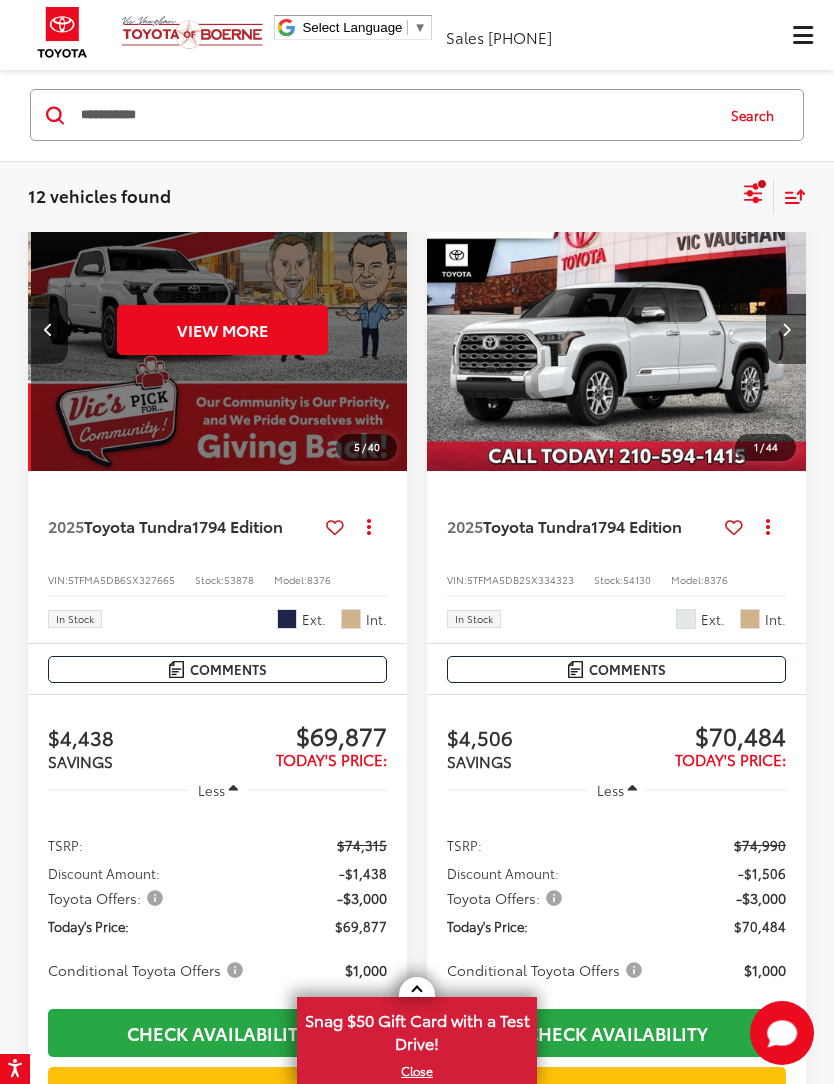 scroll, scrollTop: 0, scrollLeft: 1910, axis: horizontal 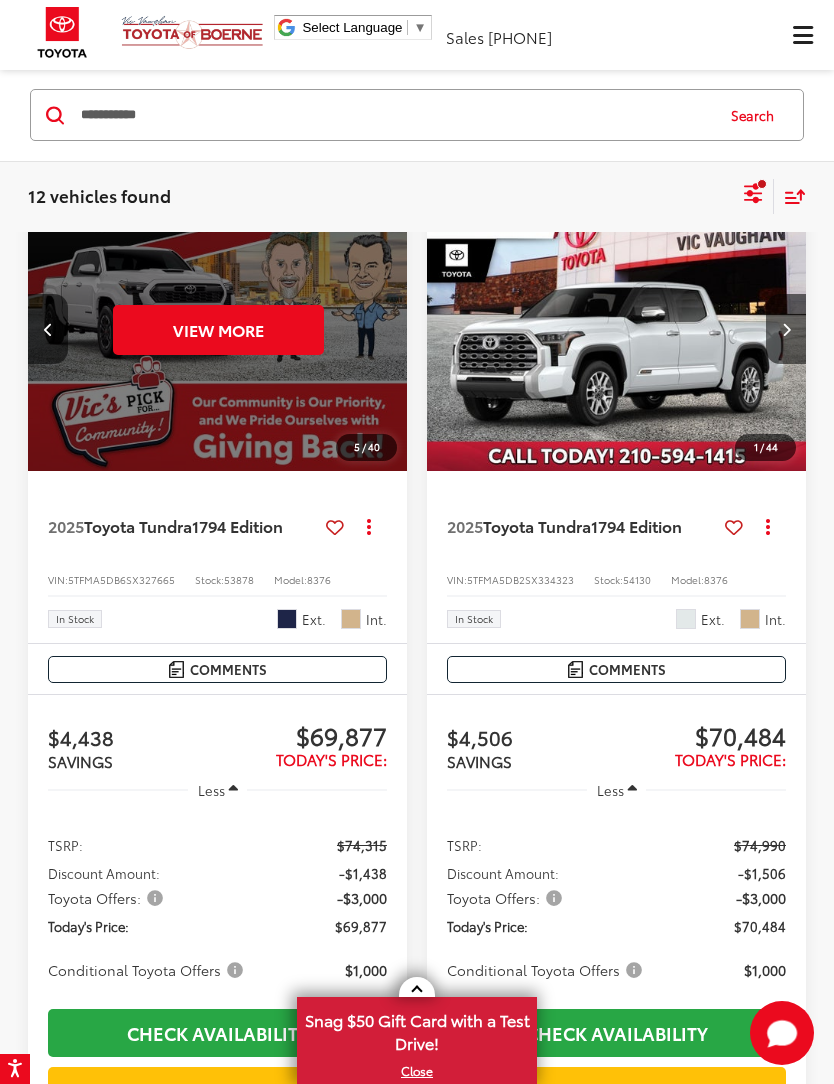 click on "View More" at bounding box center (218, 330) 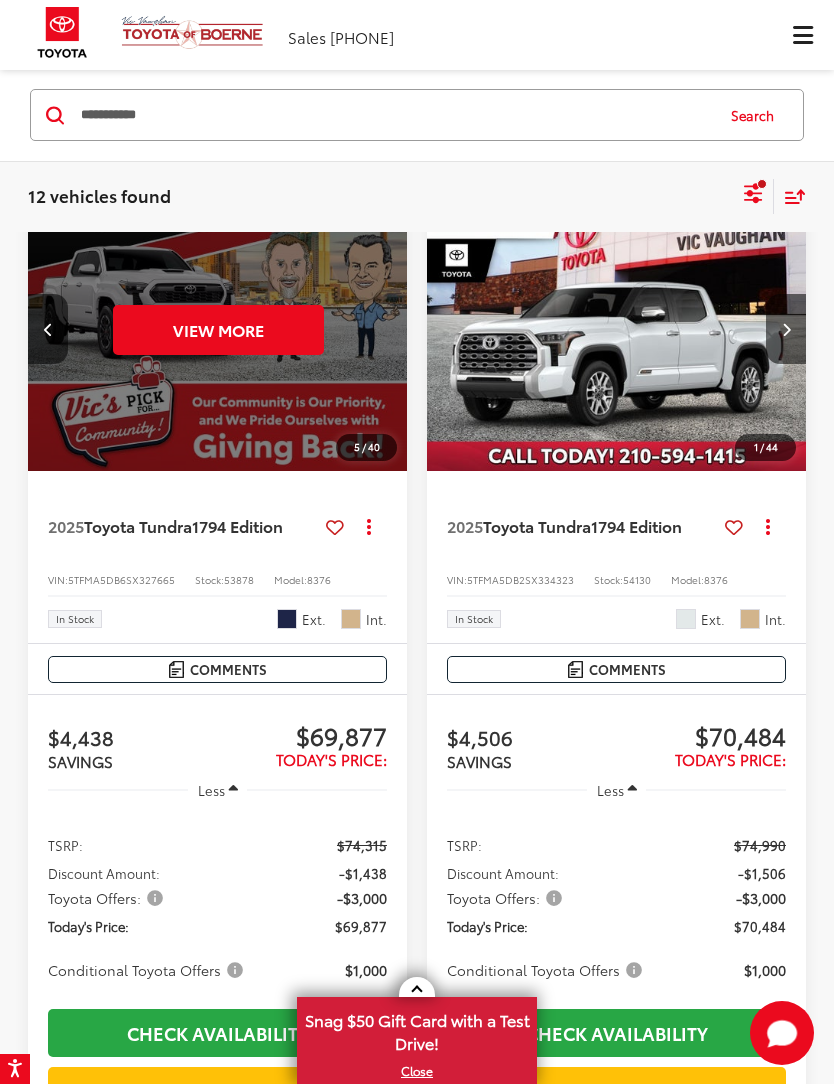 scroll, scrollTop: 180, scrollLeft: 0, axis: vertical 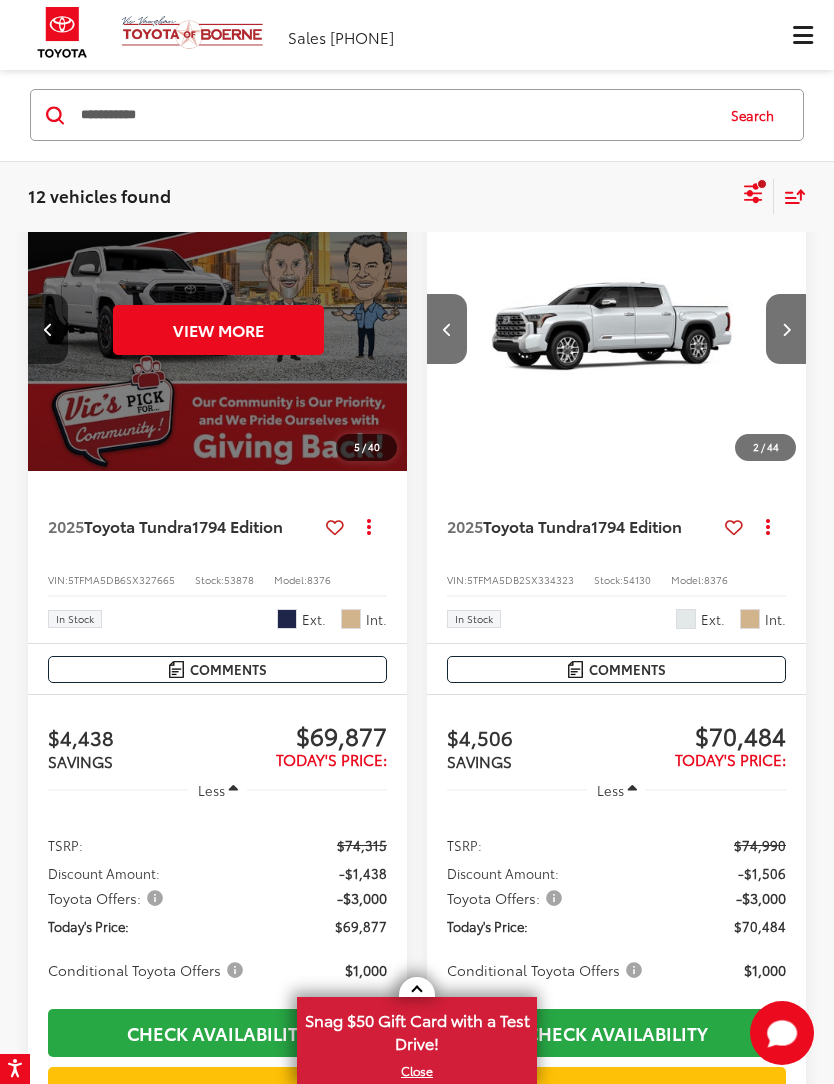 click at bounding box center [786, 329] 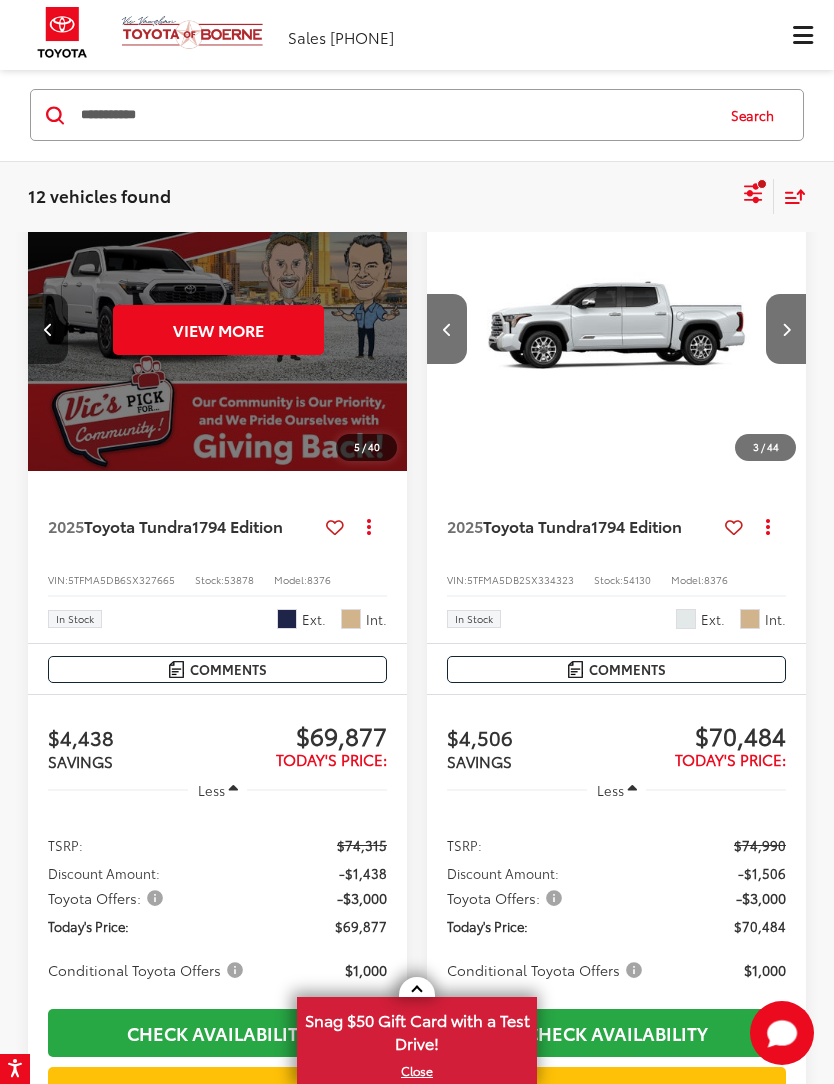 click at bounding box center (786, 329) 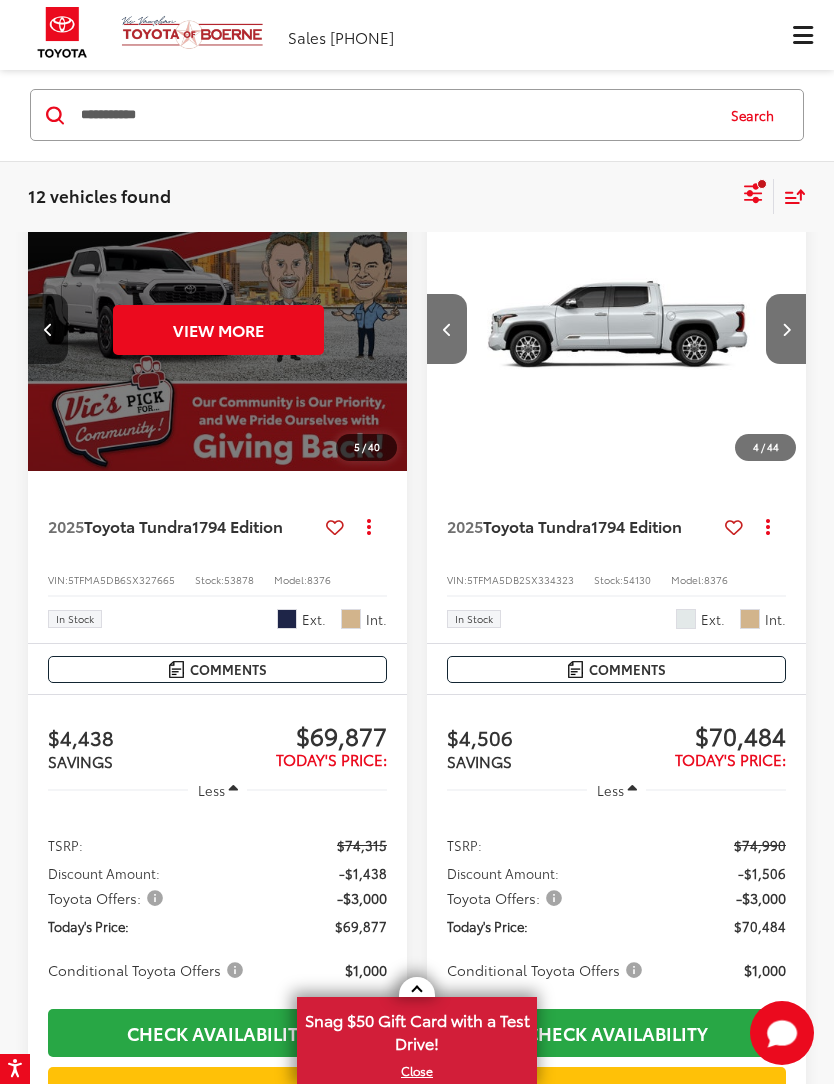 click at bounding box center [786, 329] 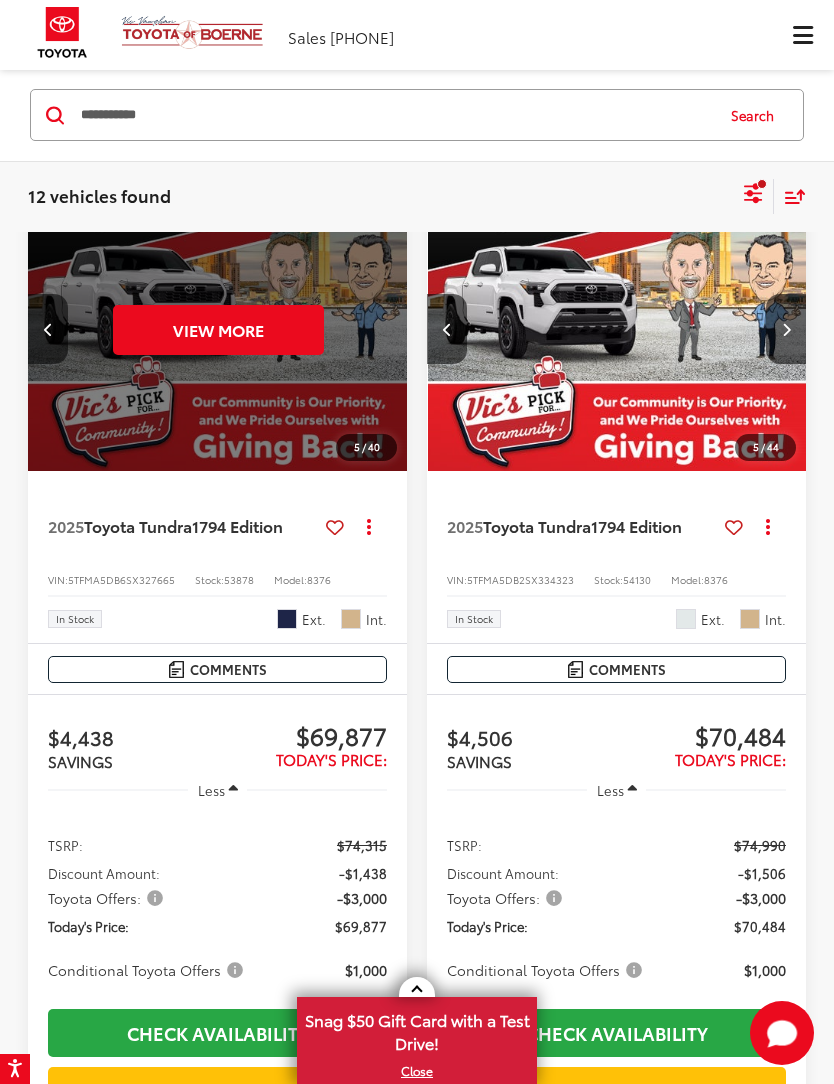 scroll, scrollTop: 0, scrollLeft: 1528, axis: horizontal 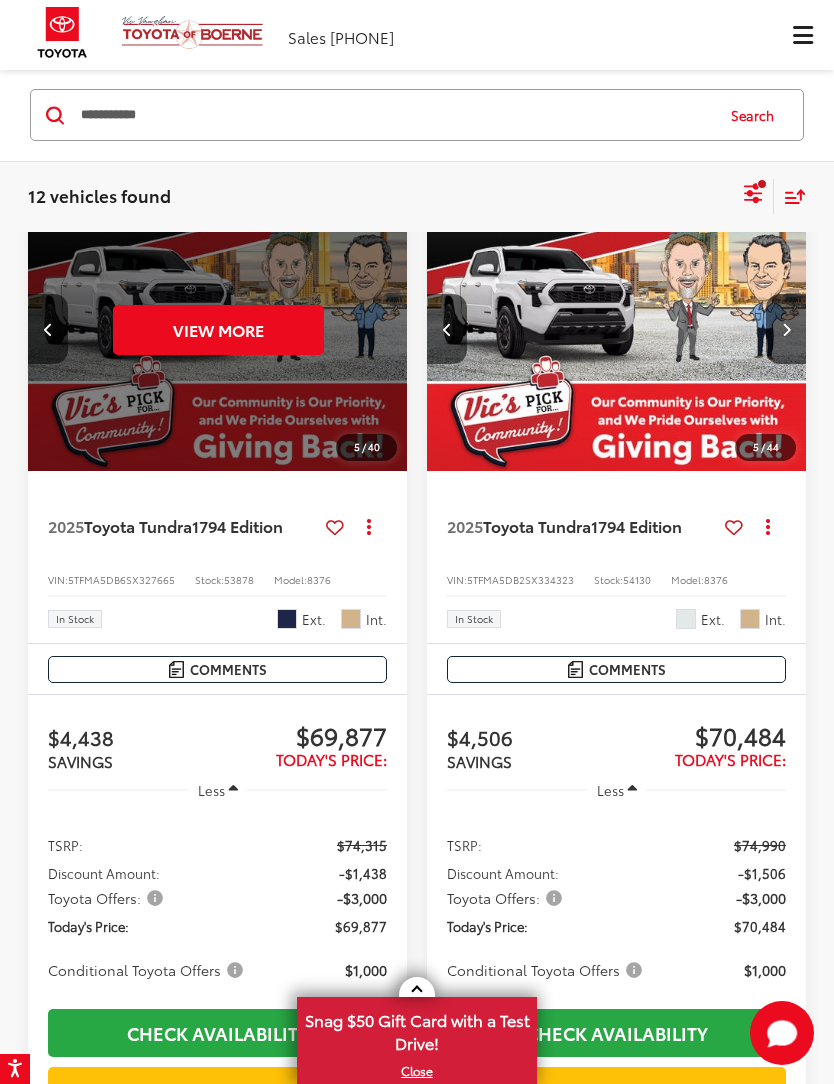 click at bounding box center [786, 329] 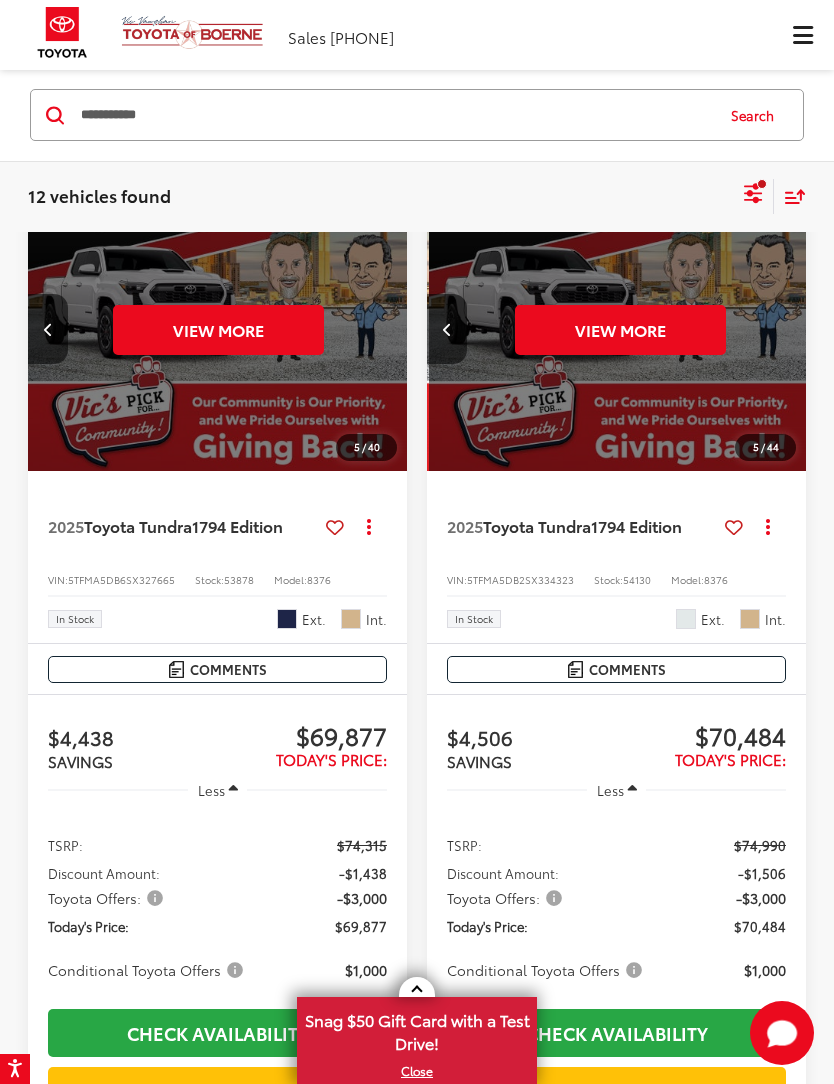 scroll, scrollTop: 0, scrollLeft: 1910, axis: horizontal 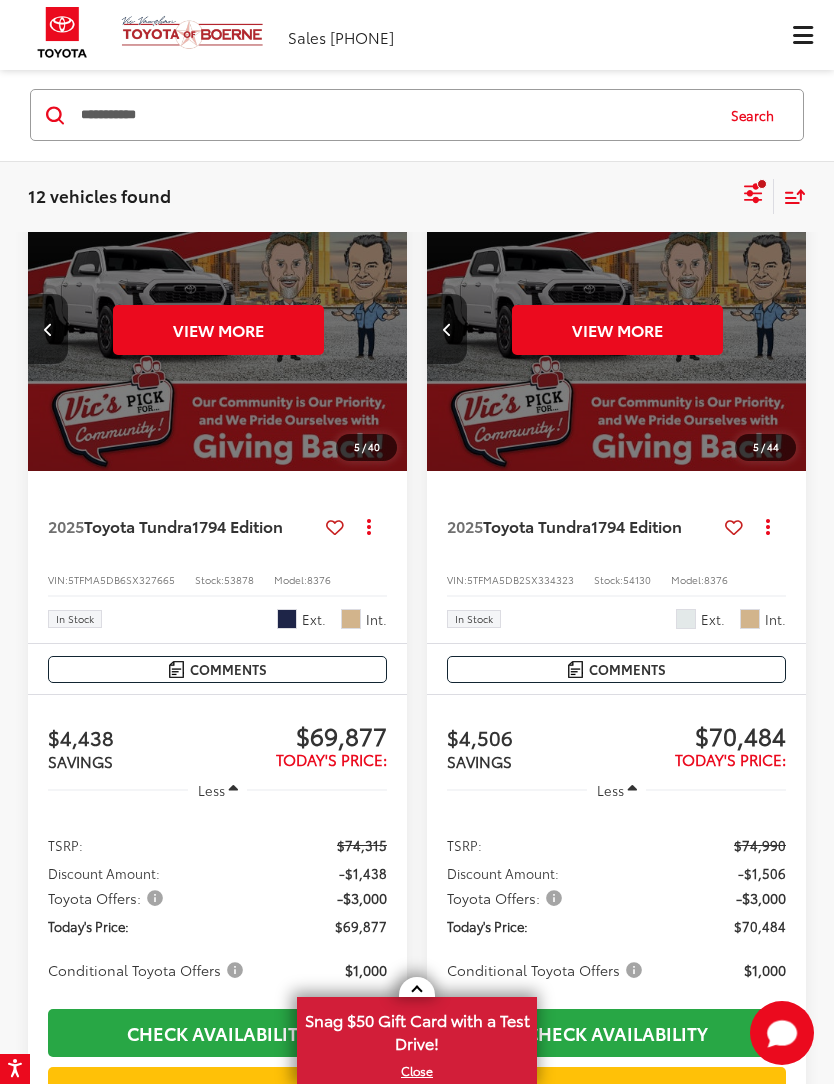click on "View More" at bounding box center (617, 330) 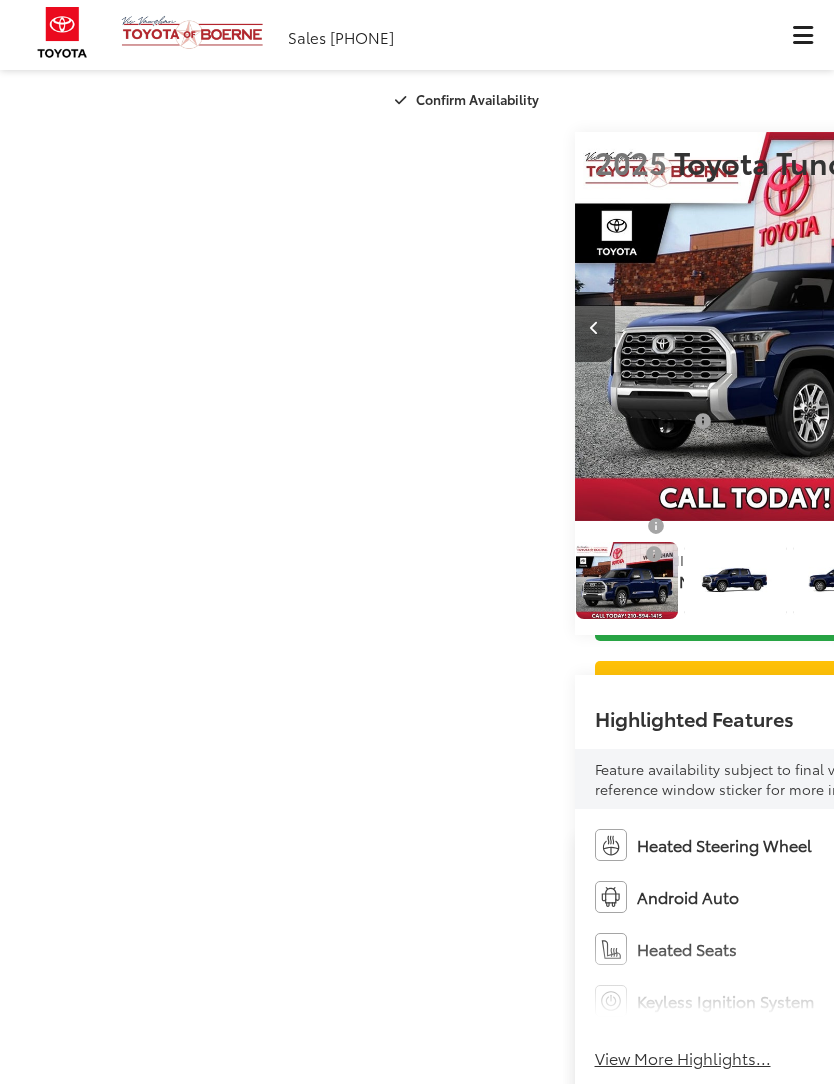 scroll, scrollTop: 0, scrollLeft: 0, axis: both 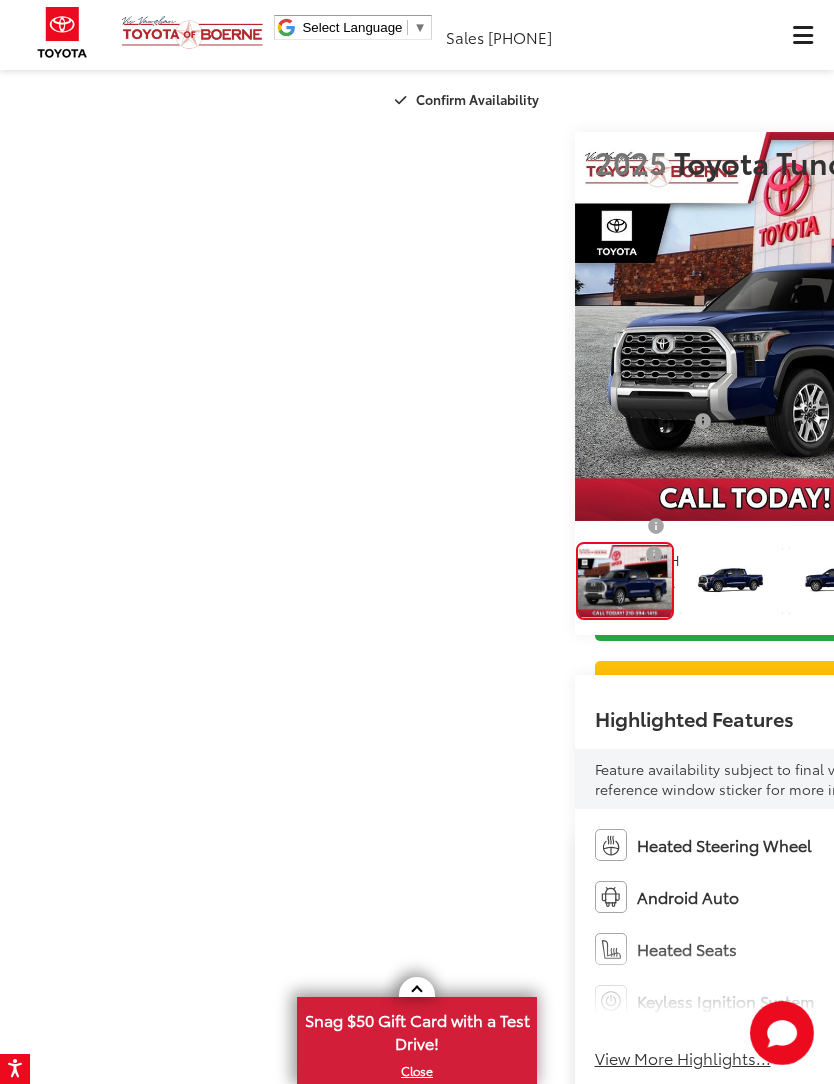 click at bounding box center [1074, 327] 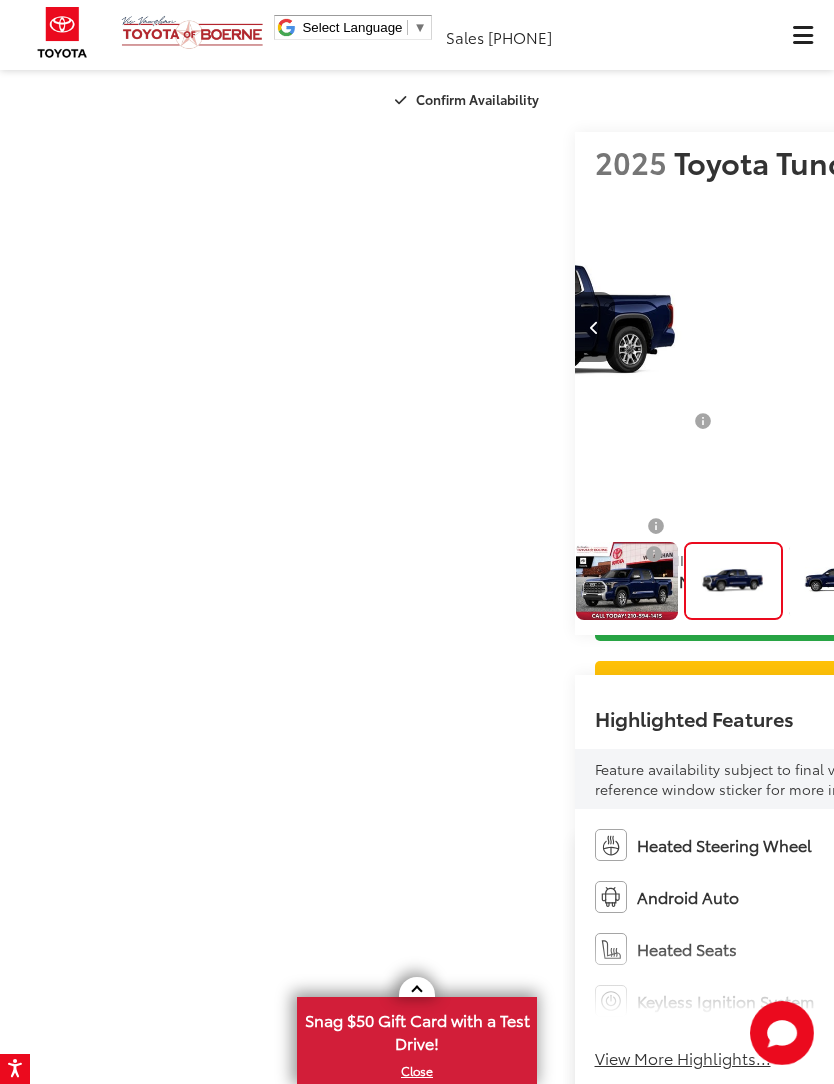 click at bounding box center [1074, 327] 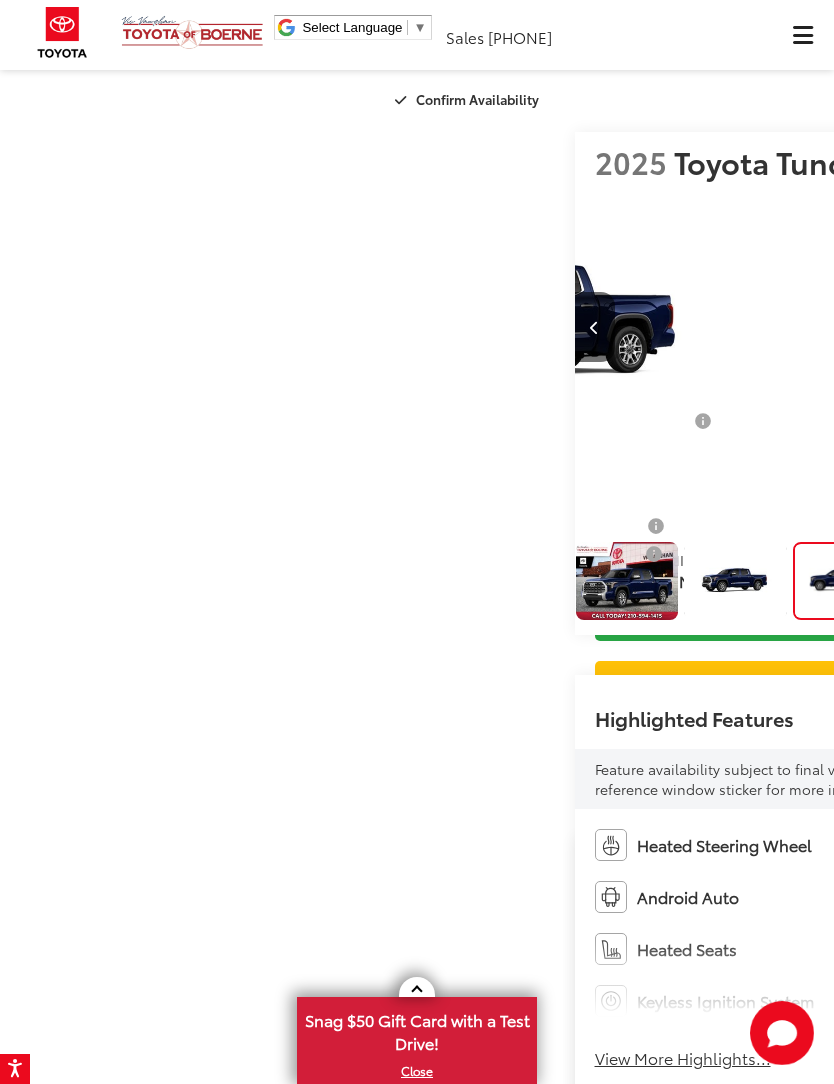 scroll, scrollTop: 0, scrollLeft: 1570, axis: horizontal 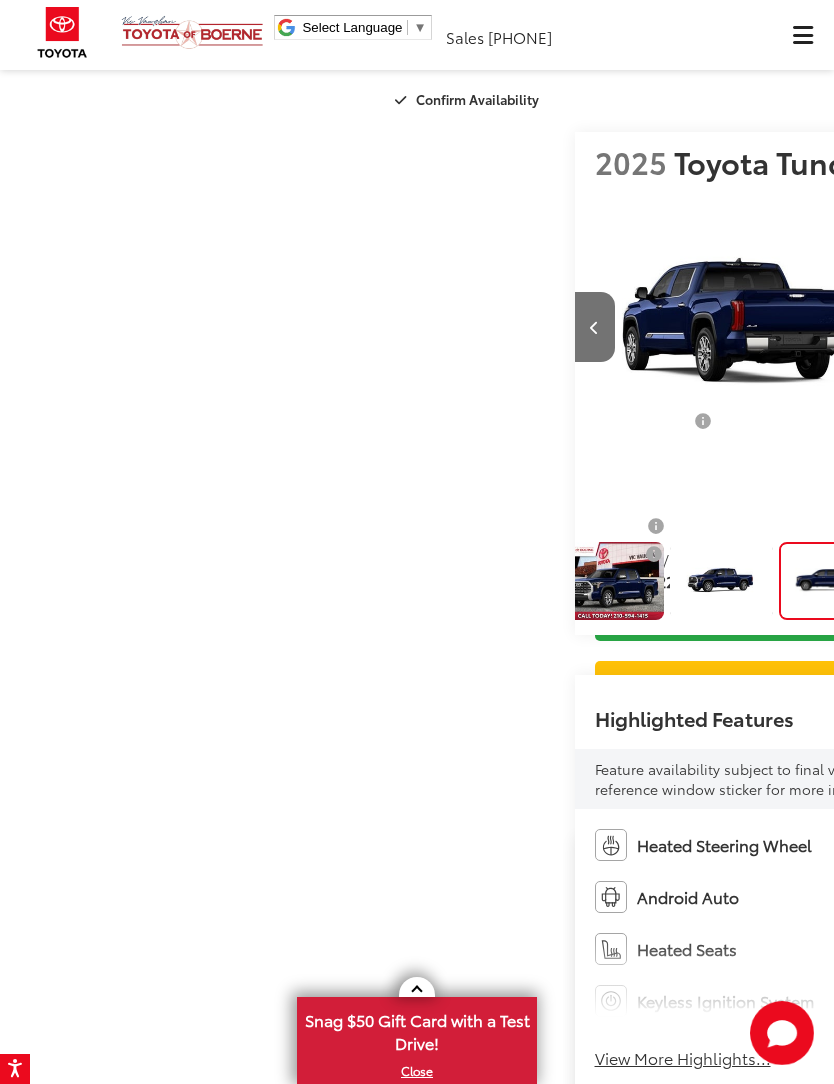 click at bounding box center (1074, 327) 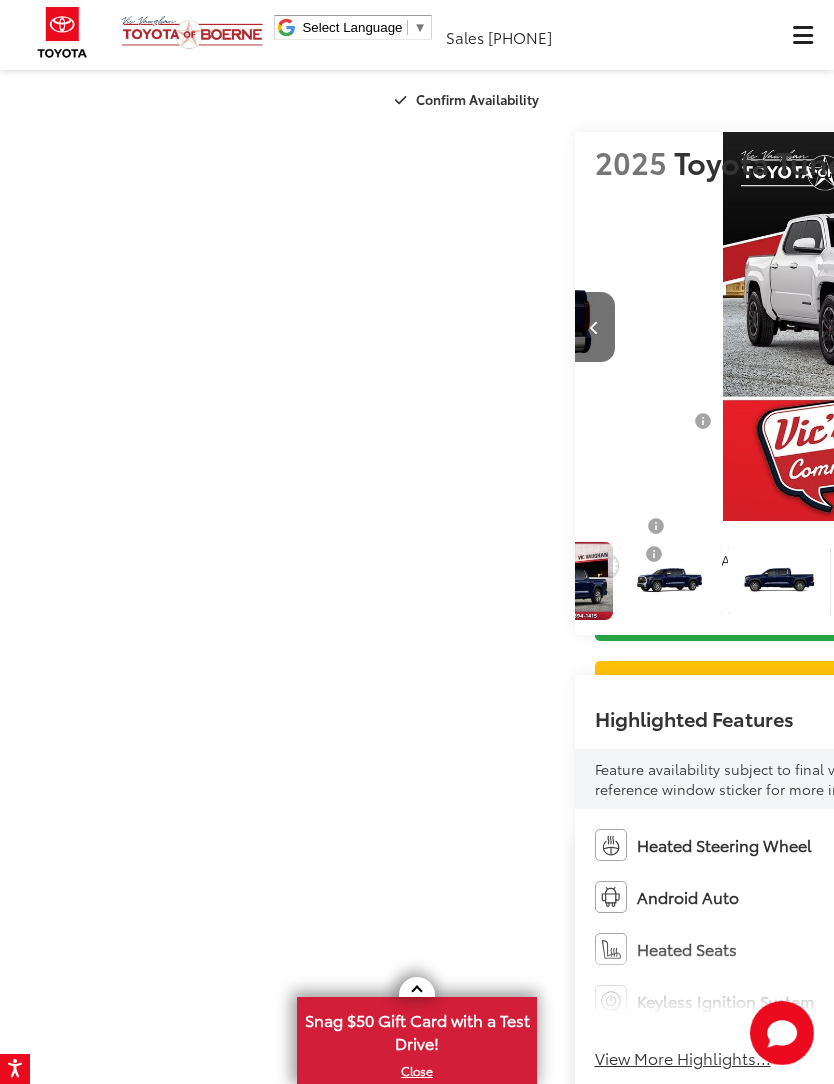 scroll, scrollTop: 0, scrollLeft: 2395, axis: horizontal 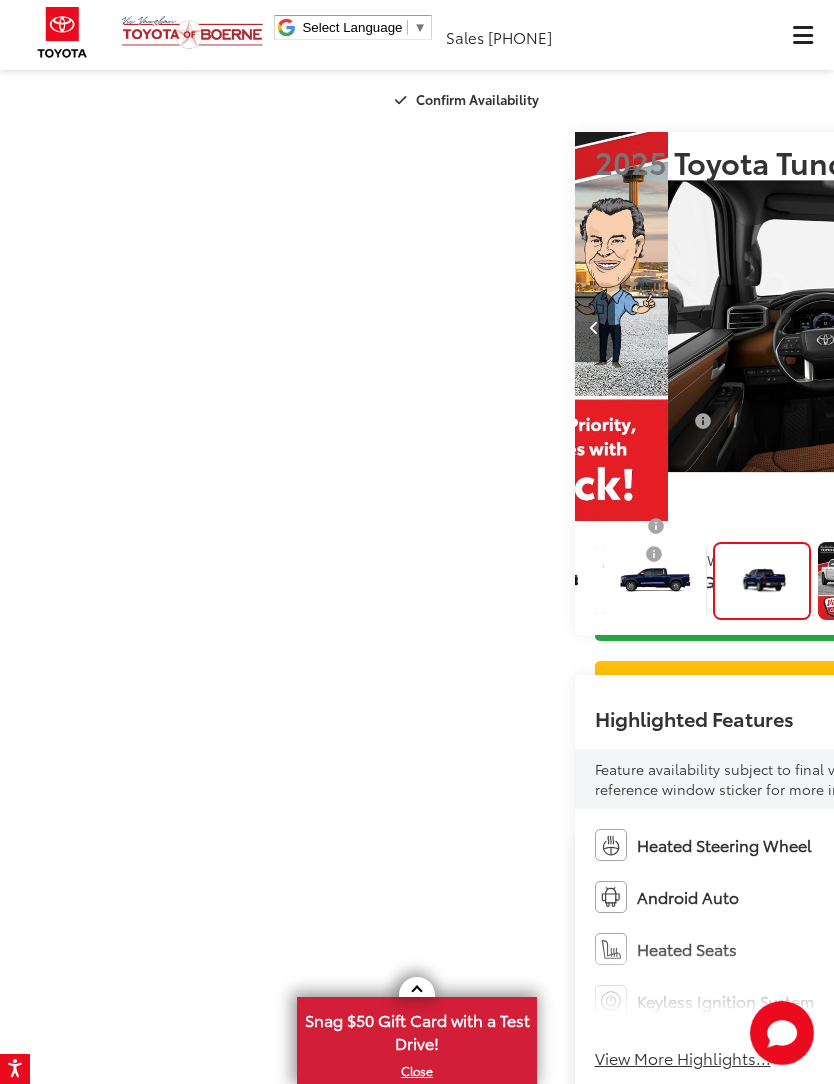 click at bounding box center [1074, 327] 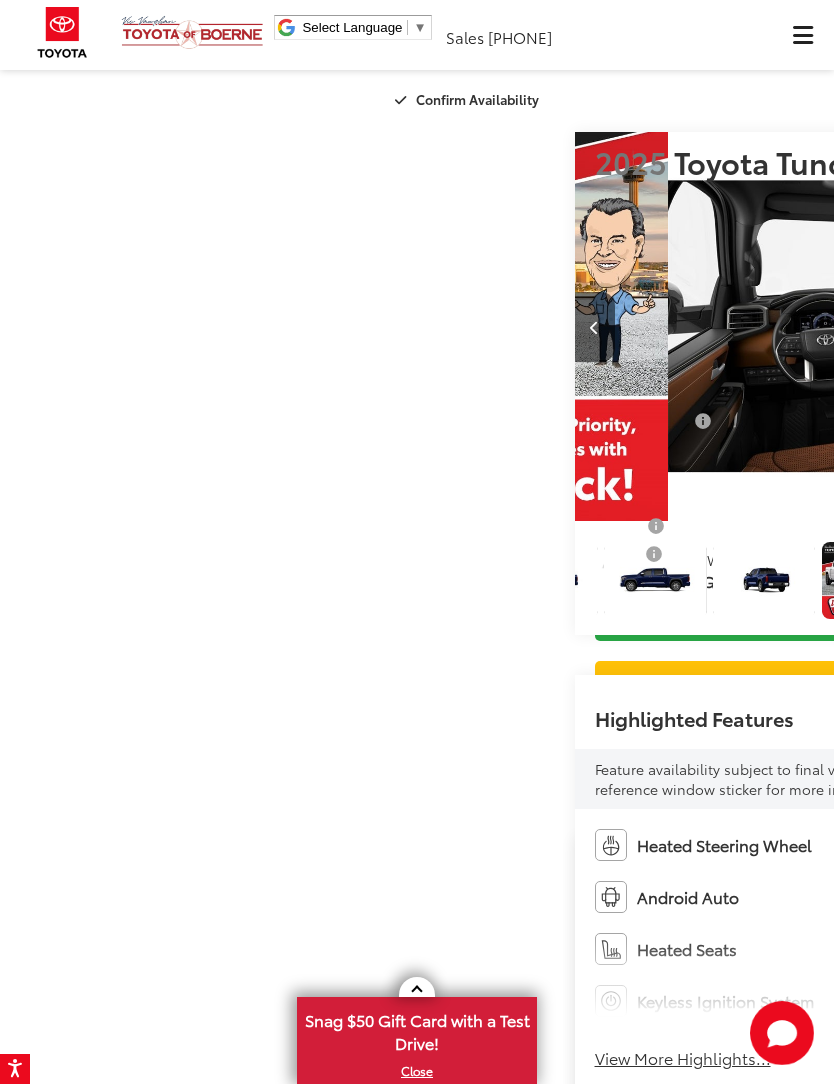 scroll, scrollTop: 0, scrollLeft: 3250, axis: horizontal 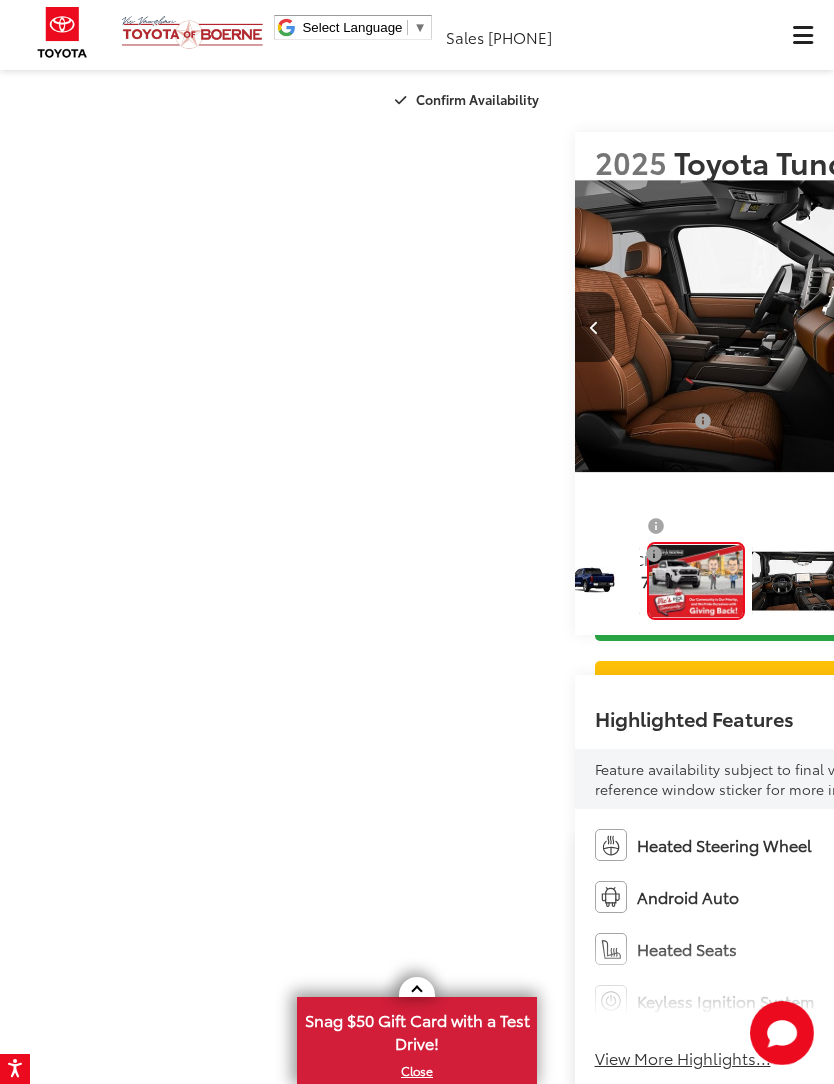 click at bounding box center [1074, 327] 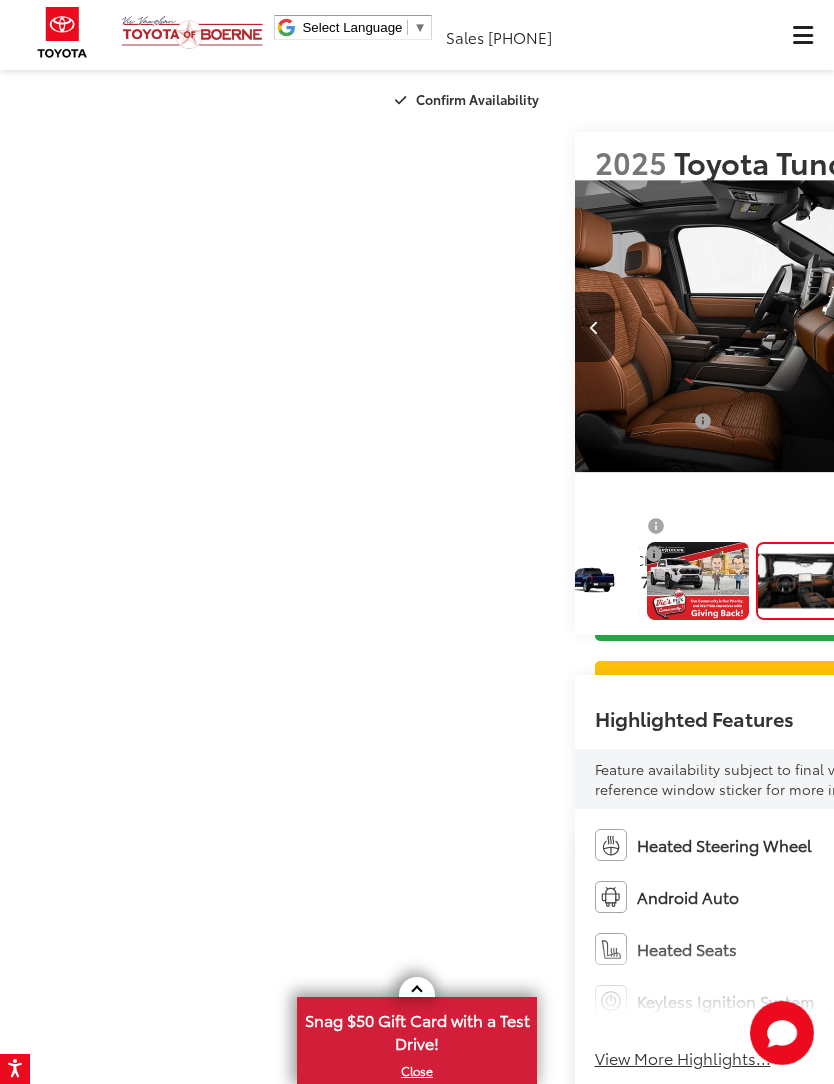 scroll, scrollTop: 0, scrollLeft: 4066, axis: horizontal 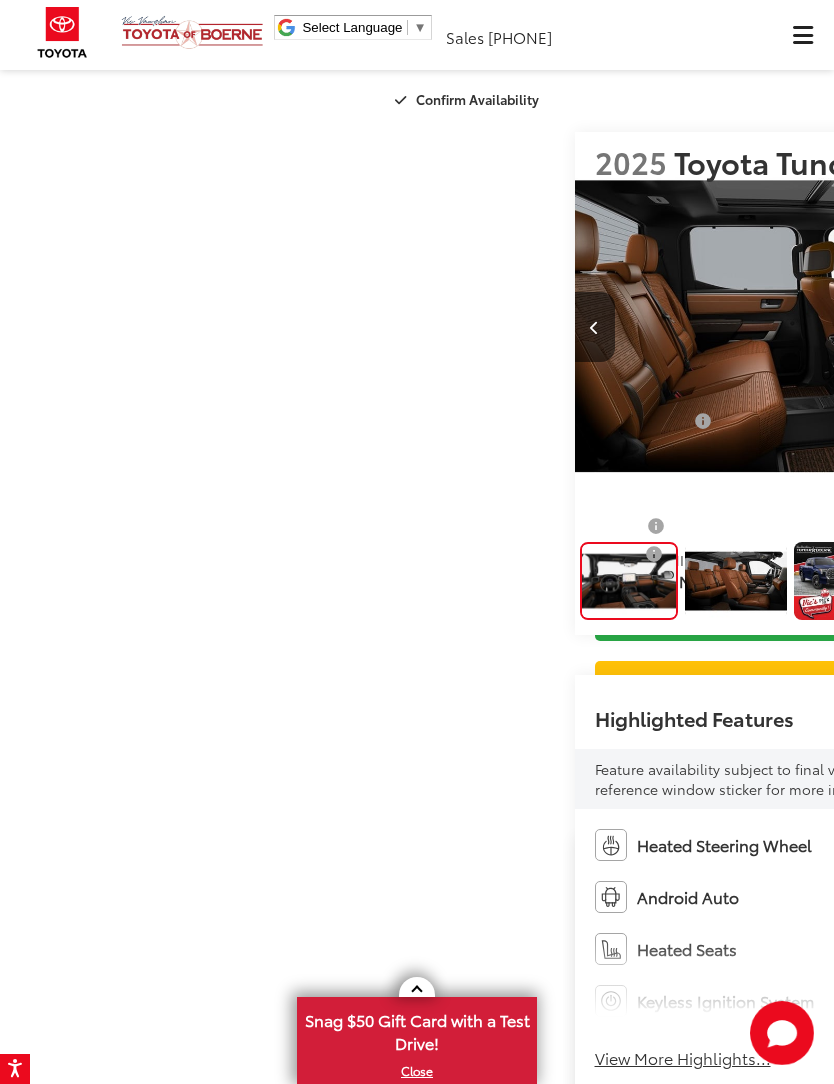 click at bounding box center [1074, 327] 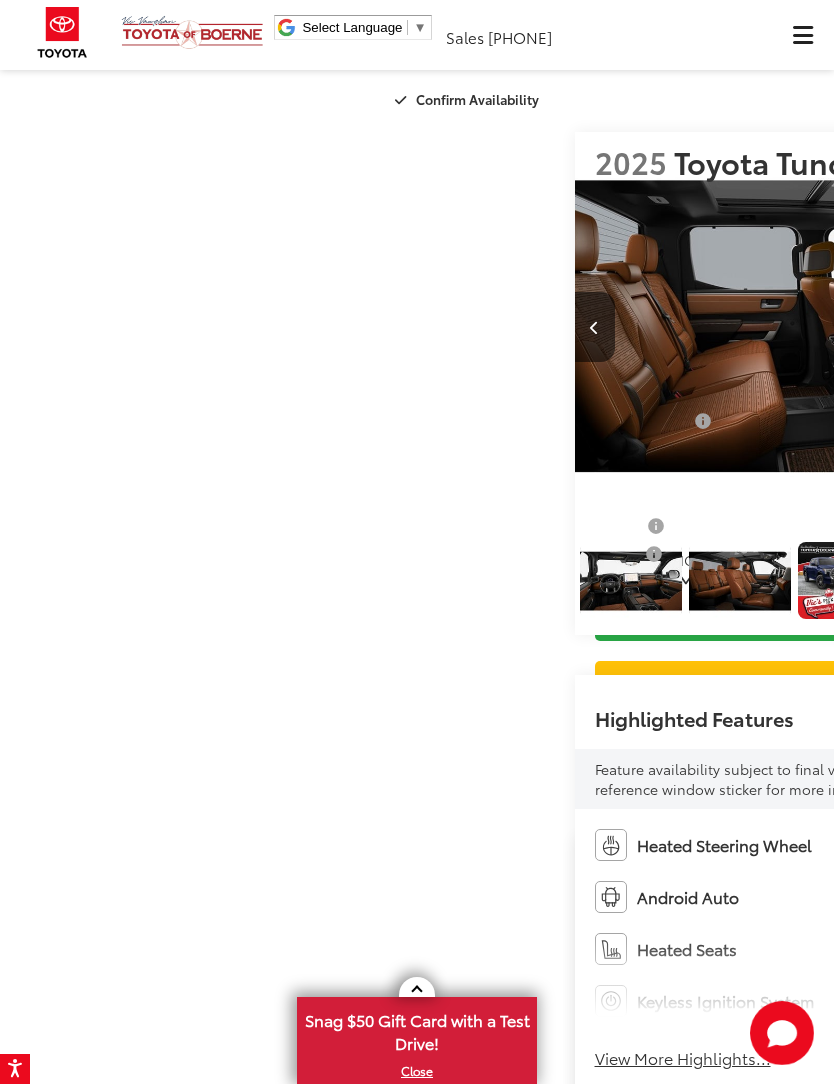 scroll, scrollTop: 0, scrollLeft: 4480, axis: horizontal 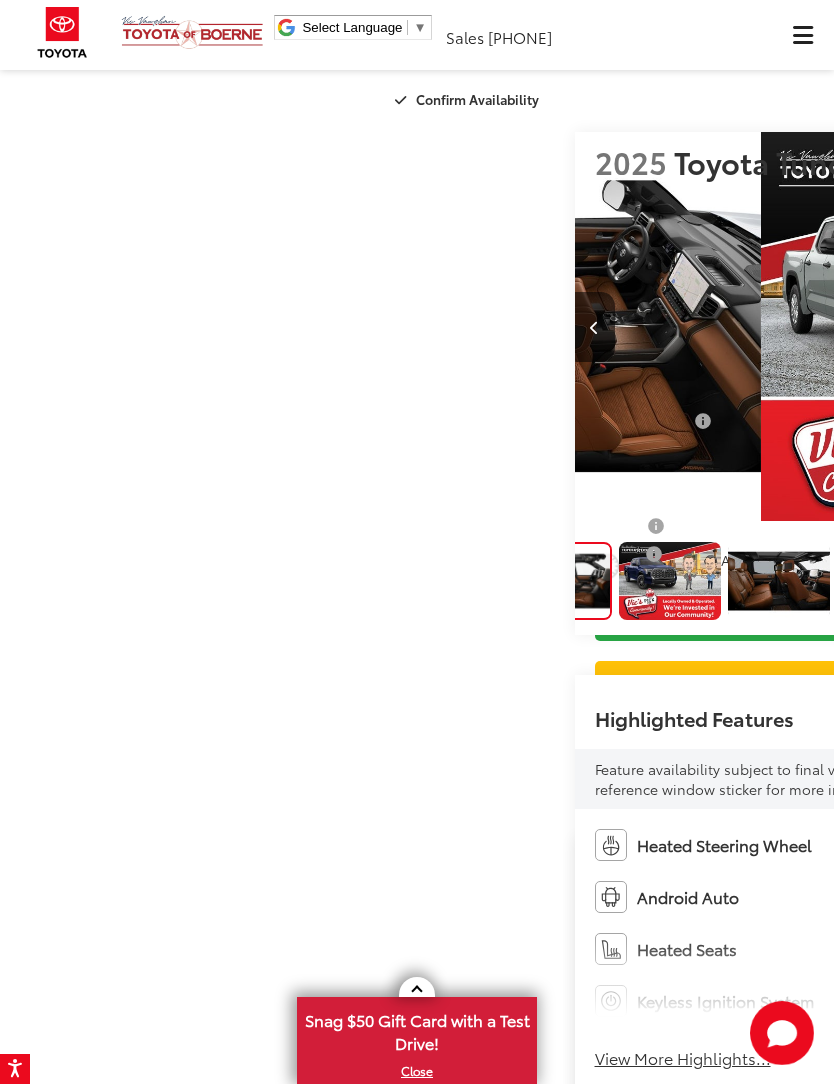 click at bounding box center [1074, 327] 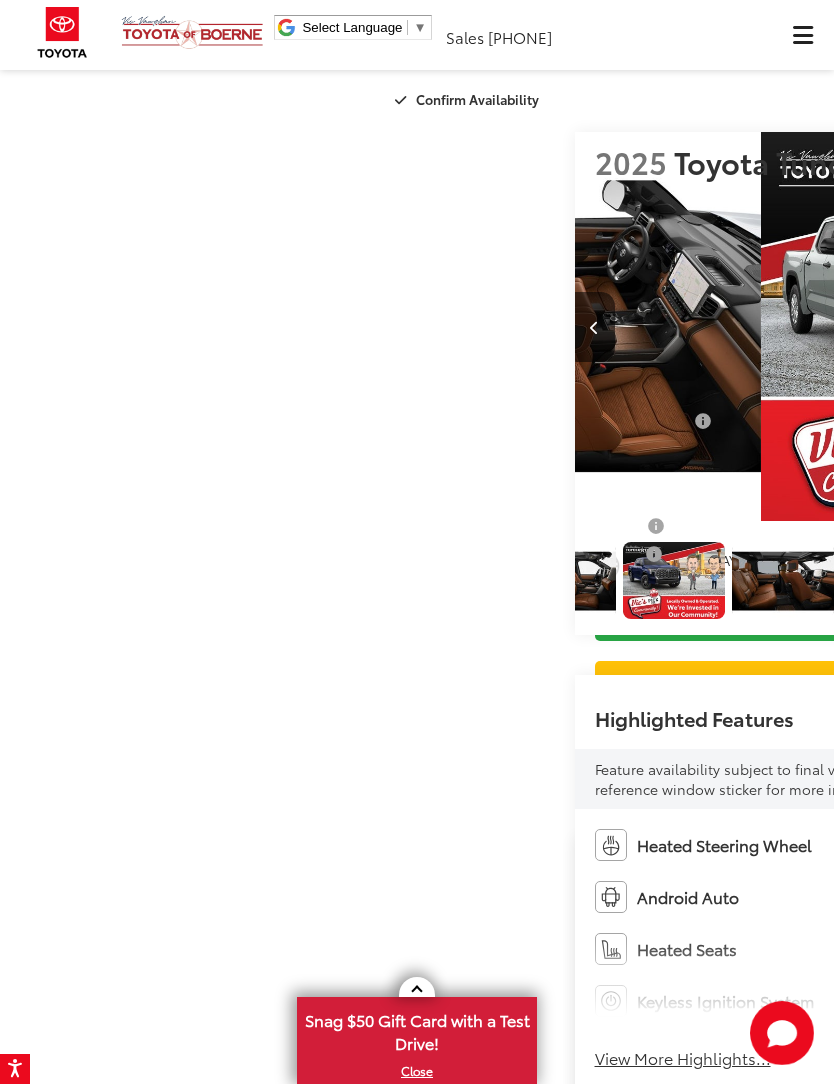 scroll, scrollTop: 0, scrollLeft: 864, axis: horizontal 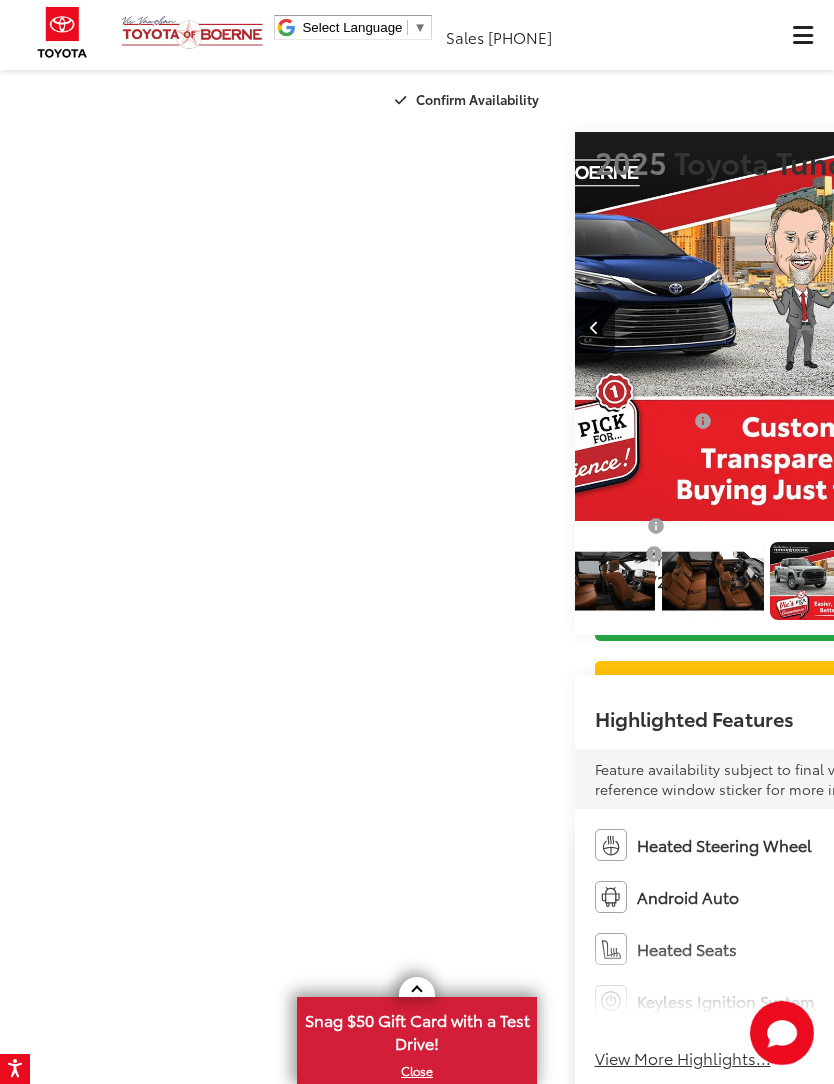 click at bounding box center [1074, 327] 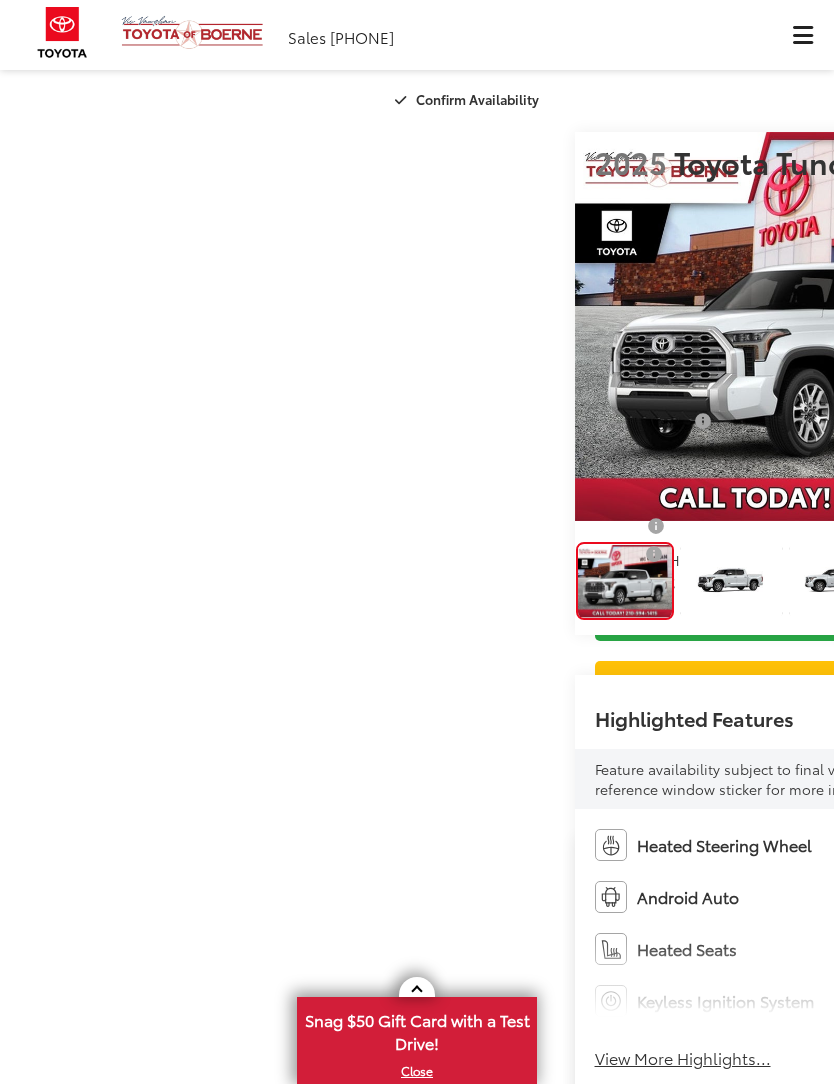 scroll, scrollTop: 0, scrollLeft: 0, axis: both 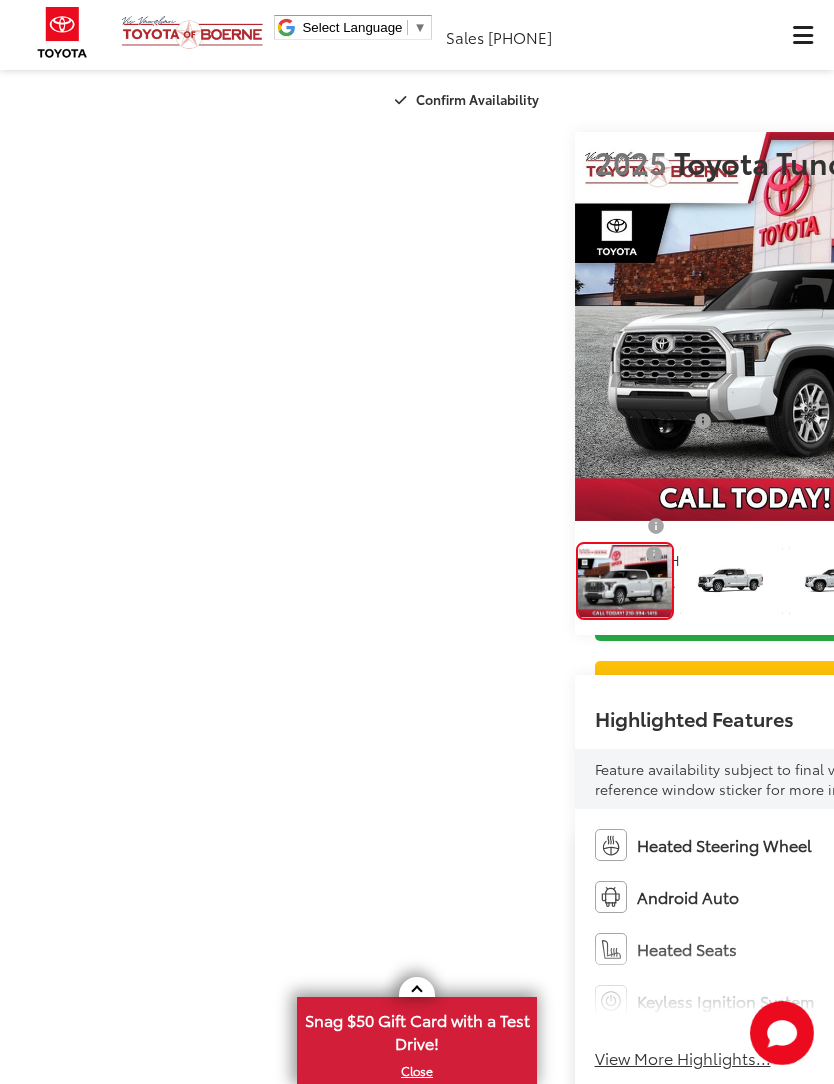 click at bounding box center (1074, 327) 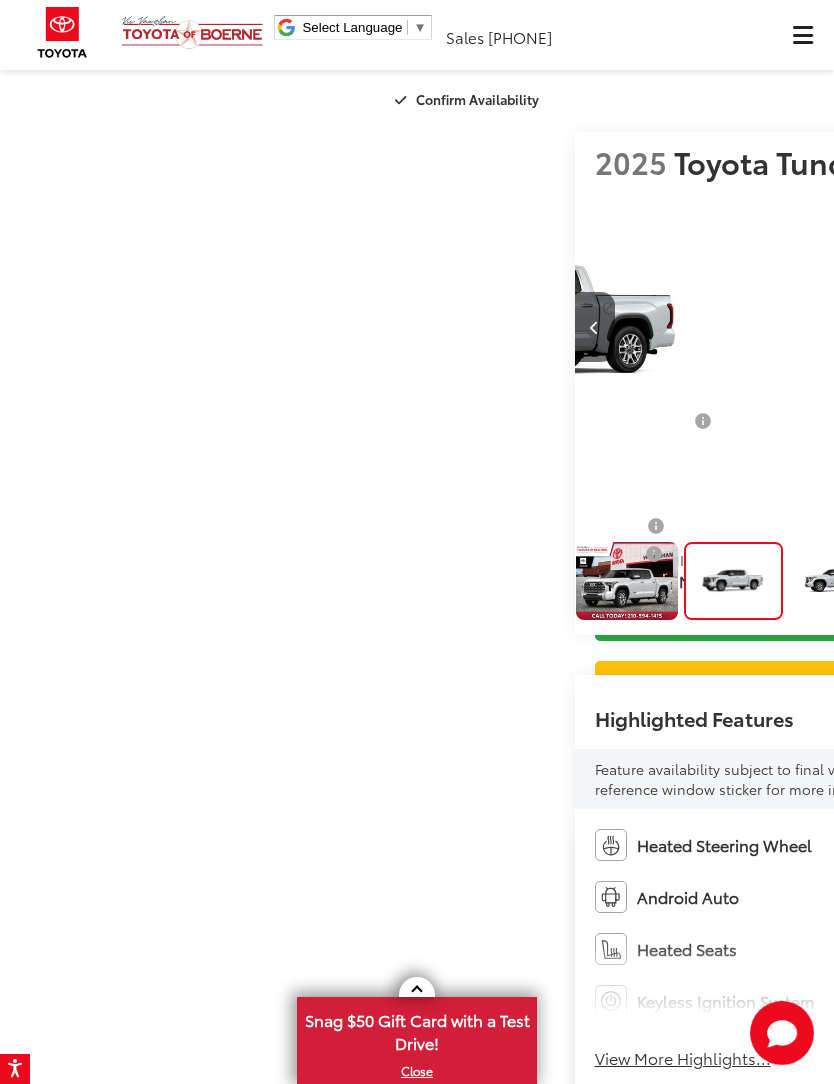scroll, scrollTop: 0, scrollLeft: 834, axis: horizontal 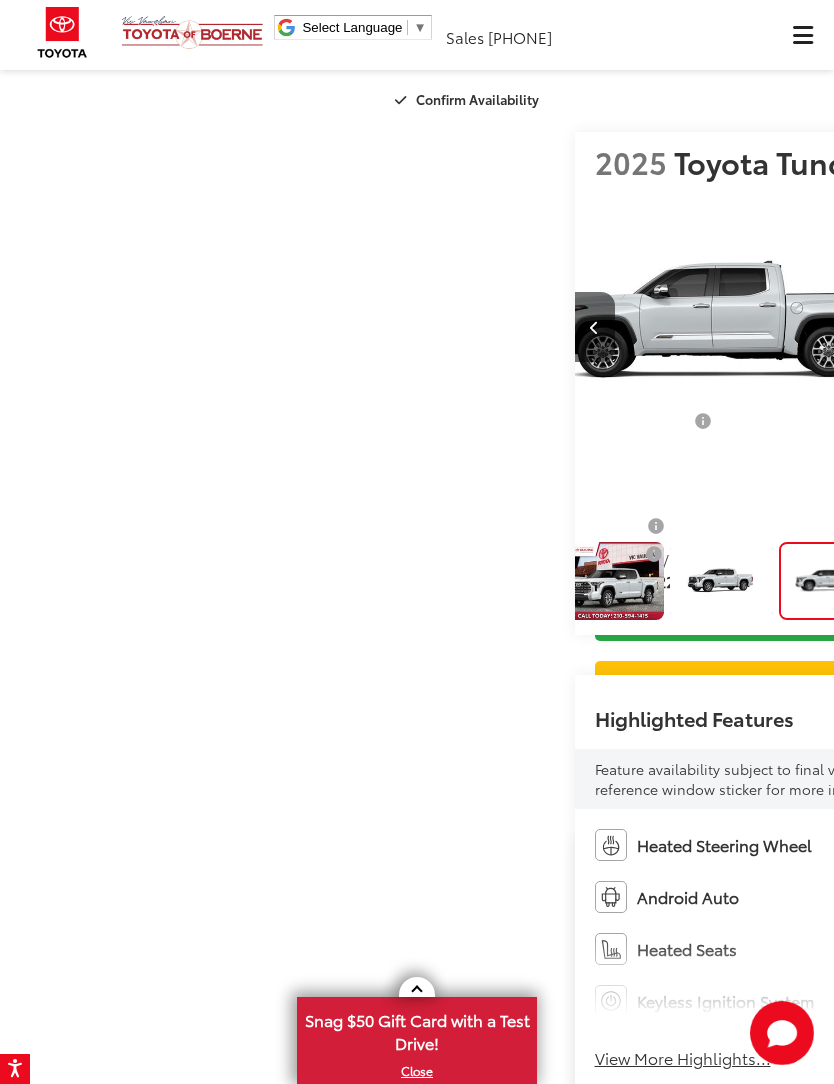 click at bounding box center (1074, 327) 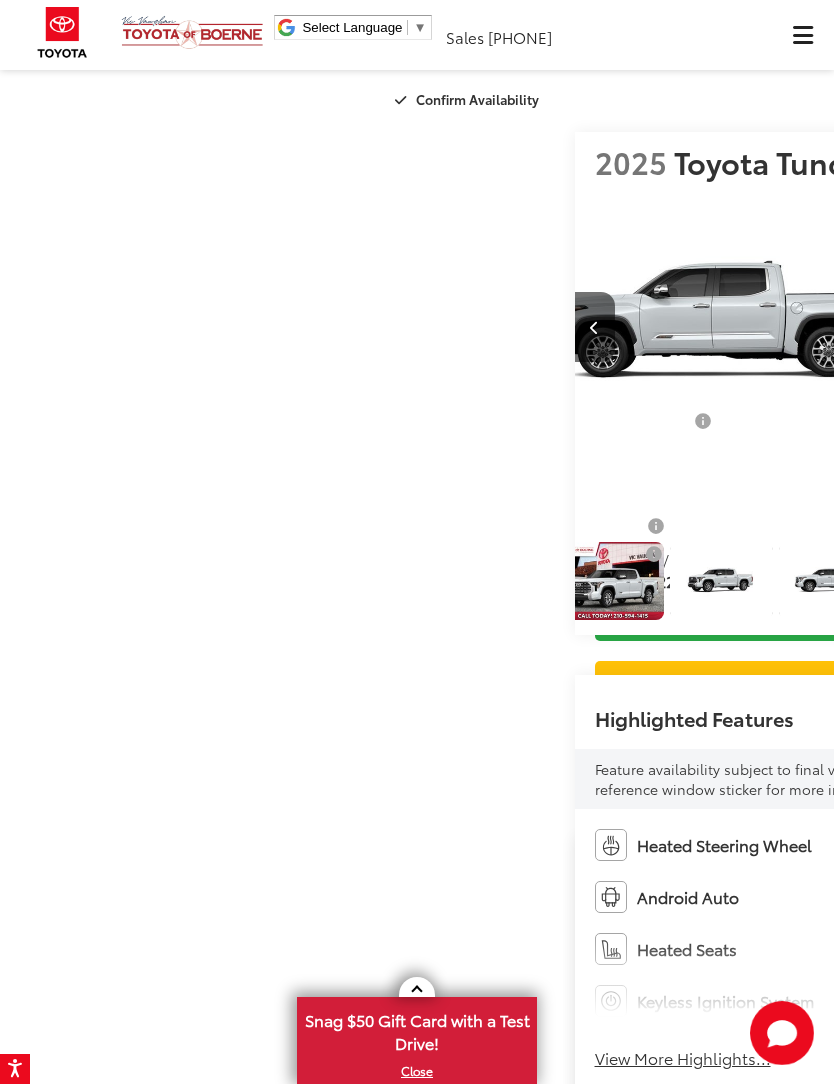 scroll, scrollTop: 0, scrollLeft: 2420, axis: horizontal 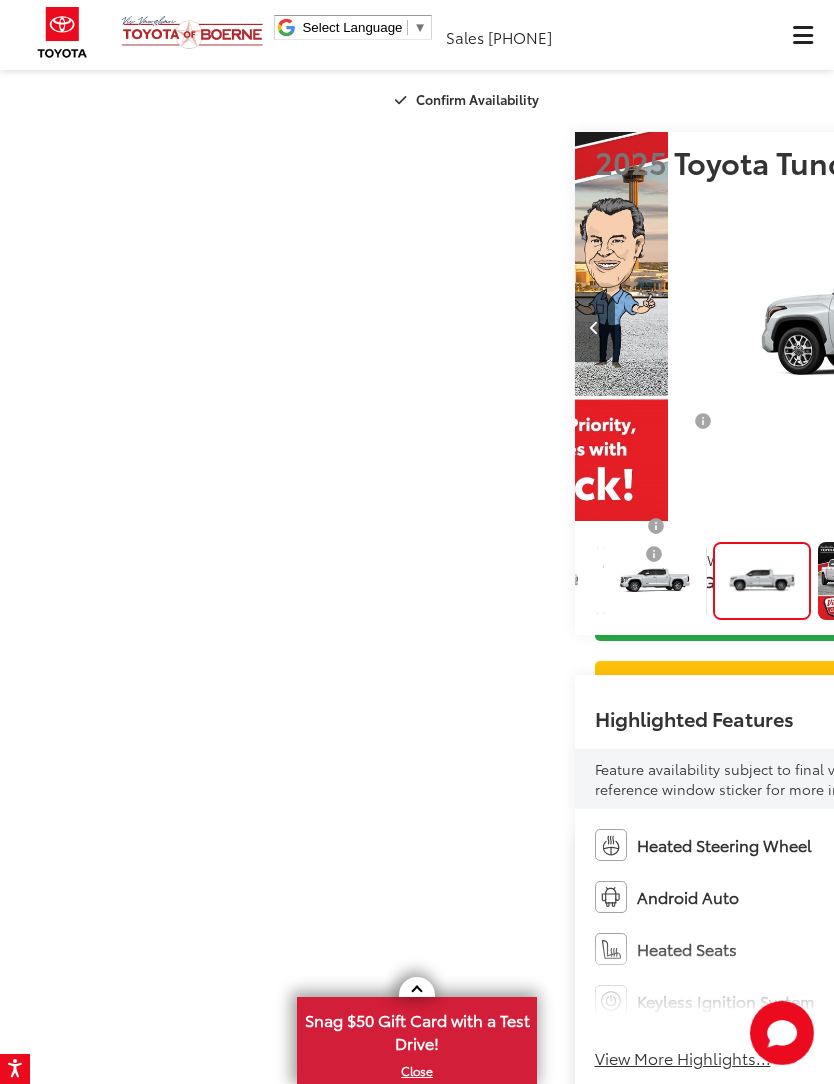 click at bounding box center [1074, 327] 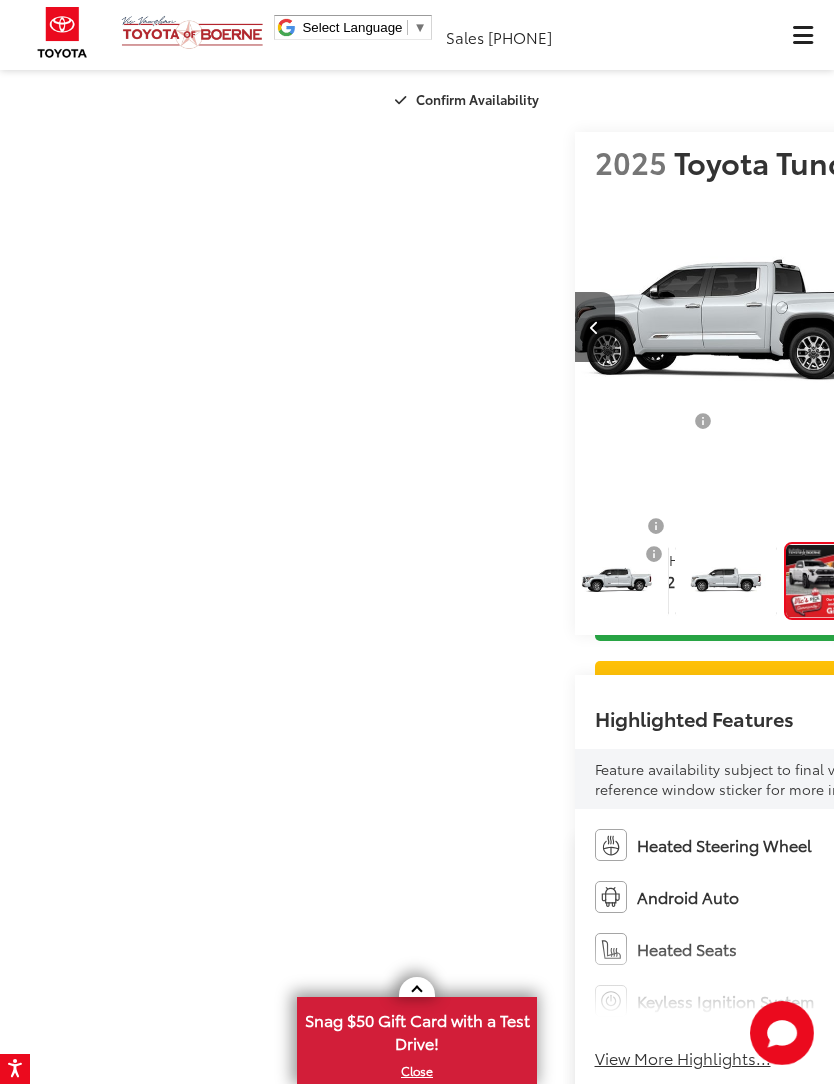 scroll, scrollTop: 0, scrollLeft: 2971, axis: horizontal 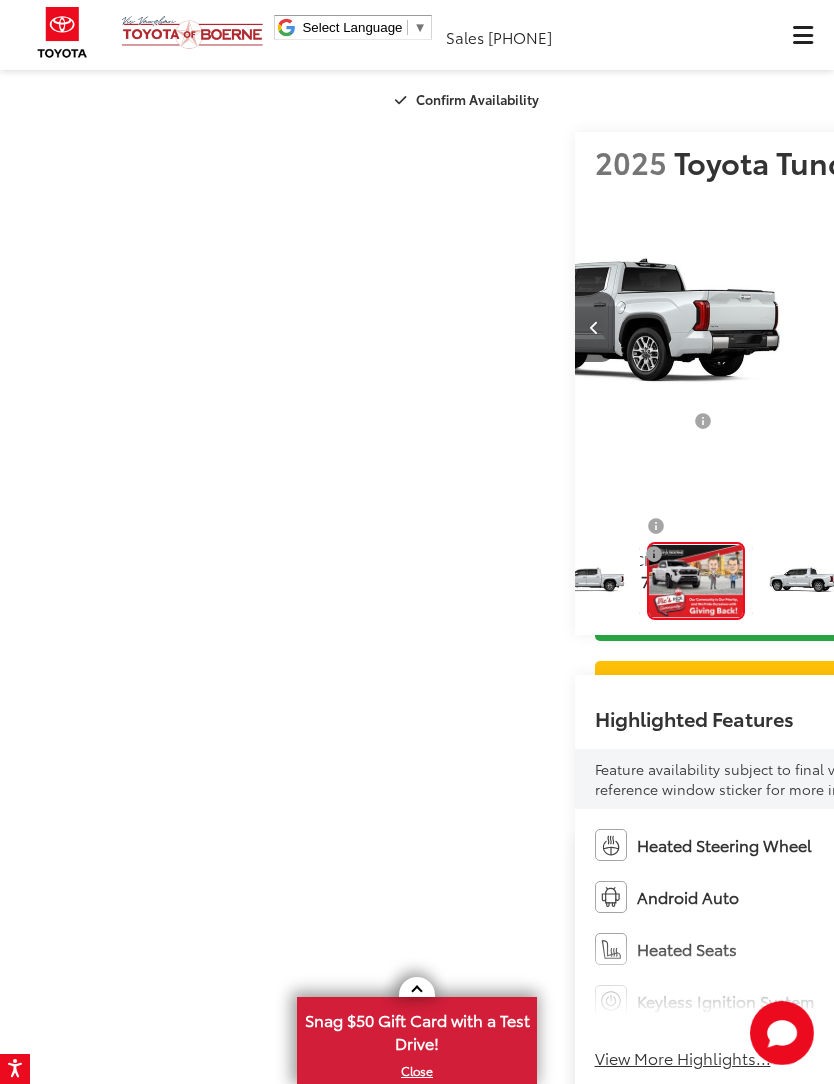 click at bounding box center [1074, 327] 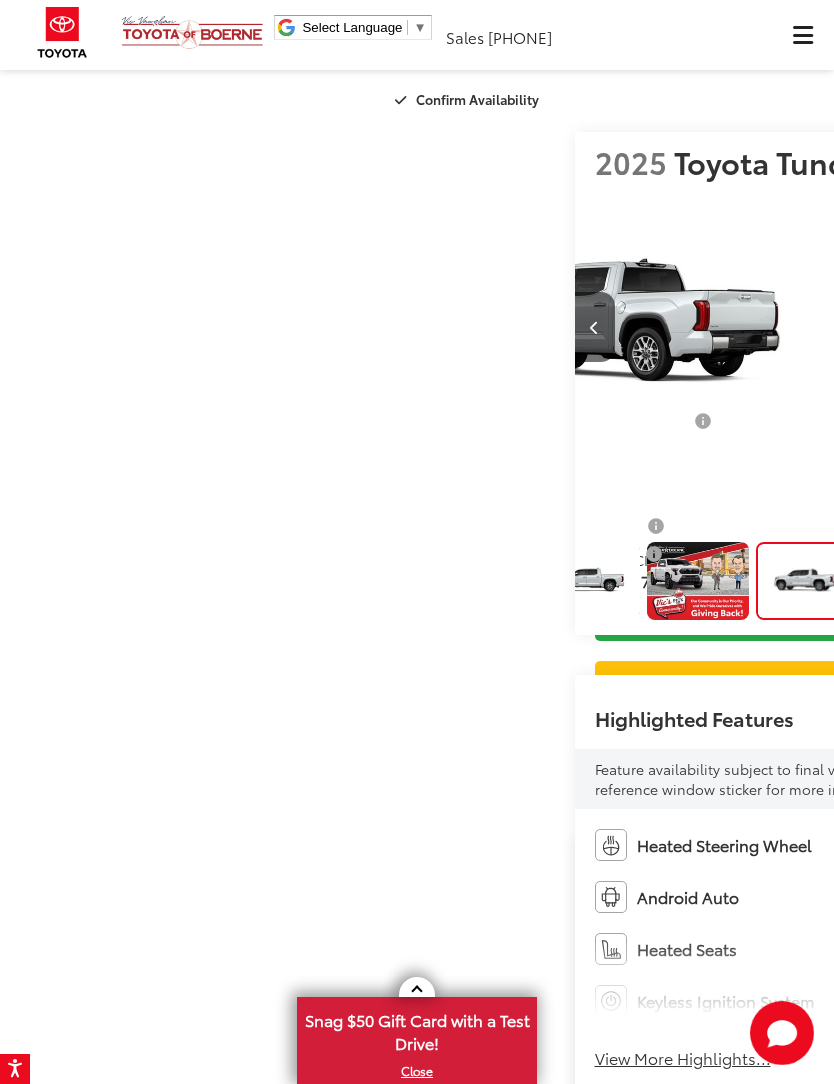scroll, scrollTop: 0, scrollLeft: 3955, axis: horizontal 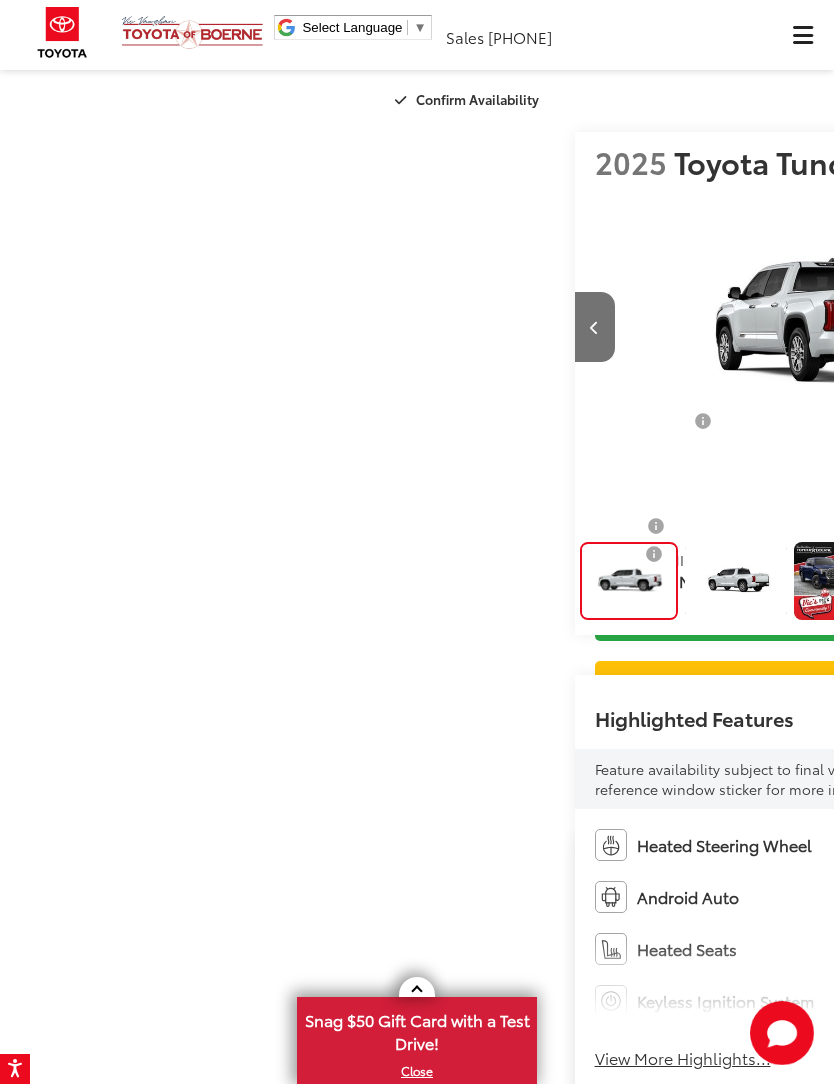 click at bounding box center (1073, 328) 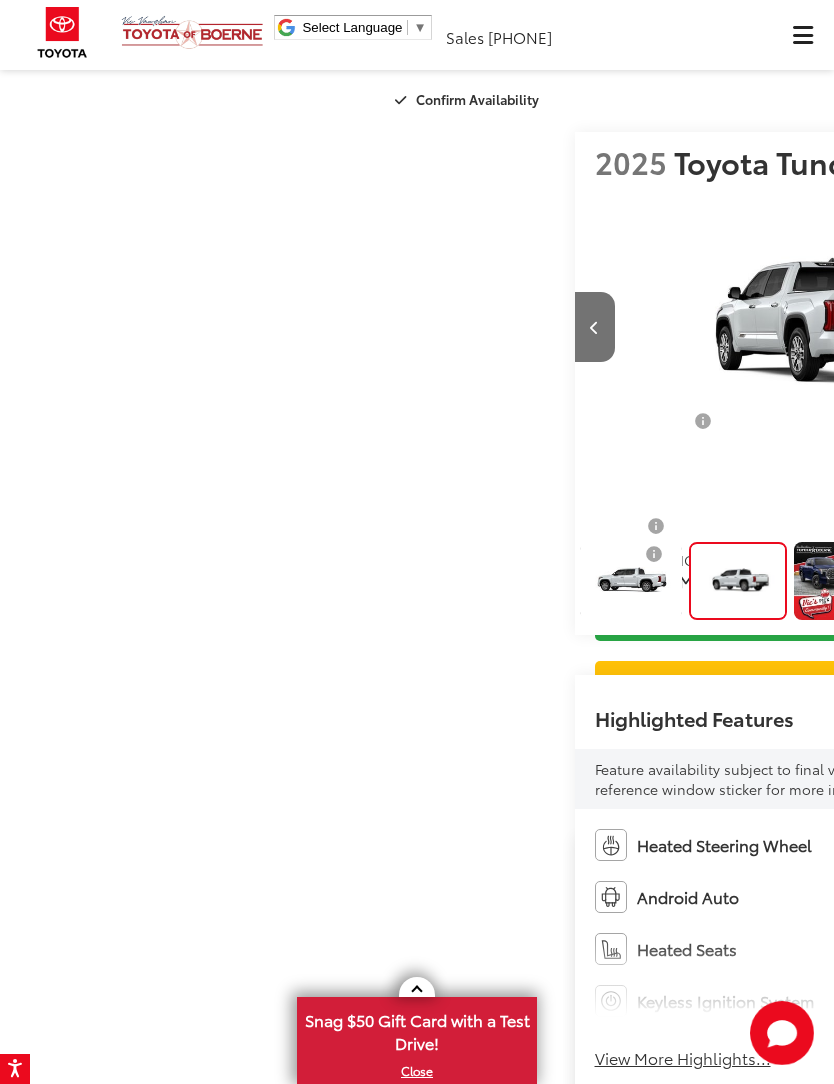 scroll, scrollTop: 0, scrollLeft: 4857, axis: horizontal 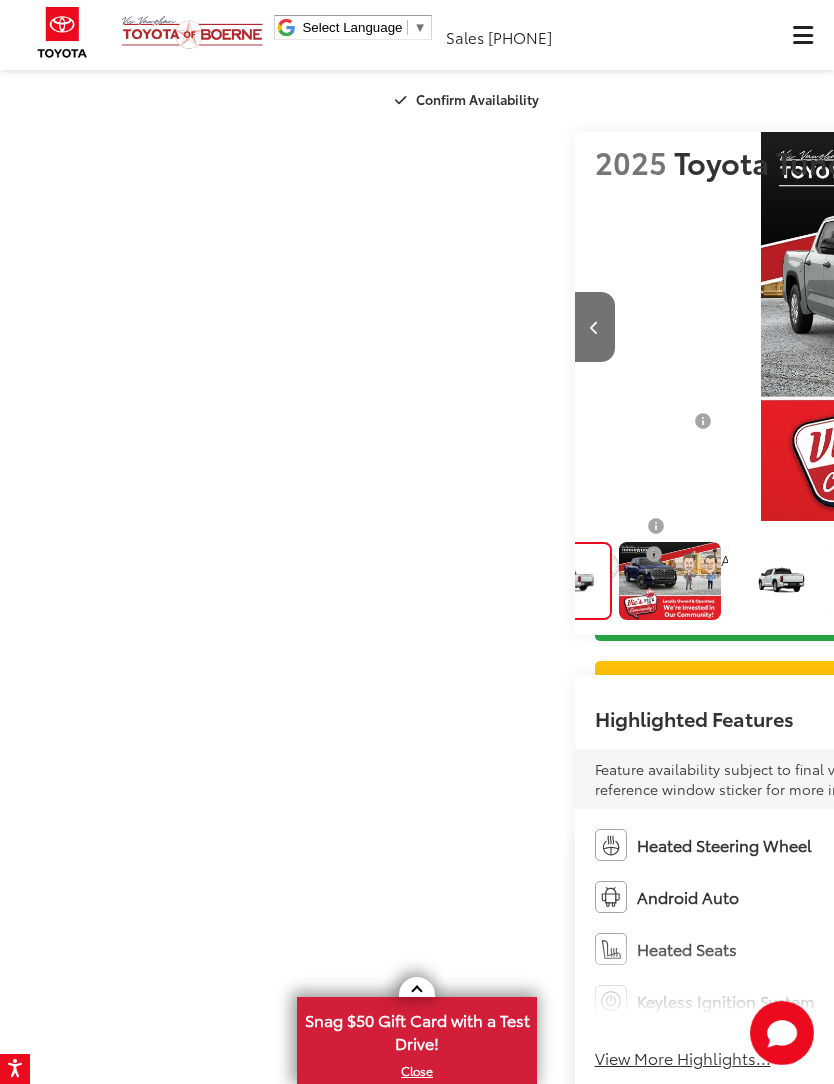 click at bounding box center [1074, 327] 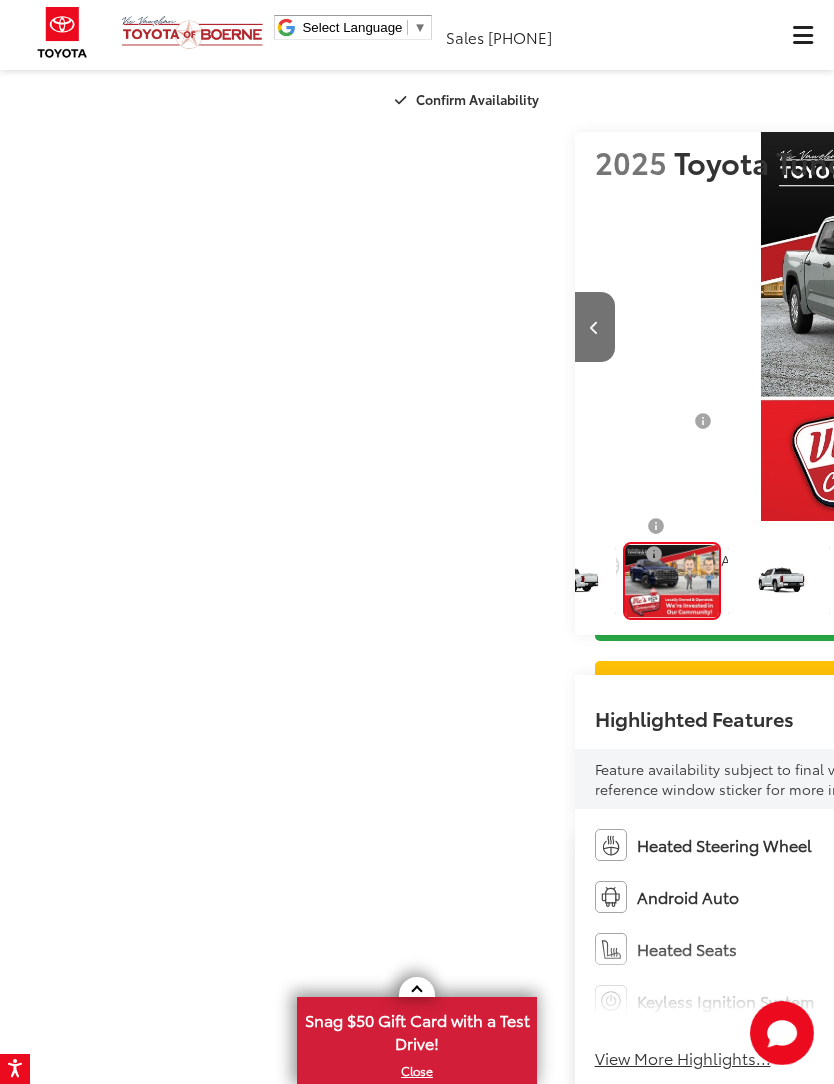 scroll, scrollTop: 0, scrollLeft: 5738, axis: horizontal 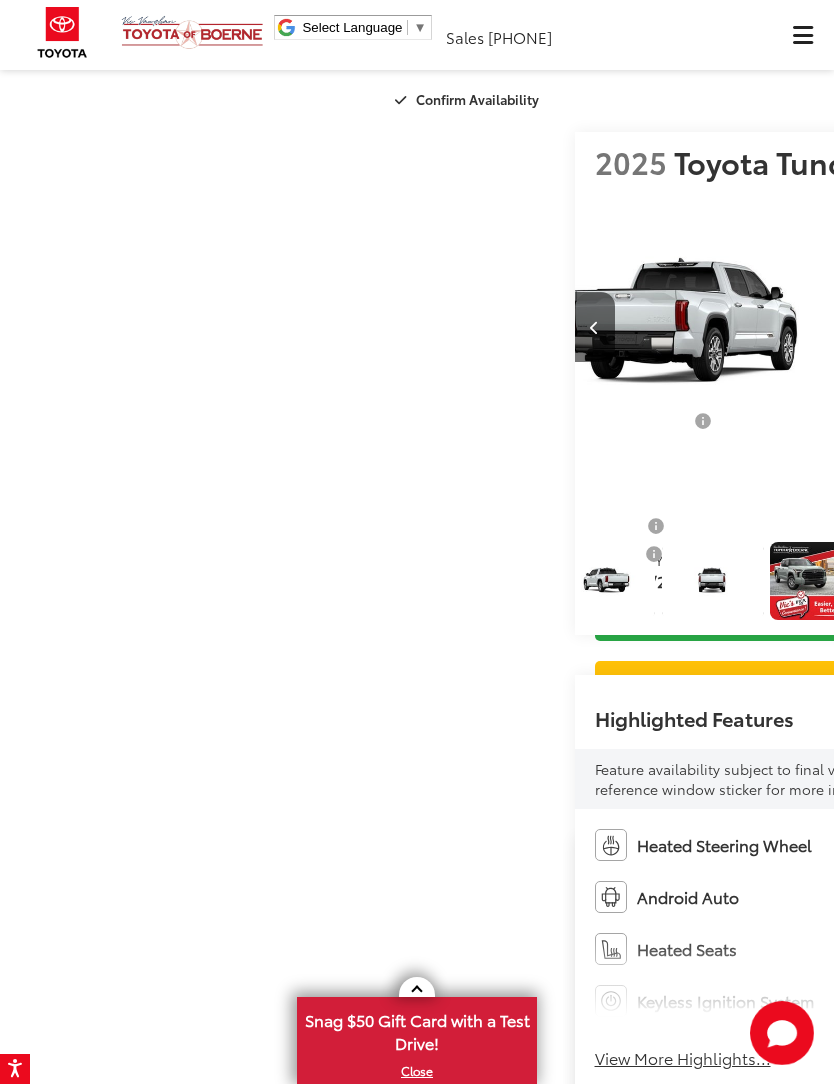 click at bounding box center (1073, 328) 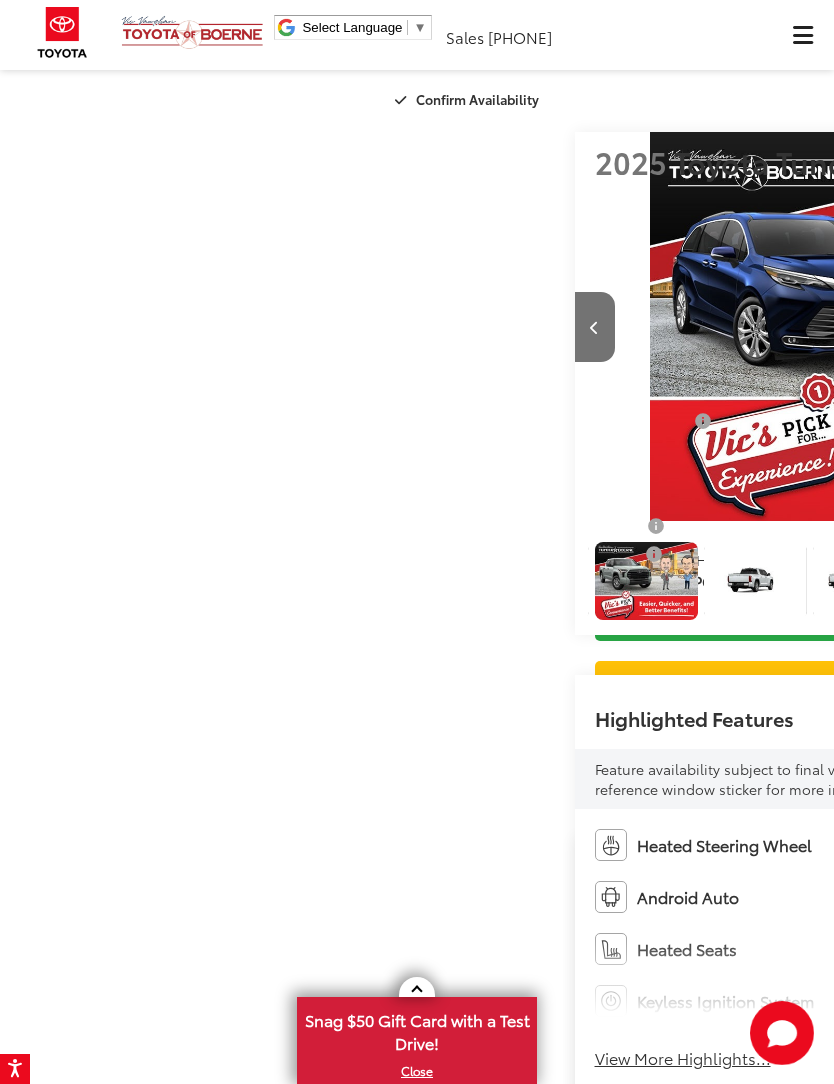 click at bounding box center (1074, 327) 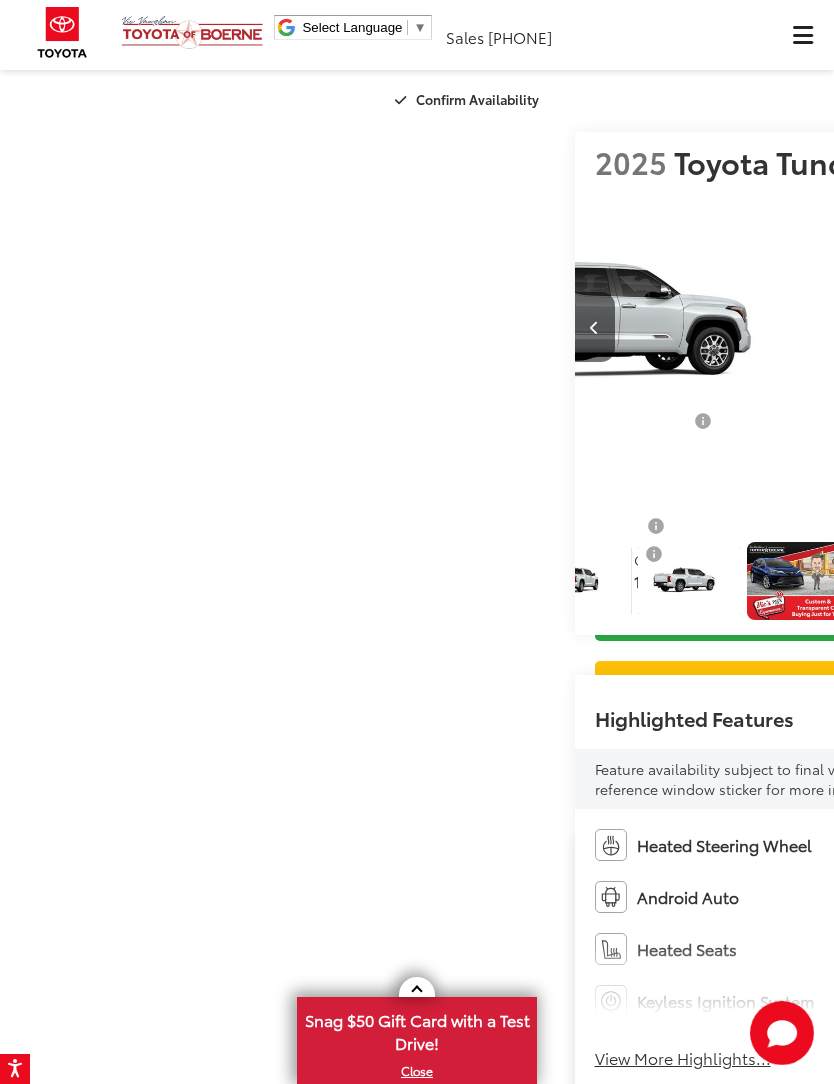 click at bounding box center [1073, 328] 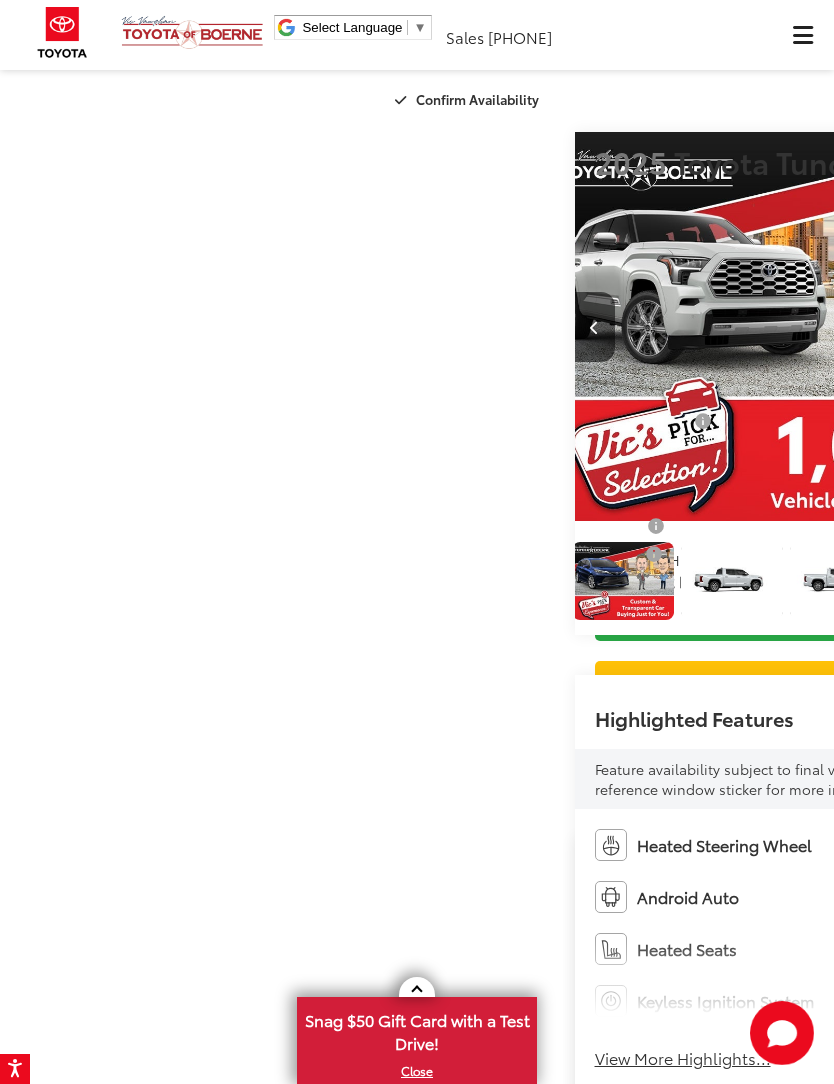 click at bounding box center [1073, 328] 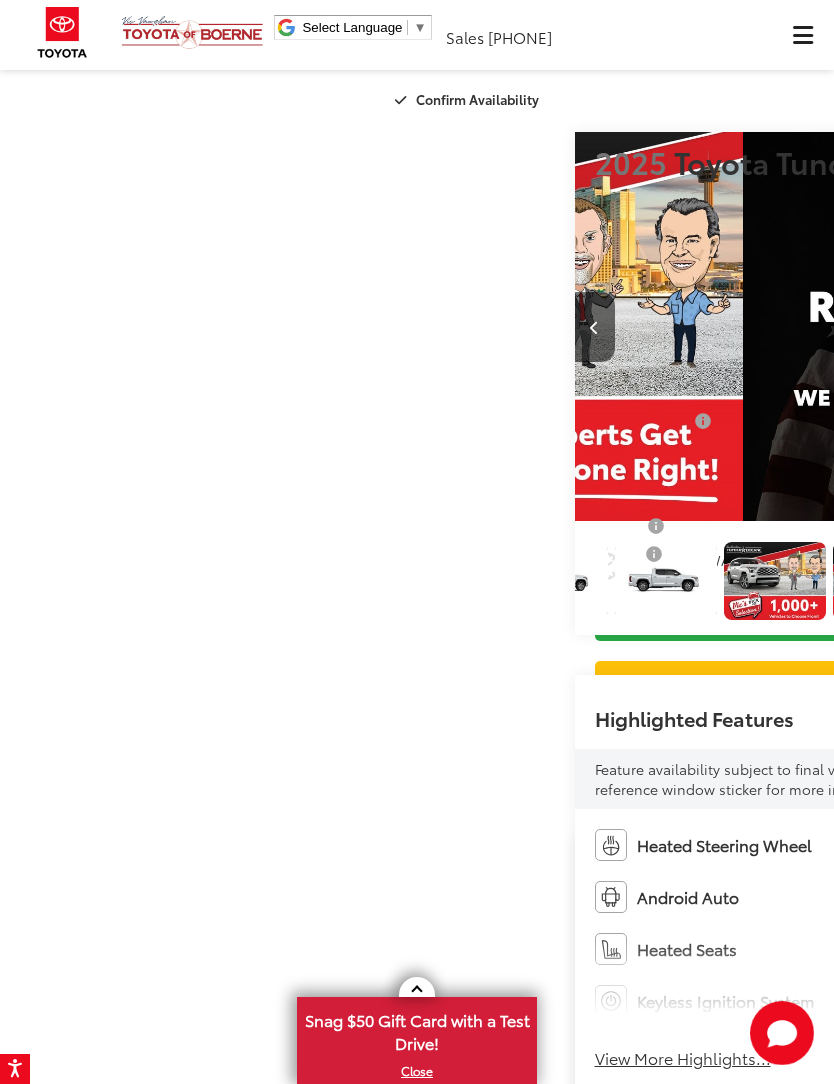 click at bounding box center (1073, 328) 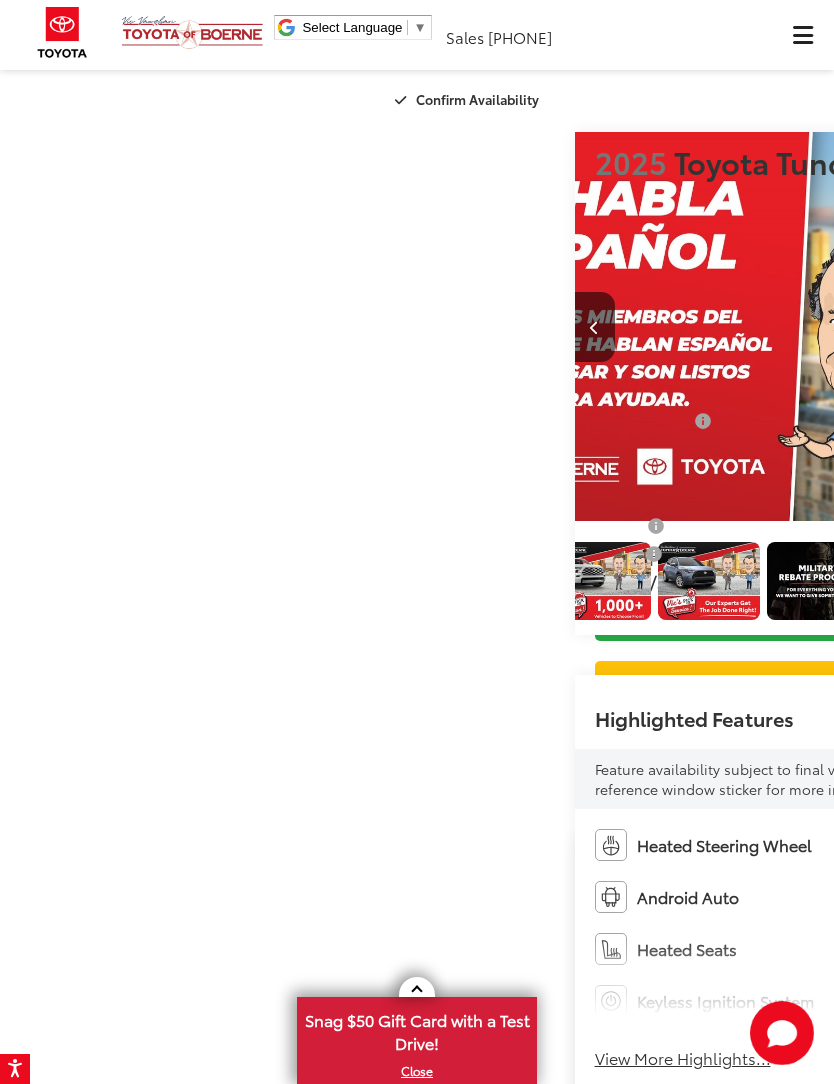 click at bounding box center [1073, 328] 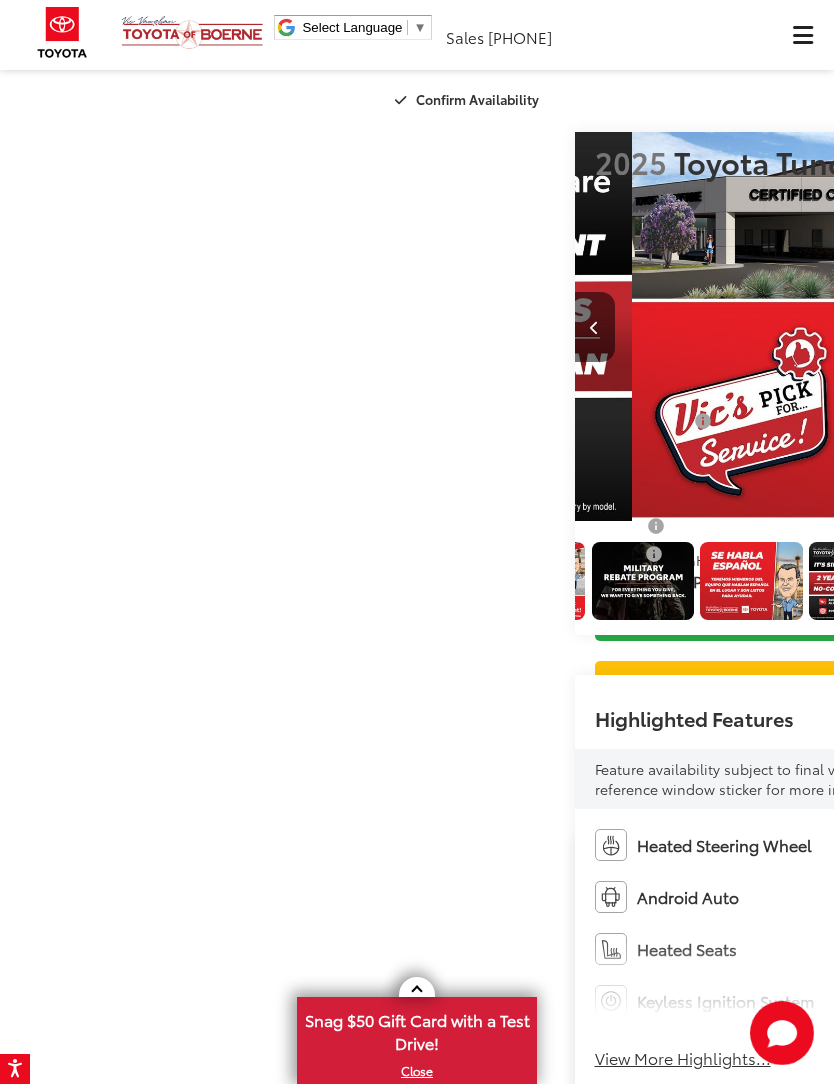click at bounding box center [1073, 328] 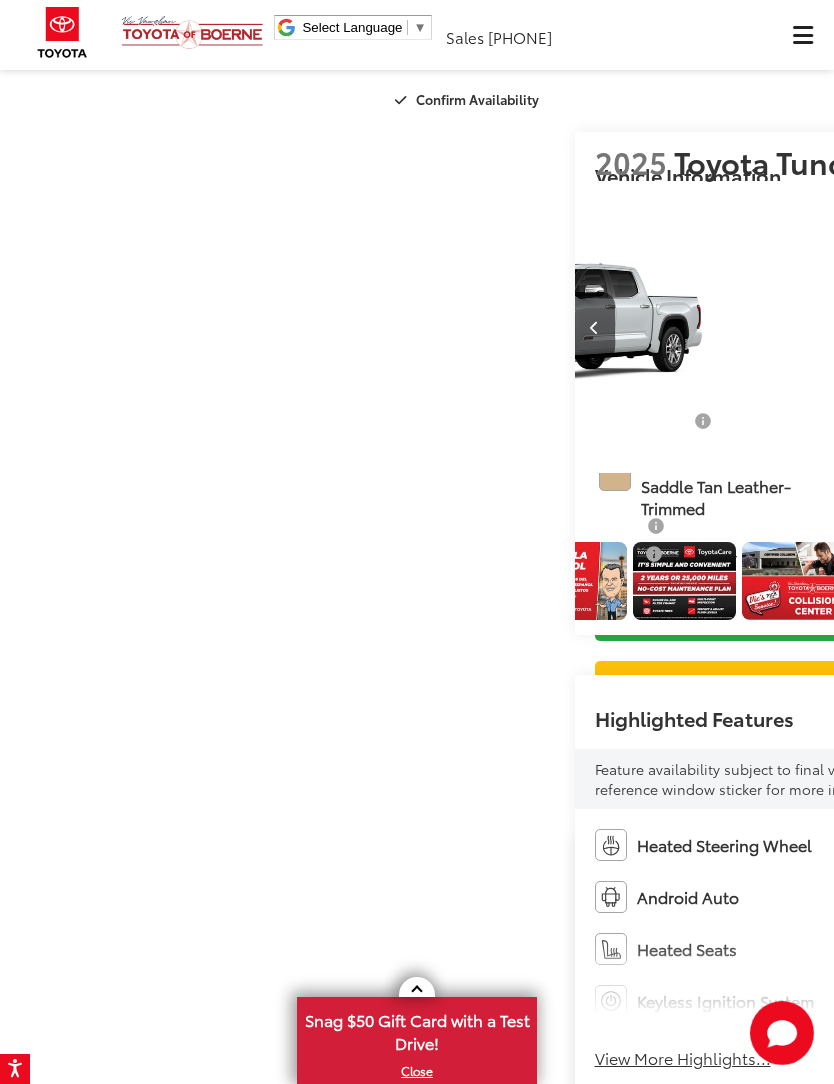 click at bounding box center [1073, 328] 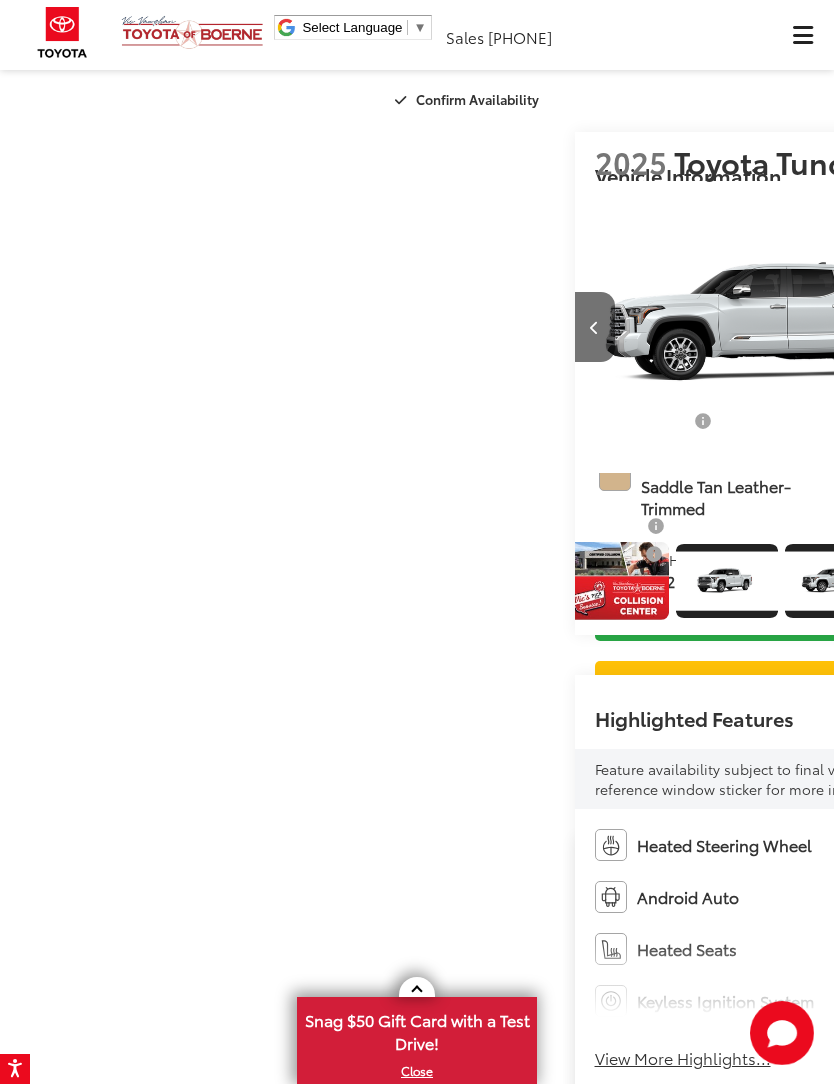 click at bounding box center (1073, 328) 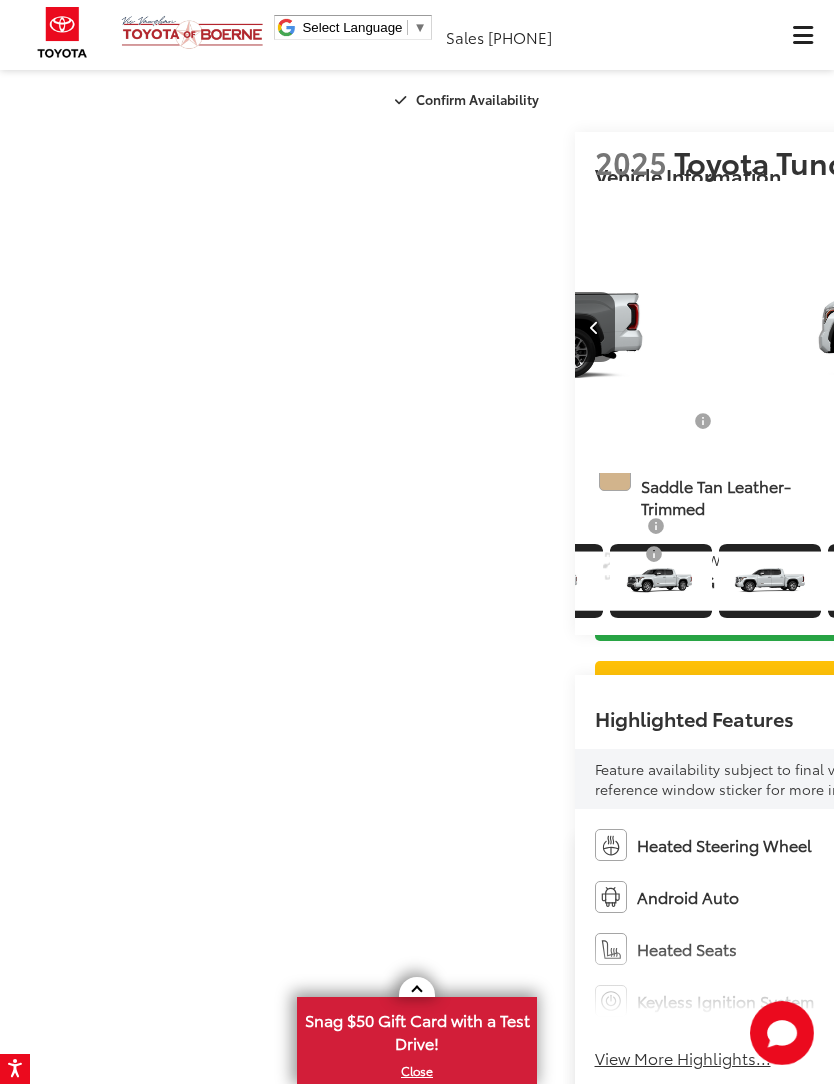 click at bounding box center (1073, 328) 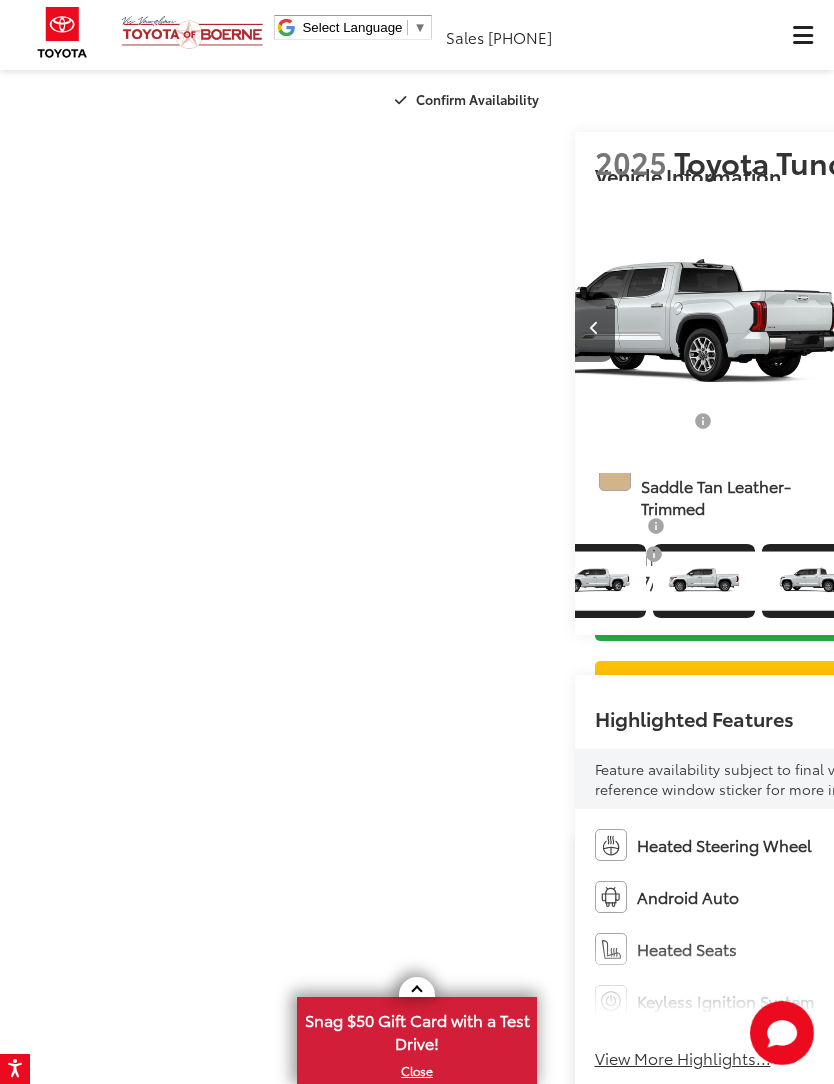click at bounding box center (1073, 328) 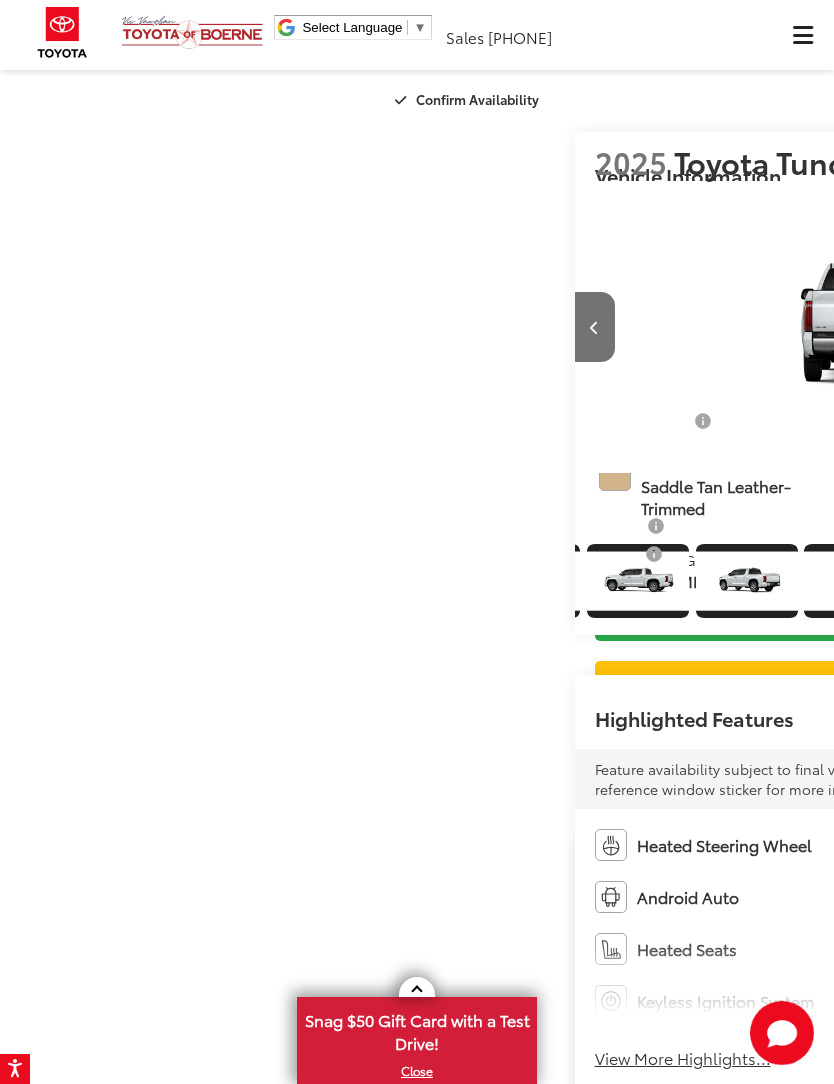 click at bounding box center [1074, 327] 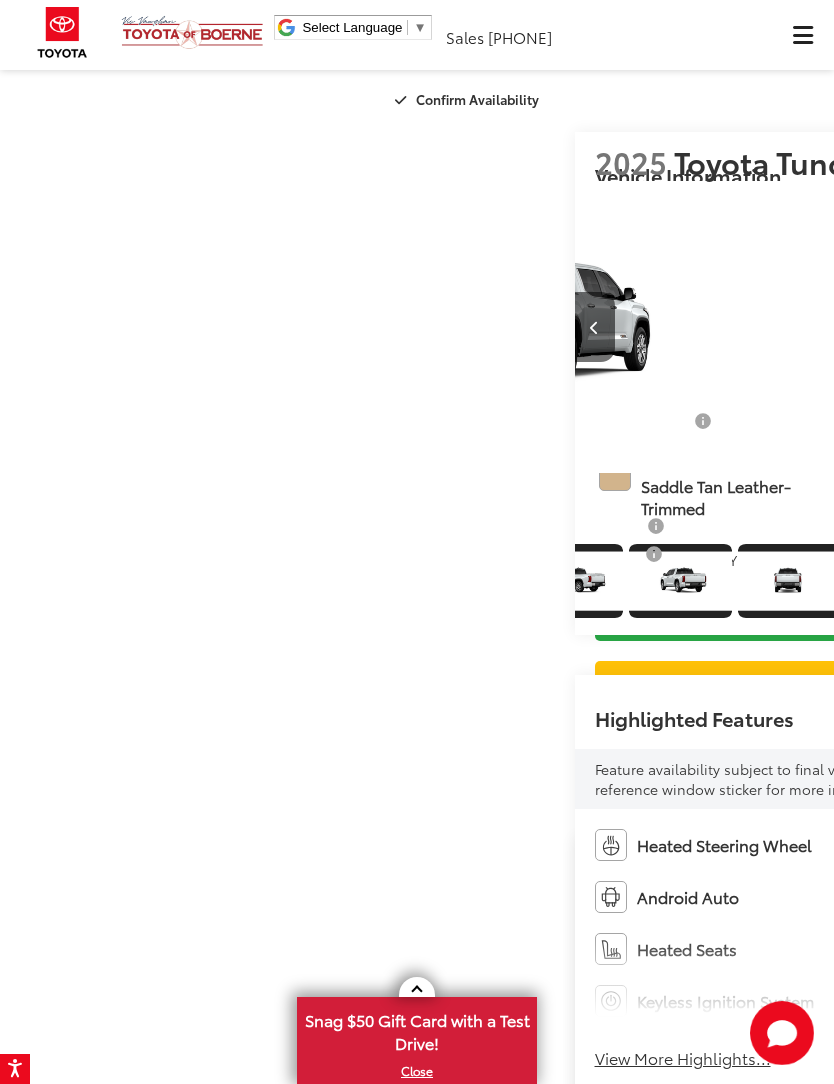 click at bounding box center [1074, 327] 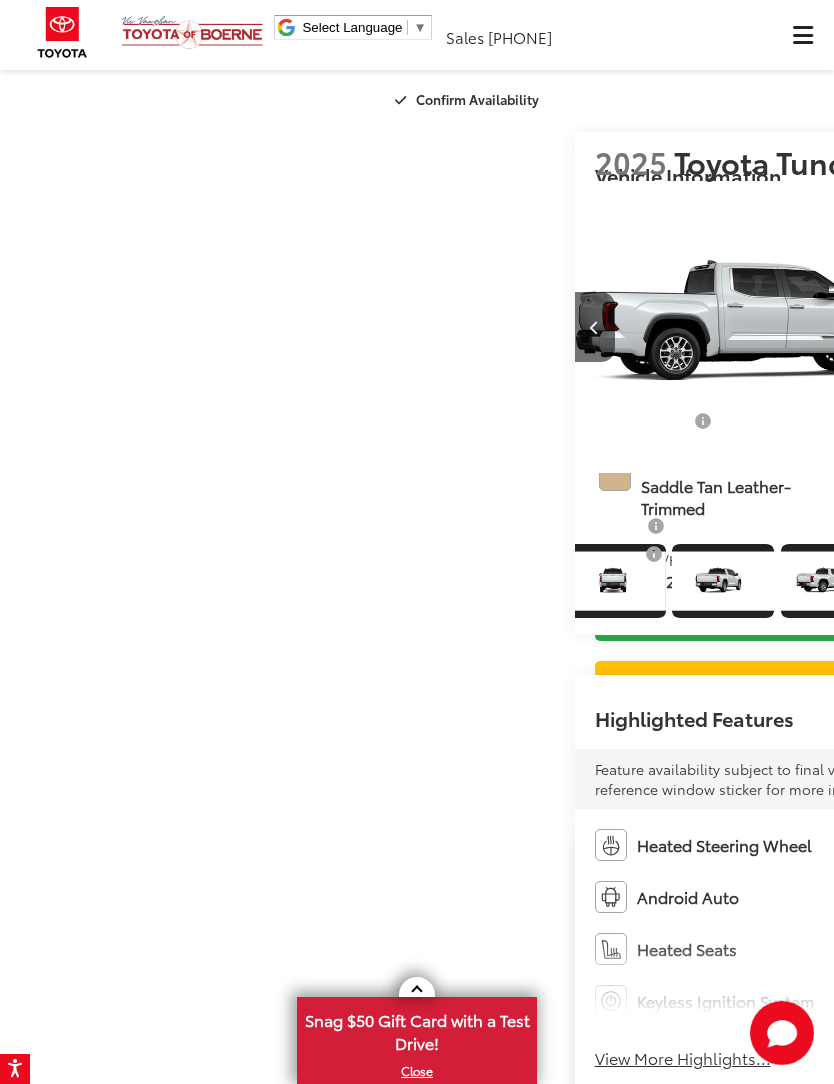 click at bounding box center (1073, 328) 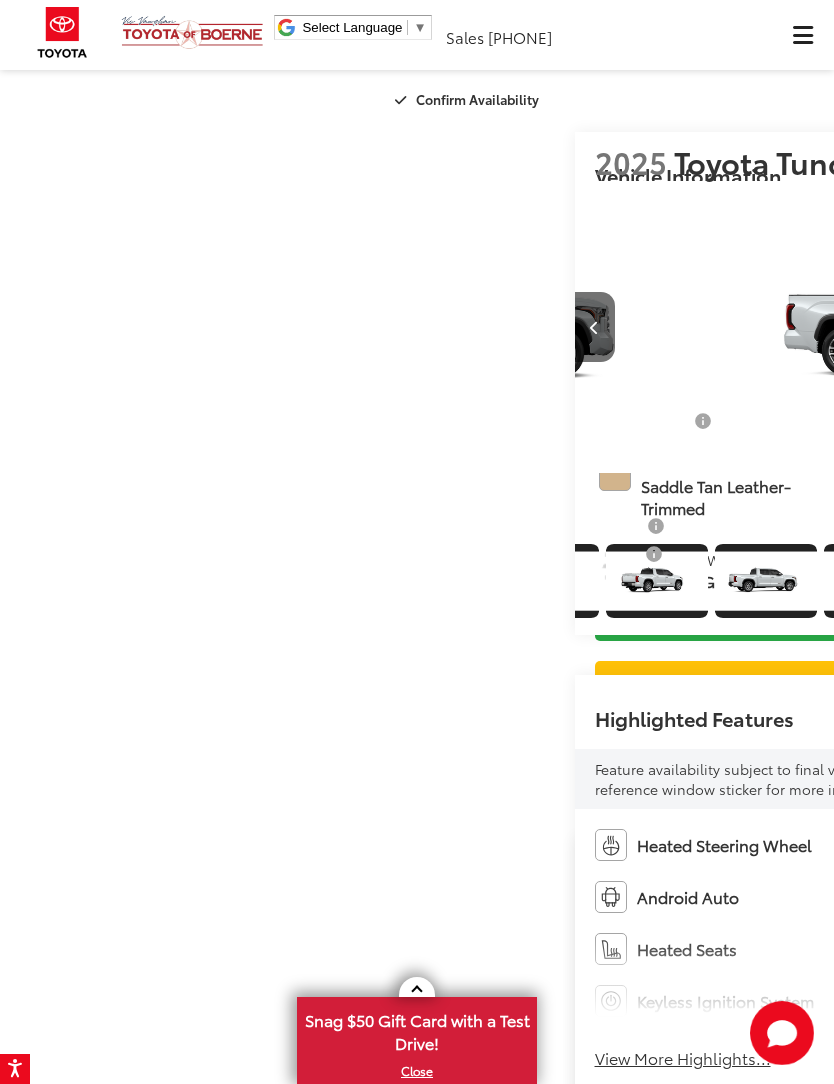 click at bounding box center (1073, 328) 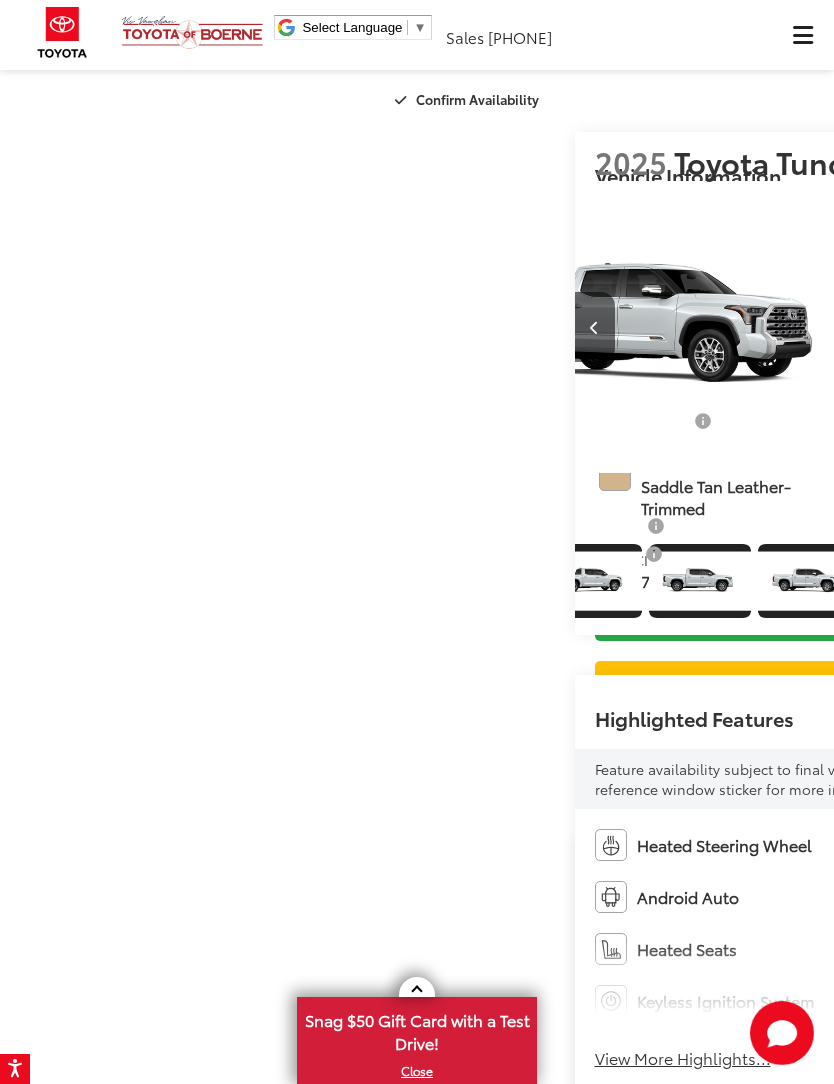click at bounding box center (1073, 328) 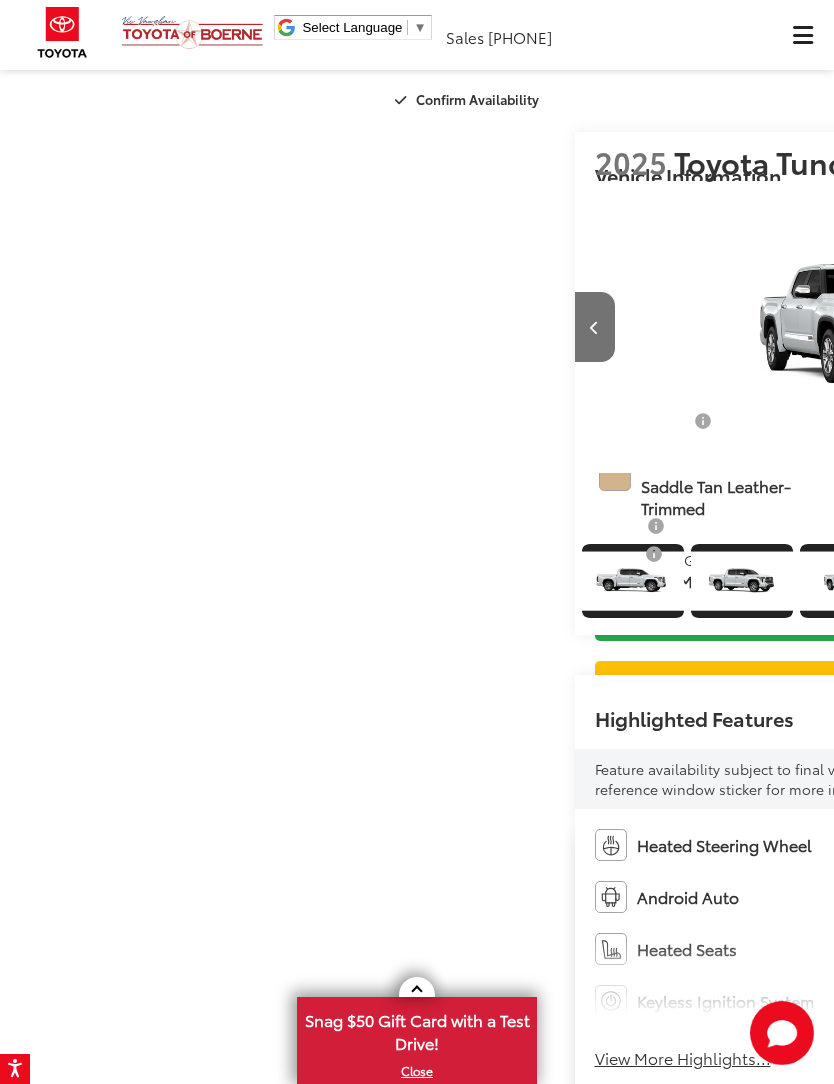 click at bounding box center [1073, 328] 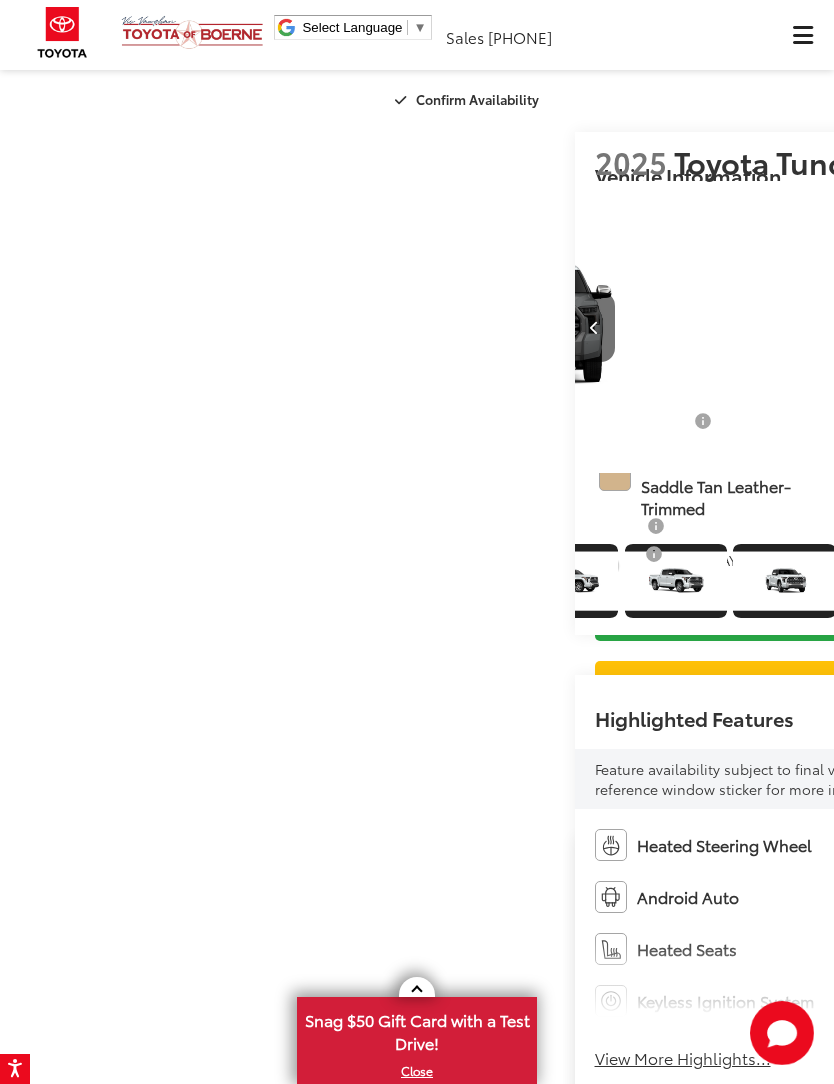 click at bounding box center [1073, 328] 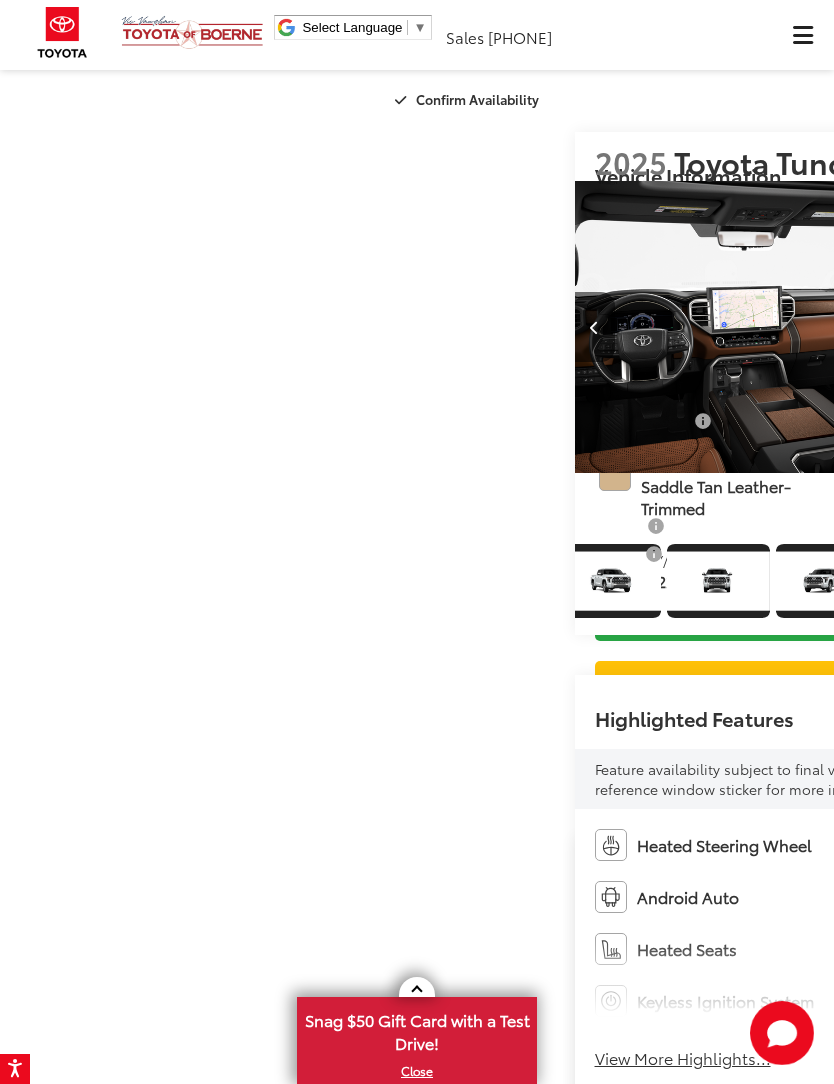 click at bounding box center [1073, 328] 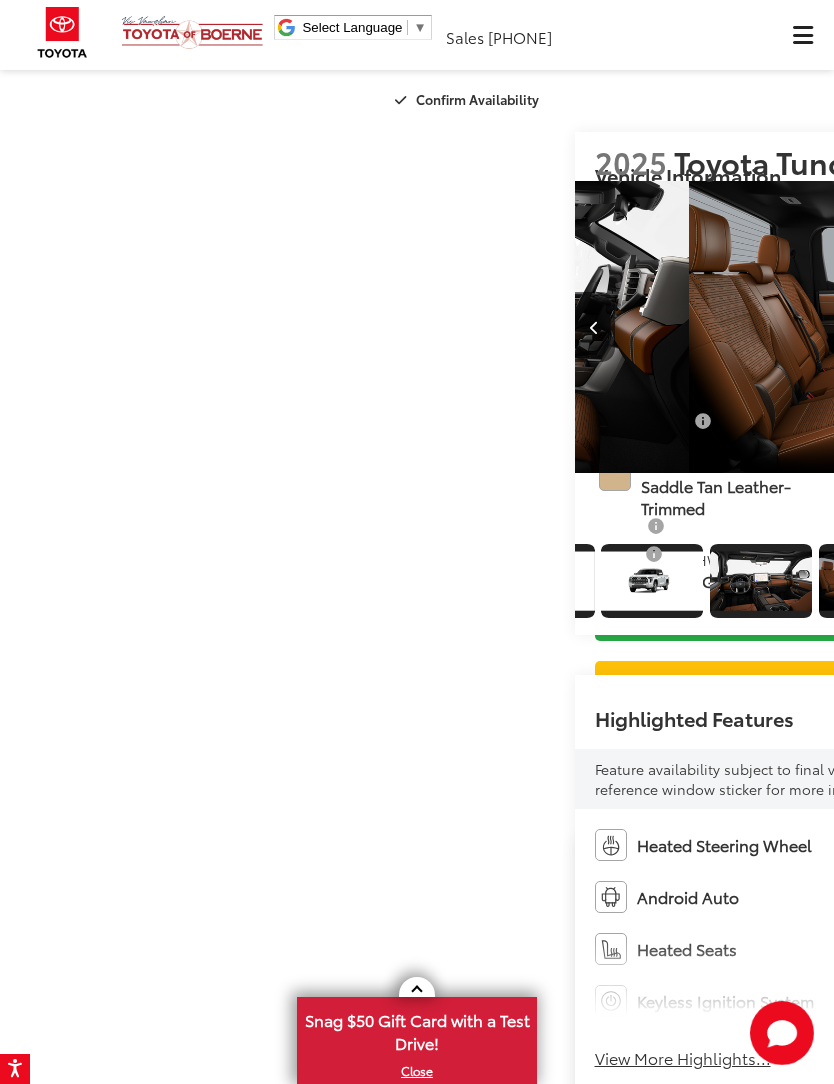 click at bounding box center [1073, 328] 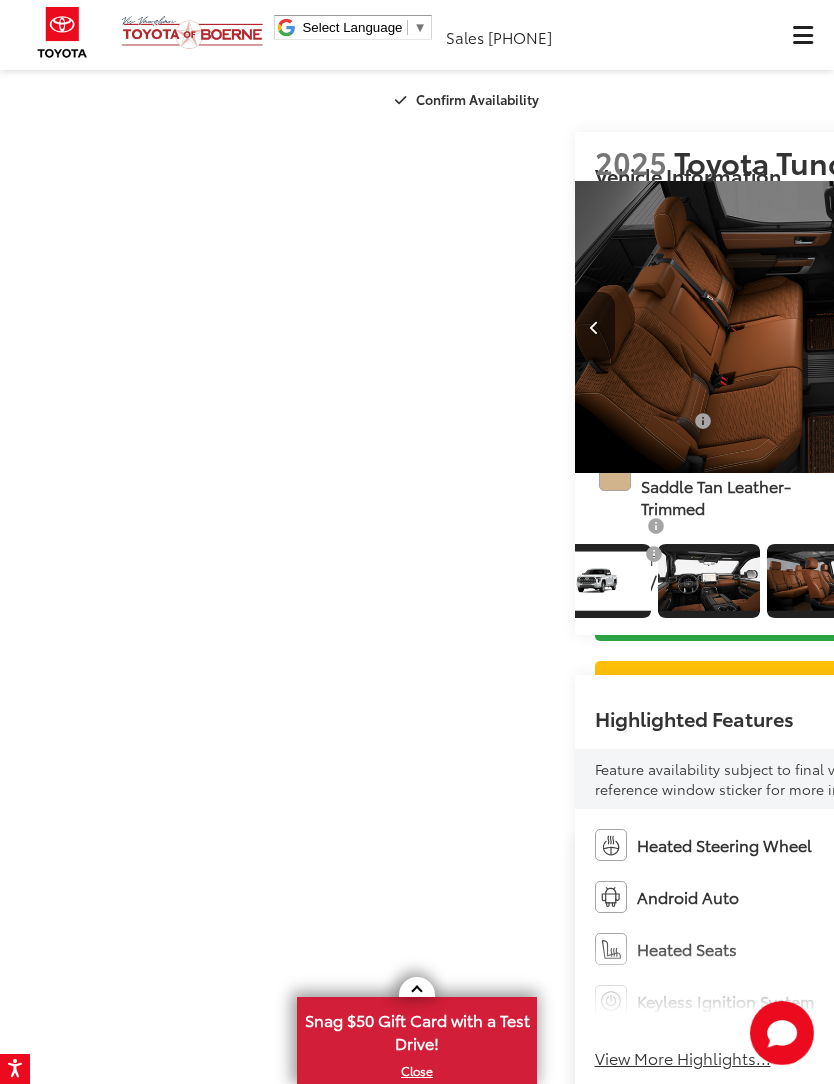 click at bounding box center (1074, 327) 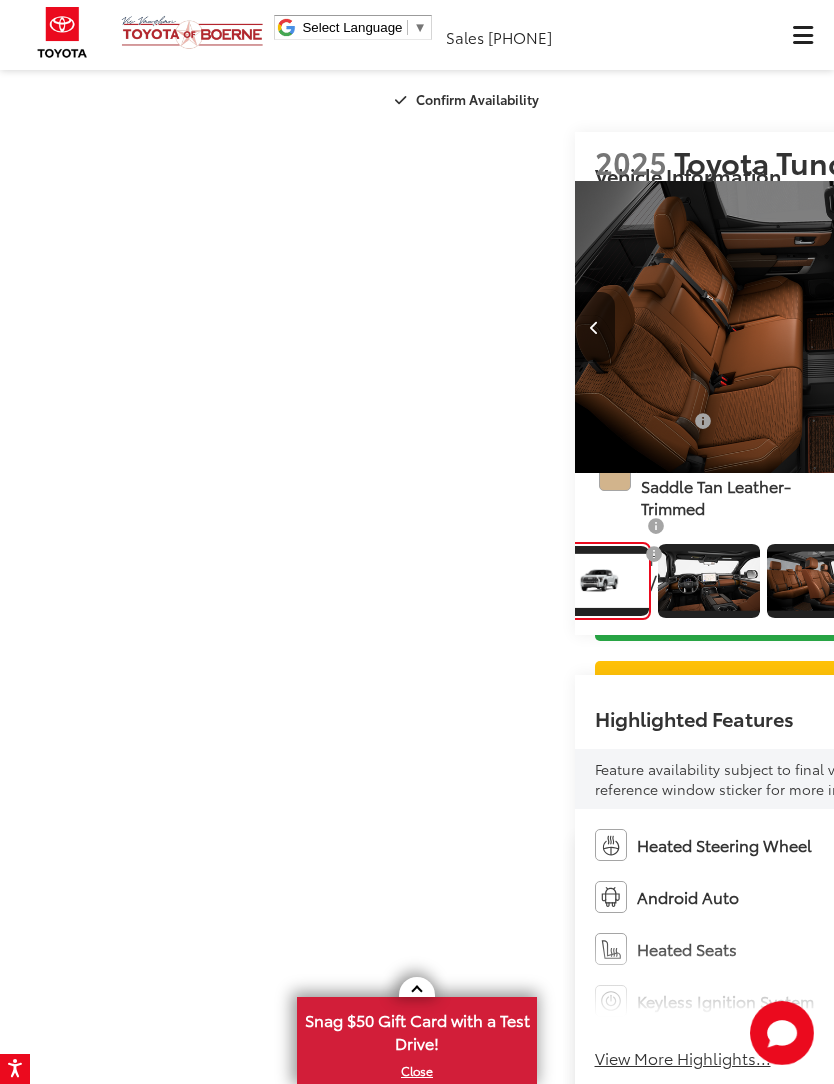click at bounding box center (1074, 327) 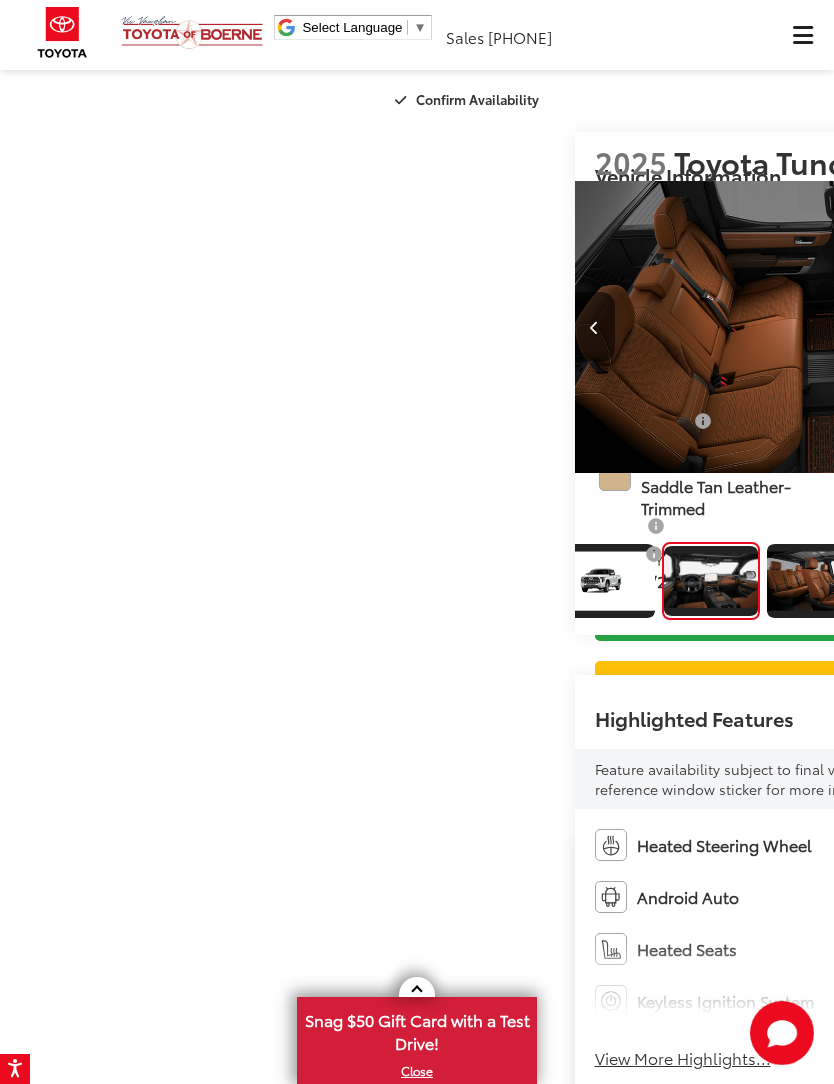 click at bounding box center [1074, 327] 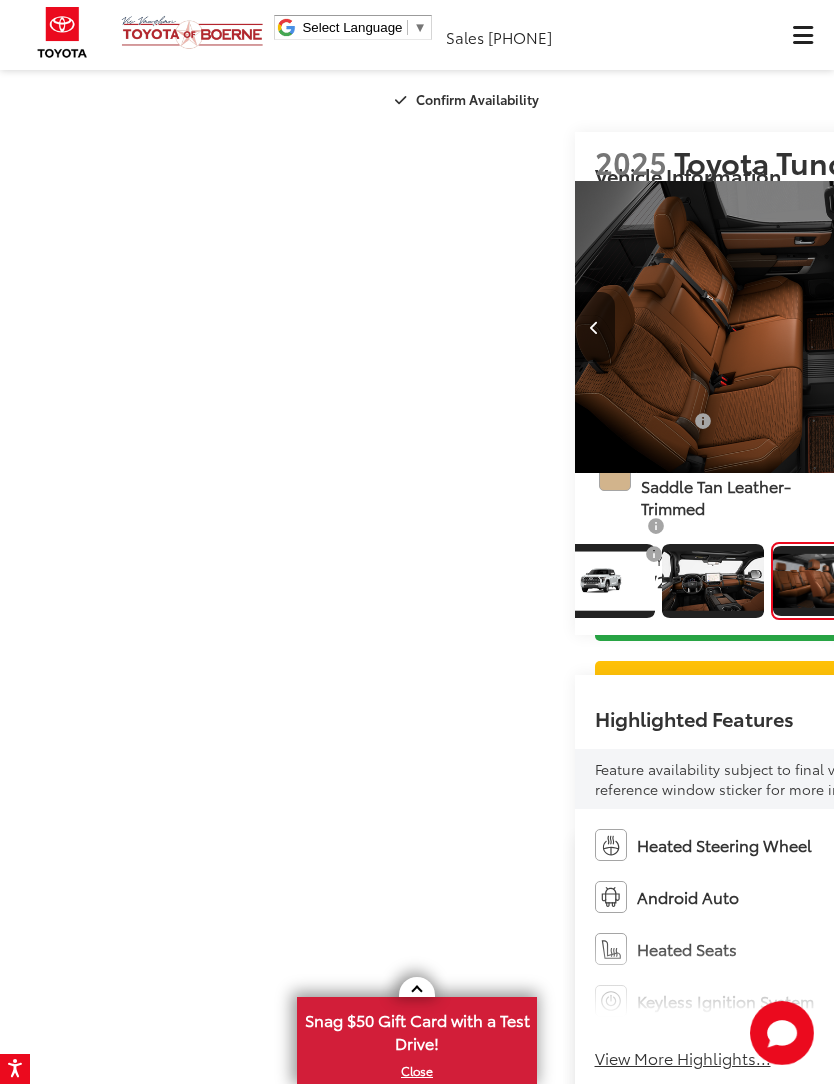 click at bounding box center [595, 327] 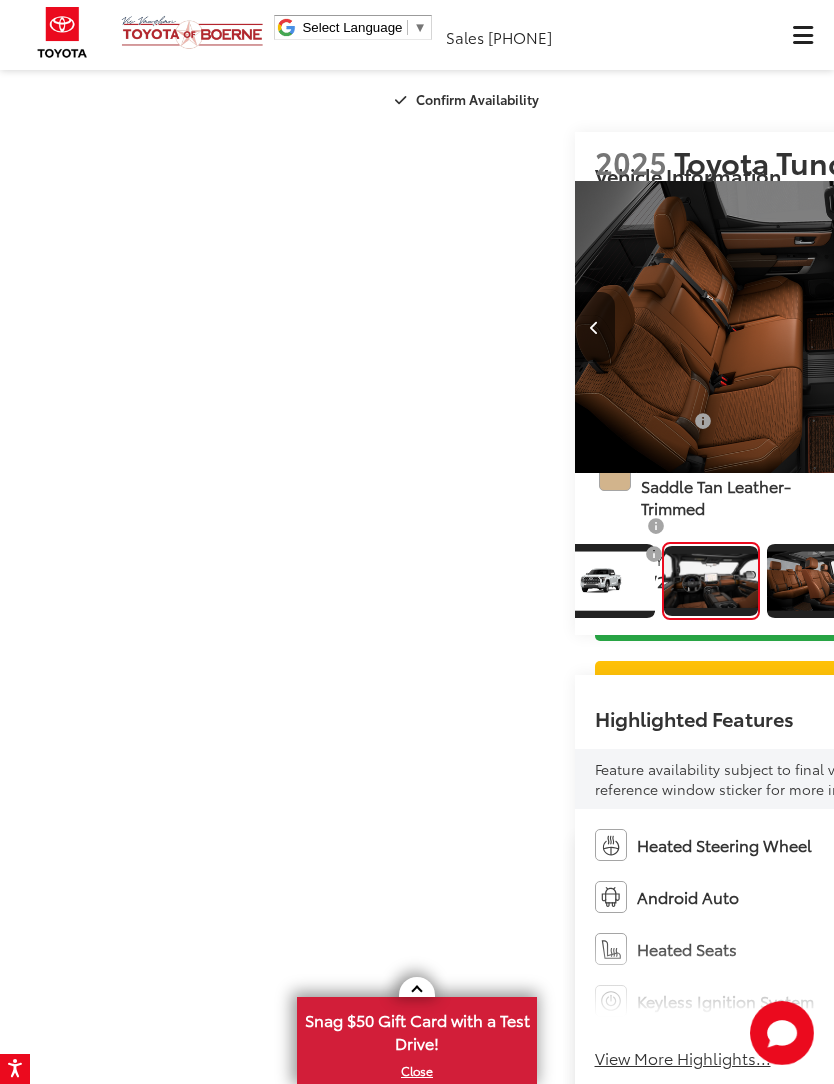 click at bounding box center (1074, 327) 